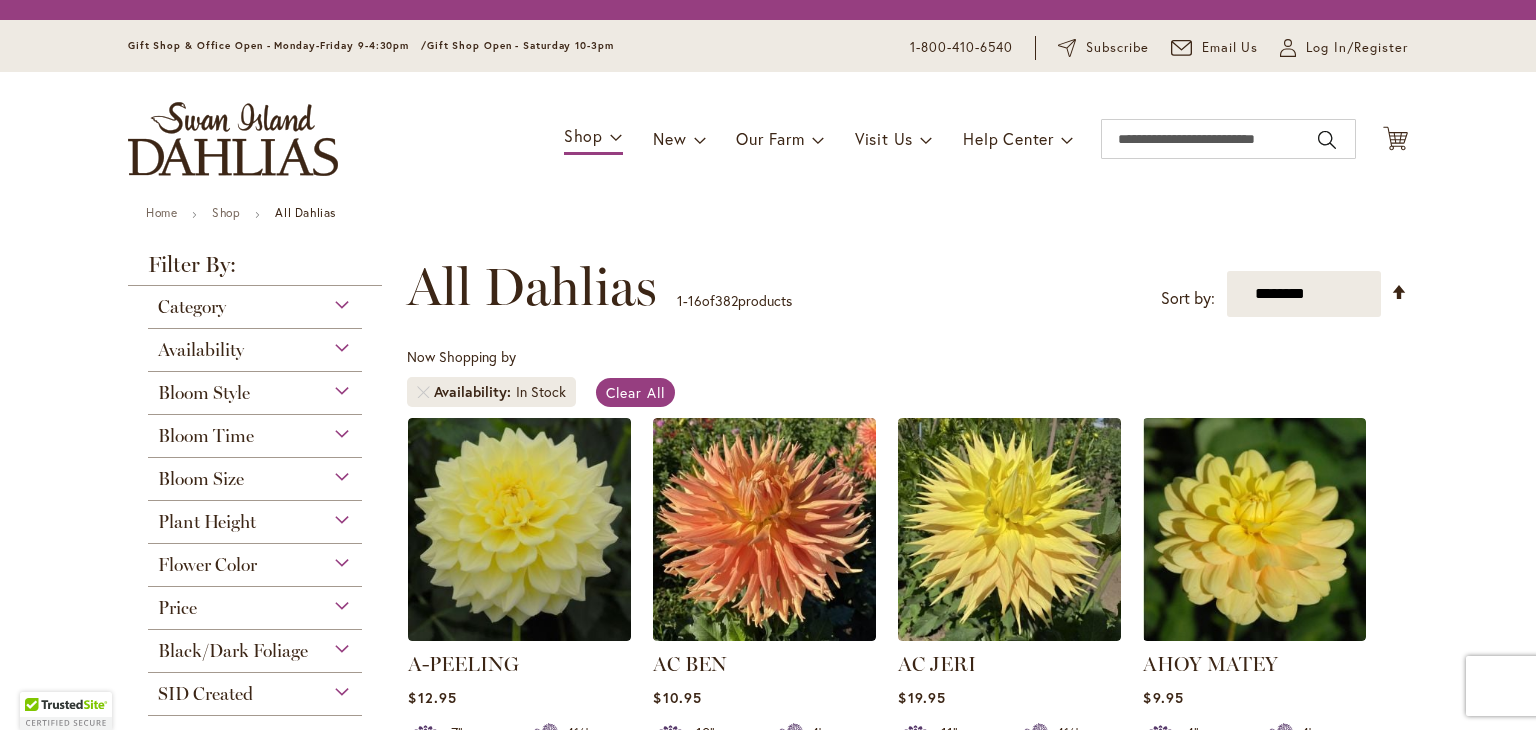scroll, scrollTop: 0, scrollLeft: 0, axis: both 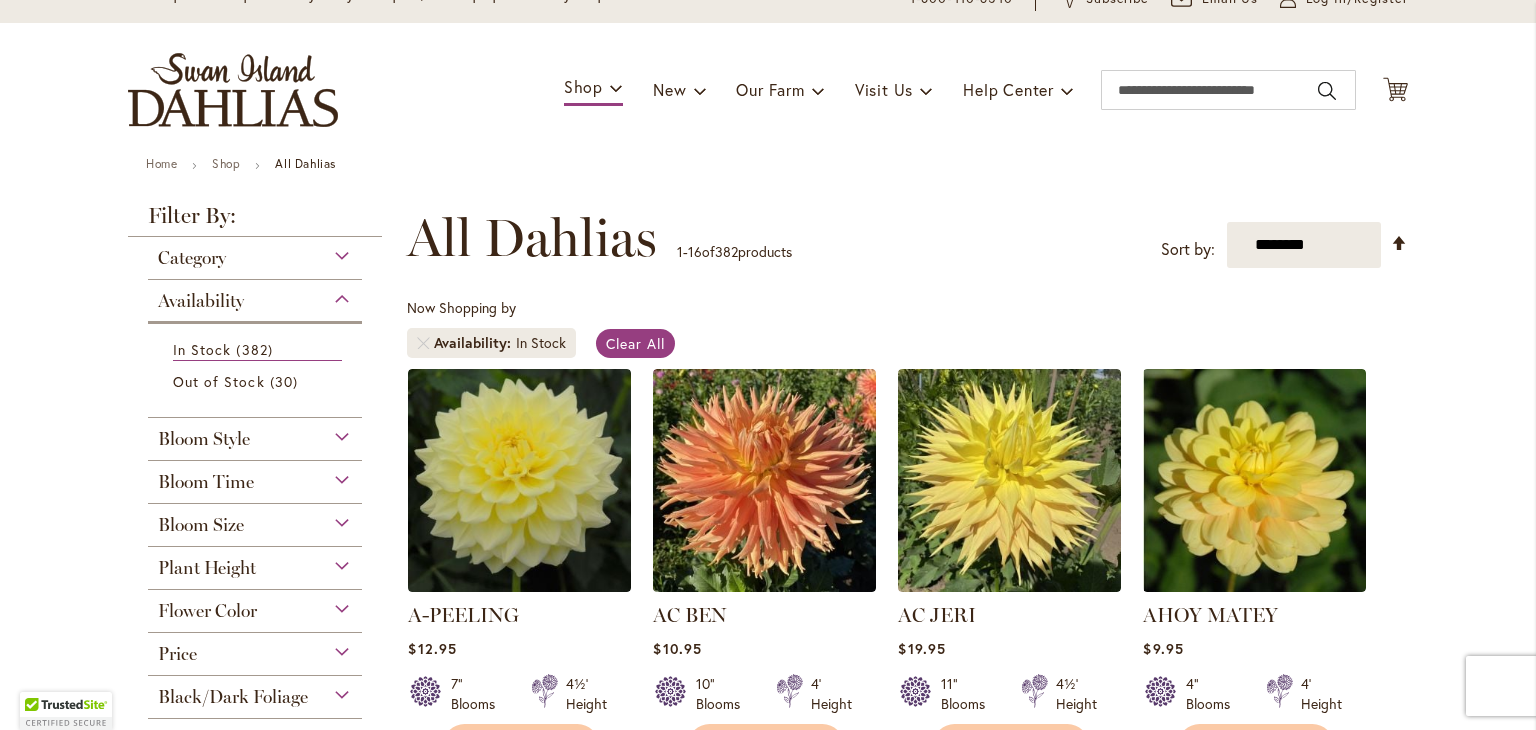 click on "Bloom Style" at bounding box center [255, 434] 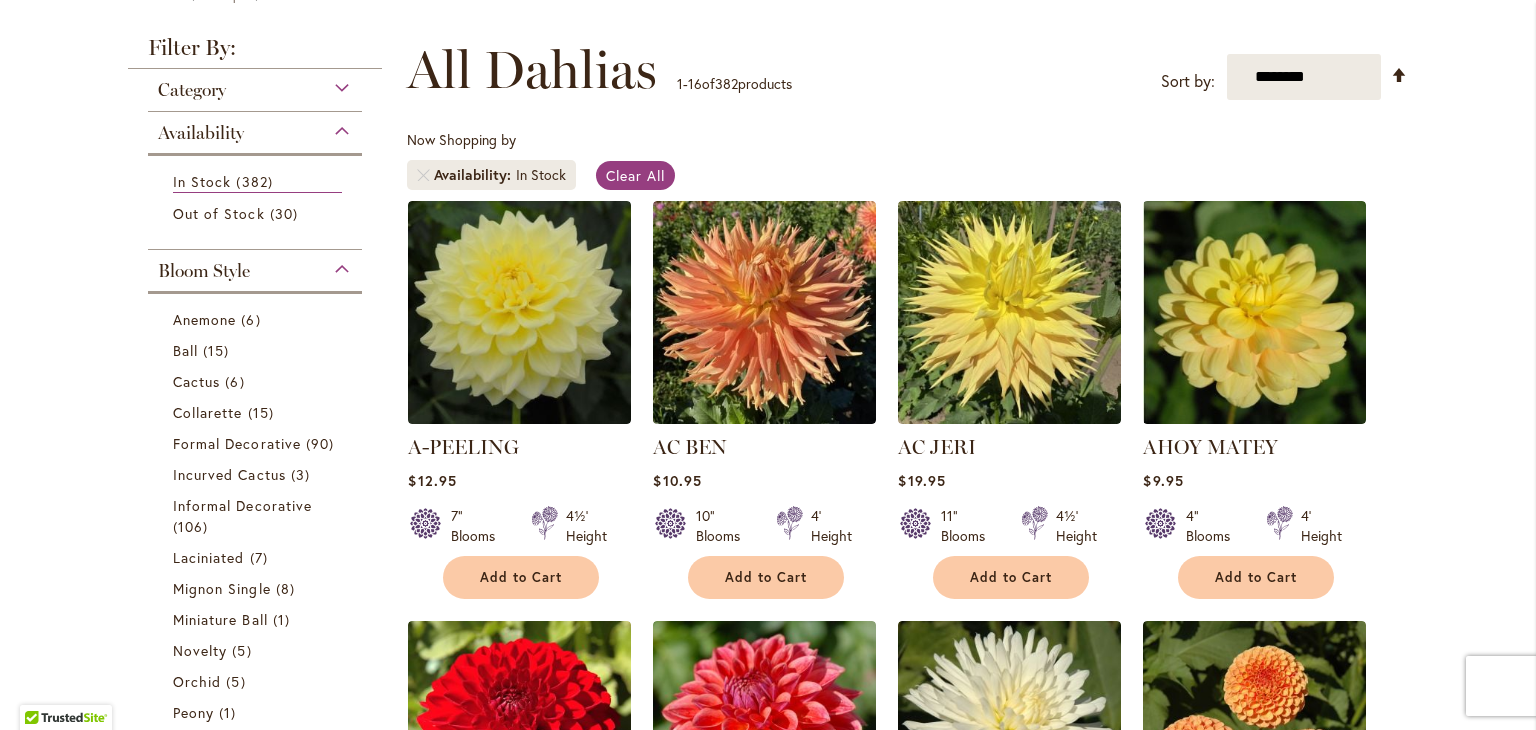 scroll, scrollTop: 257, scrollLeft: 0, axis: vertical 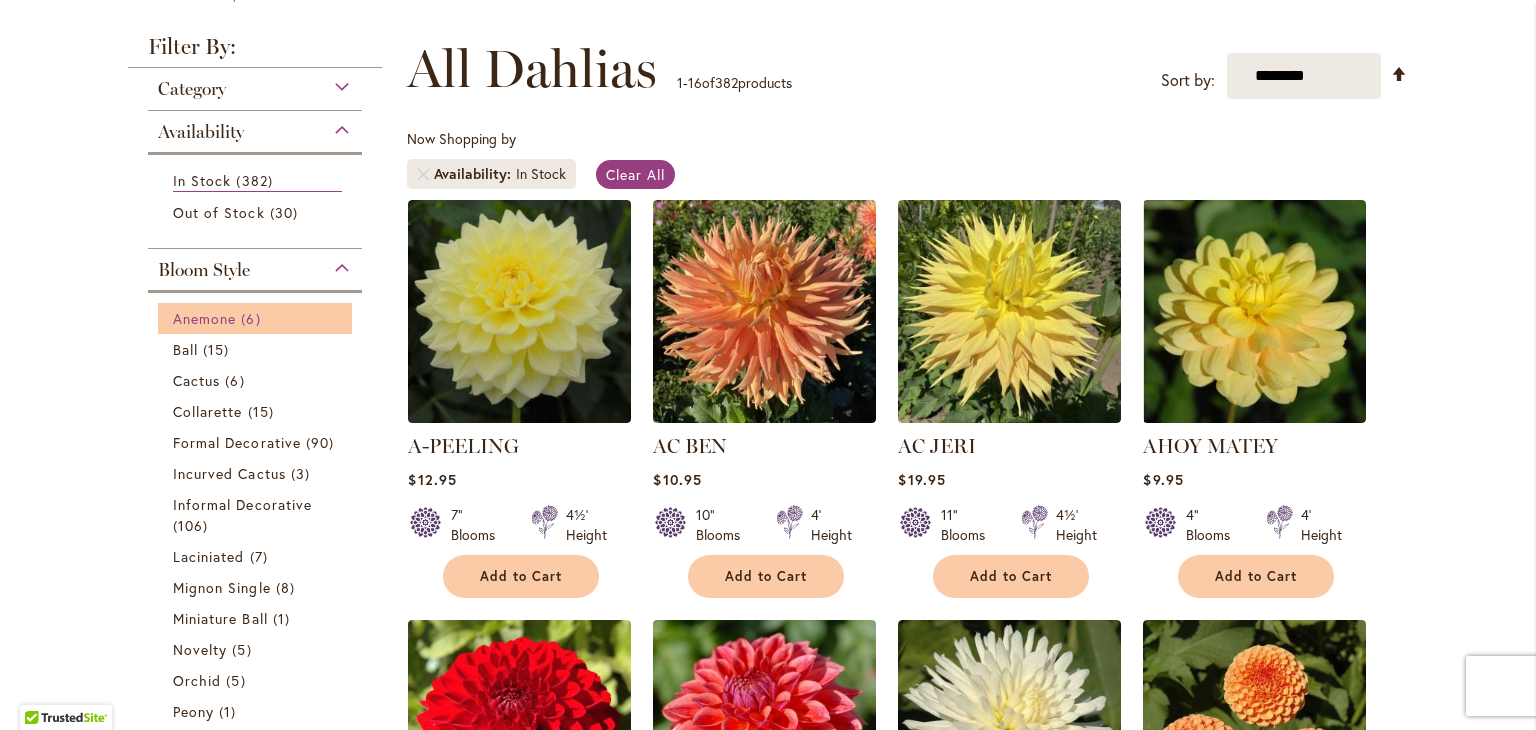 click on "Anemone" at bounding box center [204, 318] 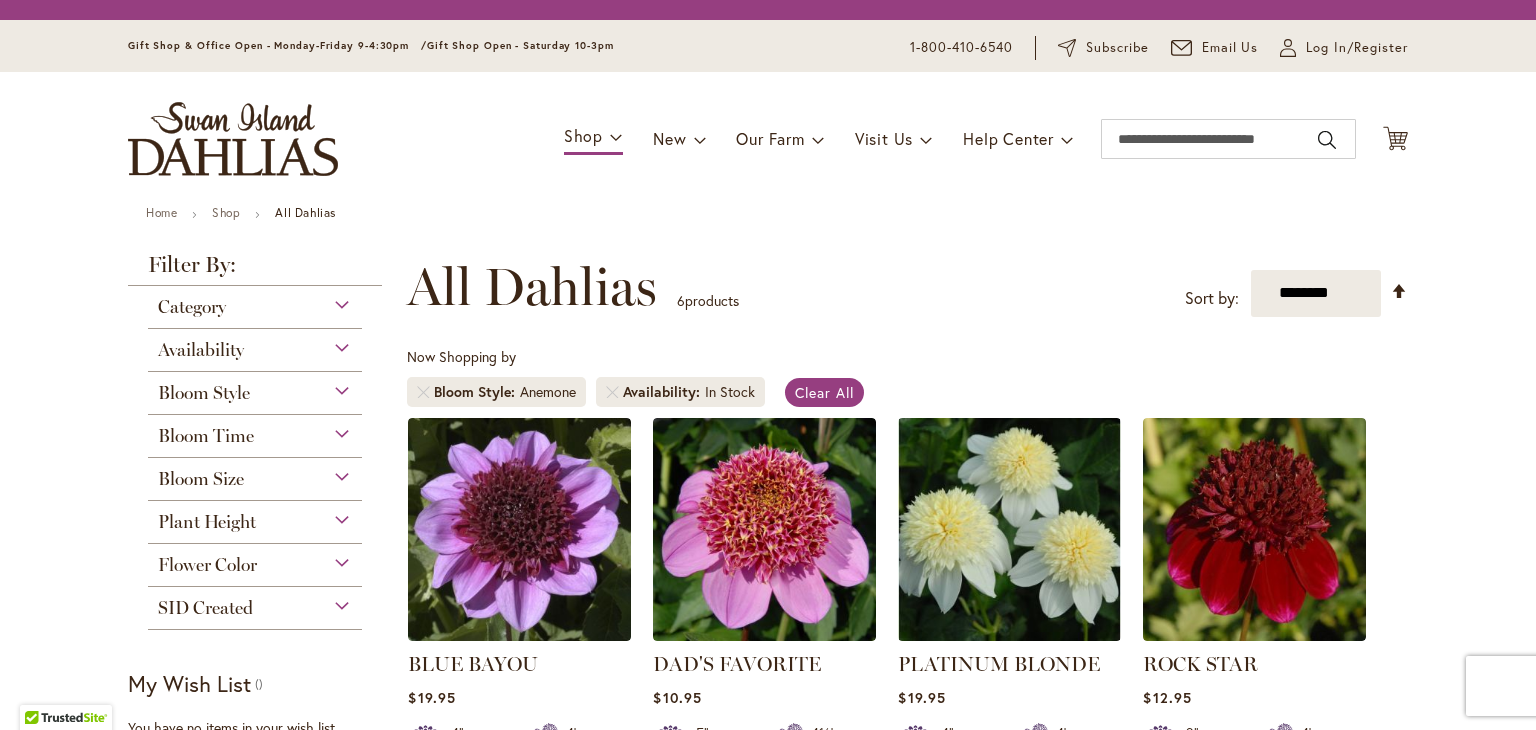 scroll, scrollTop: 0, scrollLeft: 0, axis: both 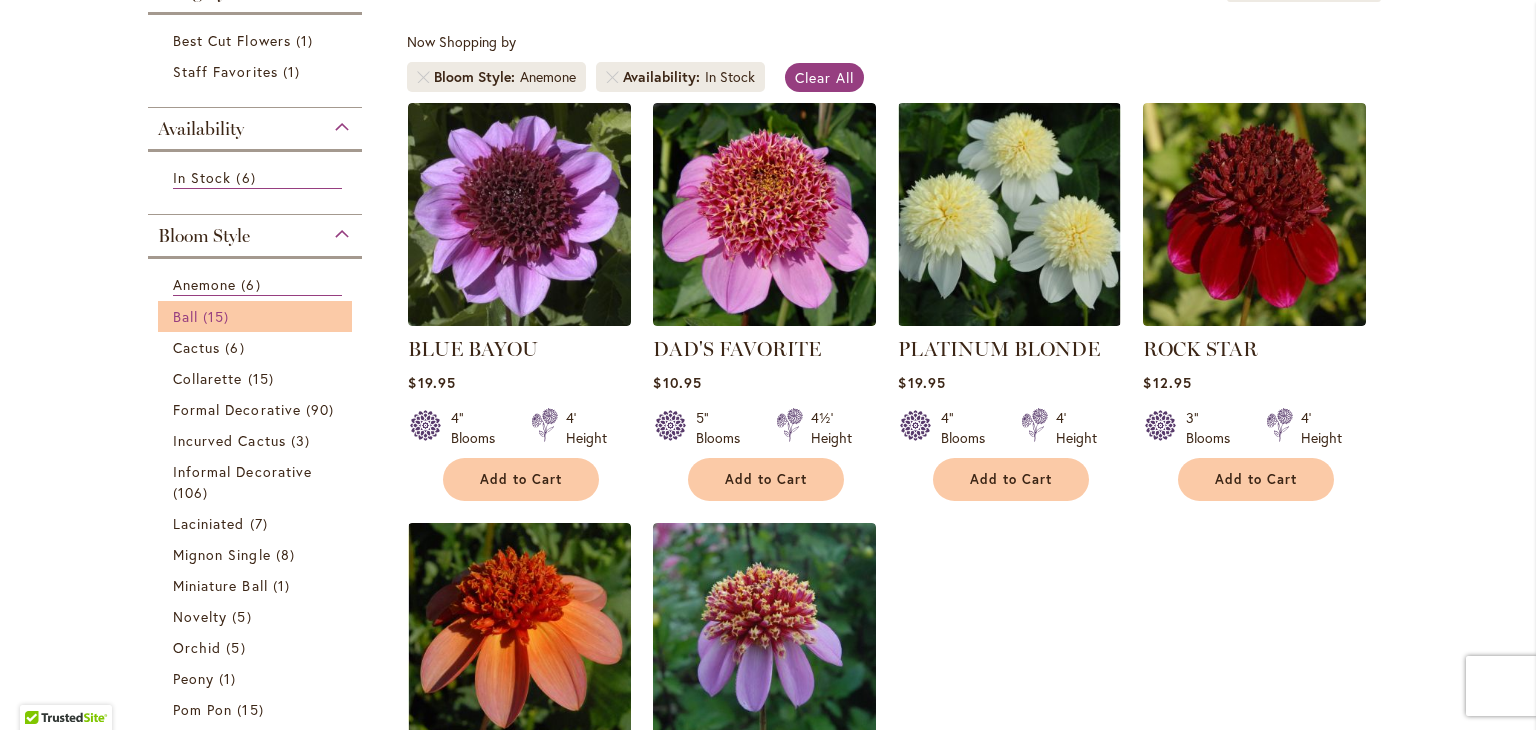 click on "Ball" at bounding box center [185, 316] 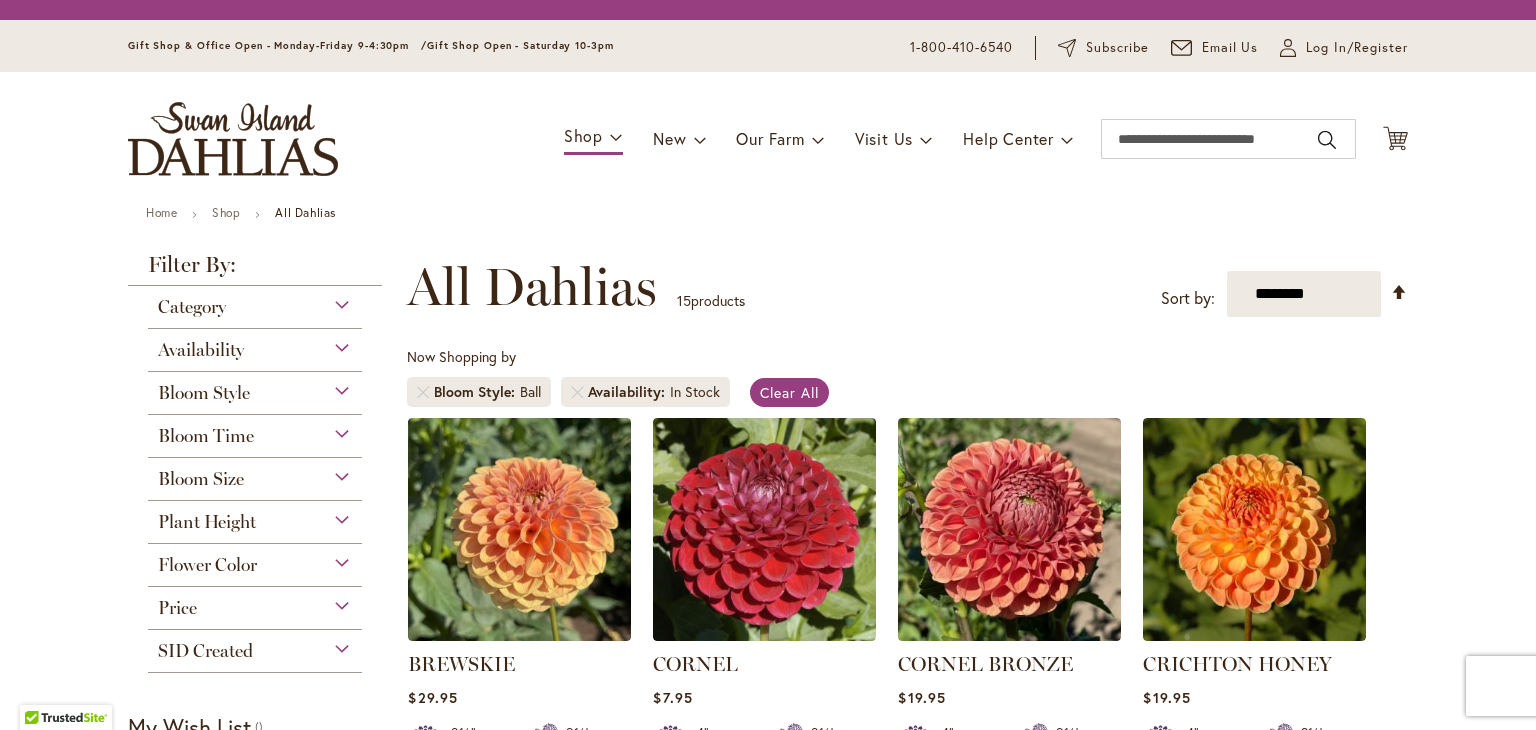 scroll, scrollTop: 0, scrollLeft: 0, axis: both 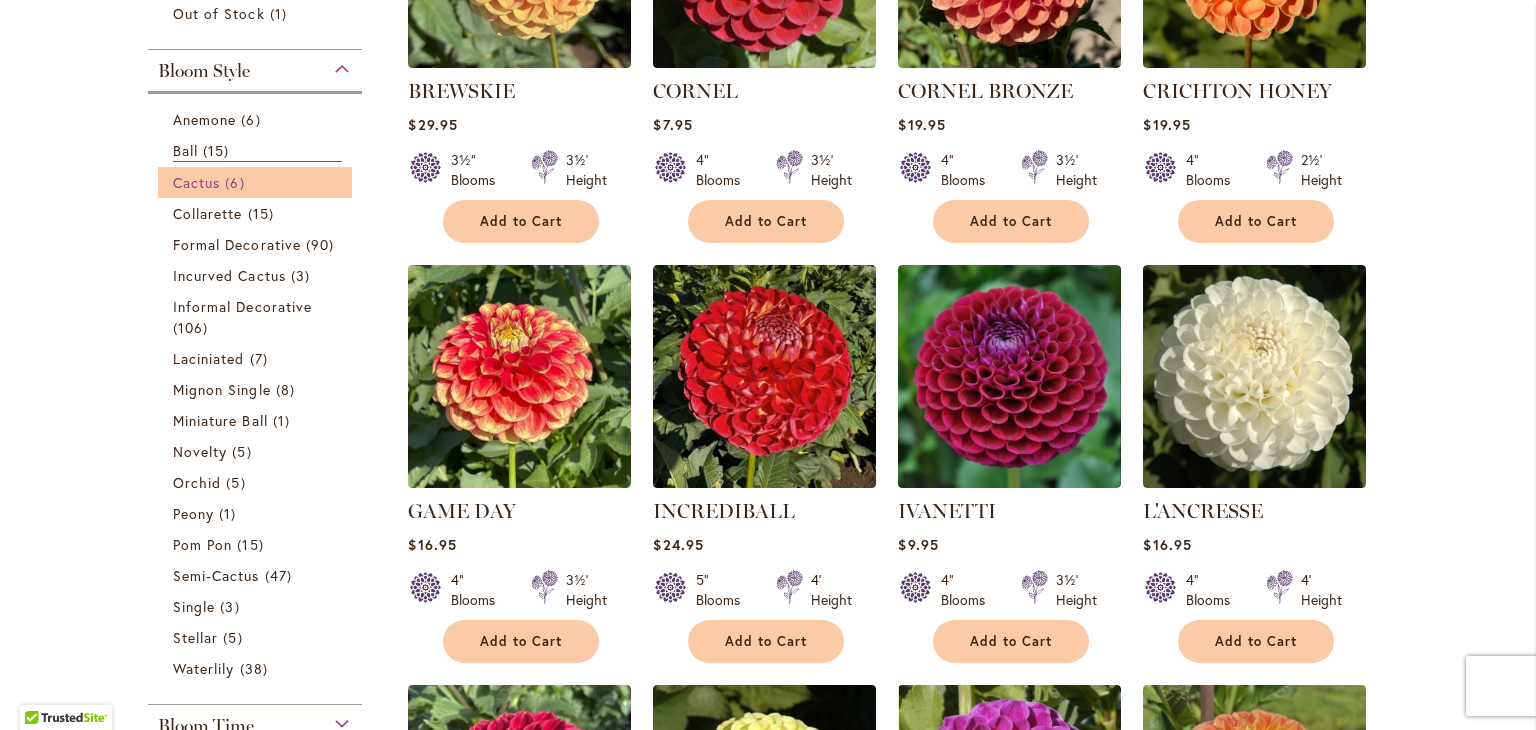 click on "Cactus" at bounding box center (196, 182) 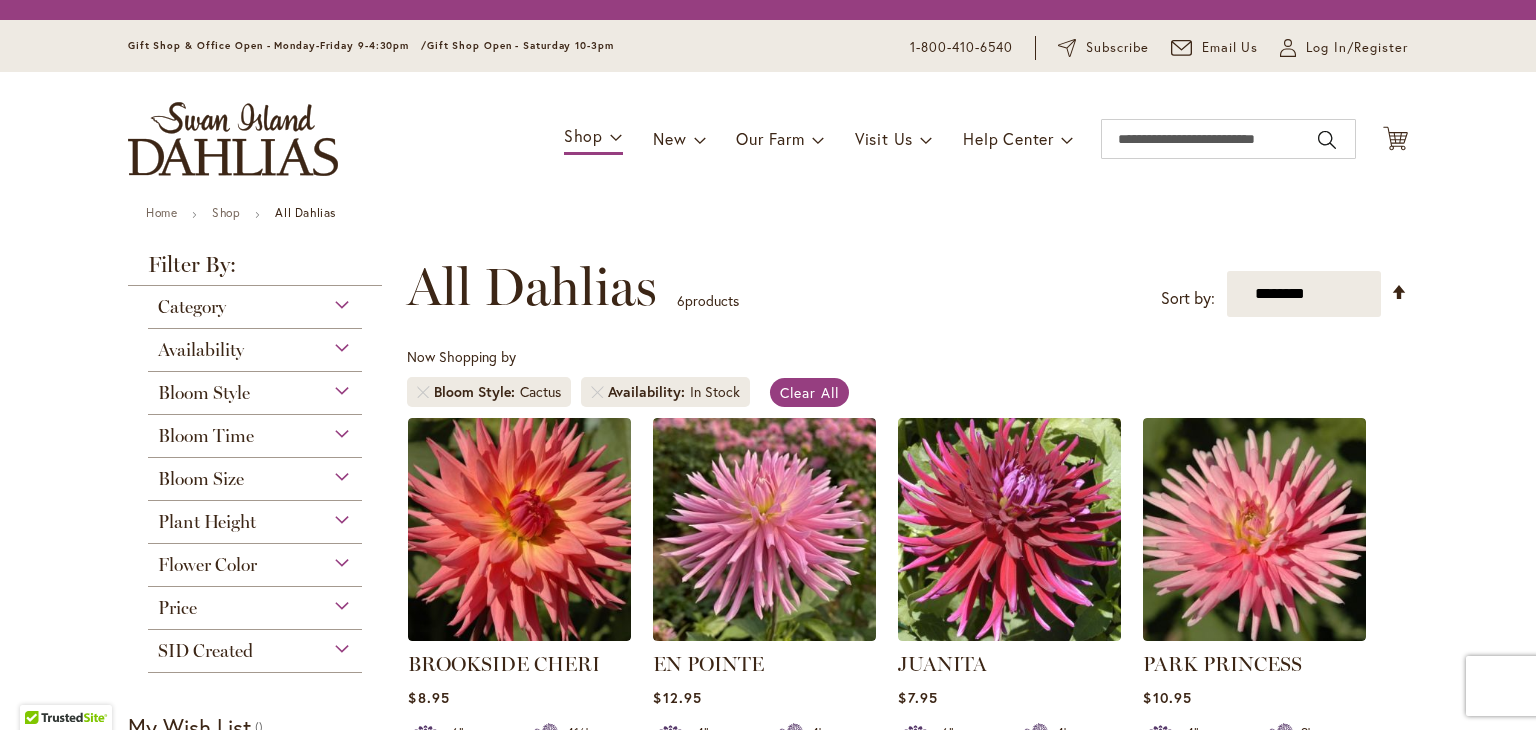 scroll, scrollTop: 0, scrollLeft: 0, axis: both 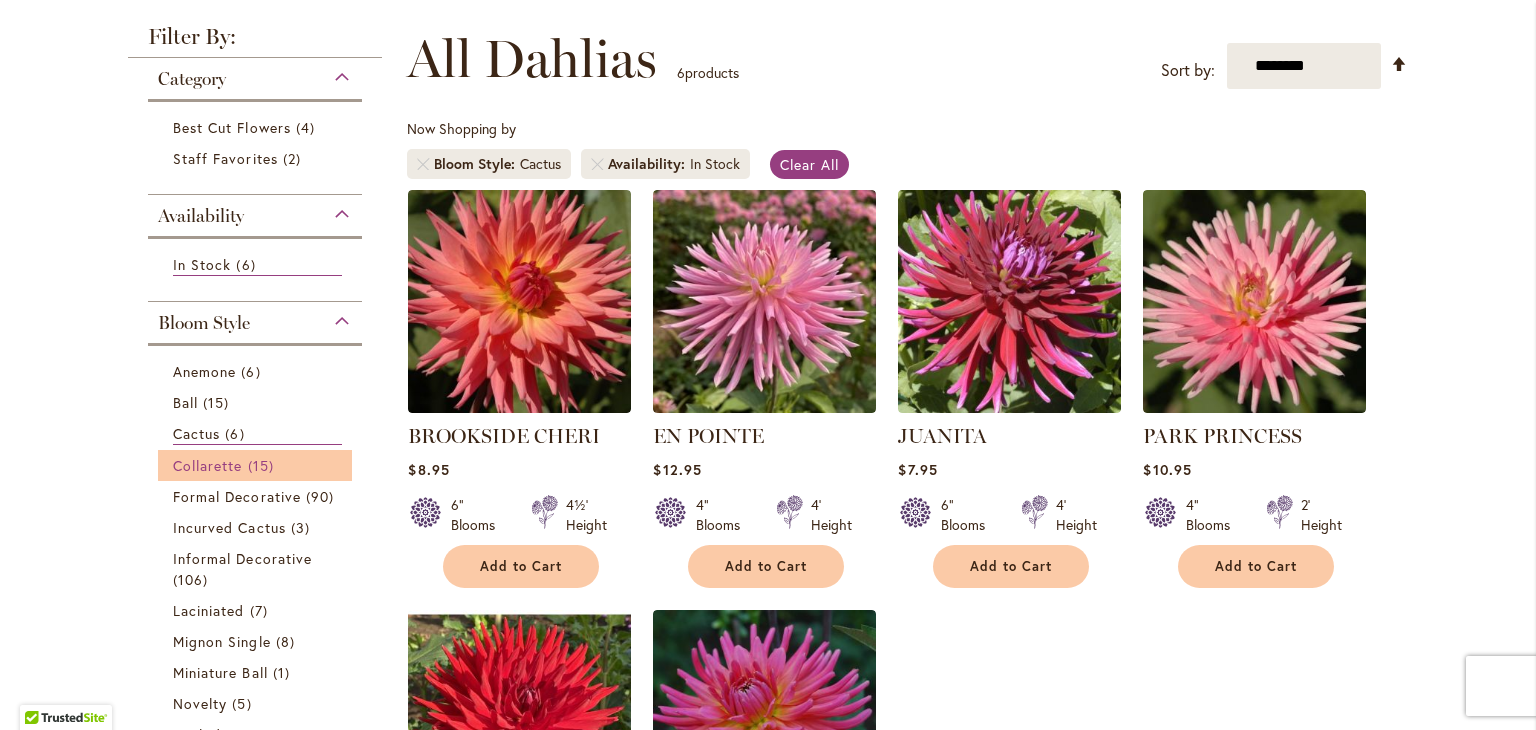 click on "Collarette" at bounding box center (208, 465) 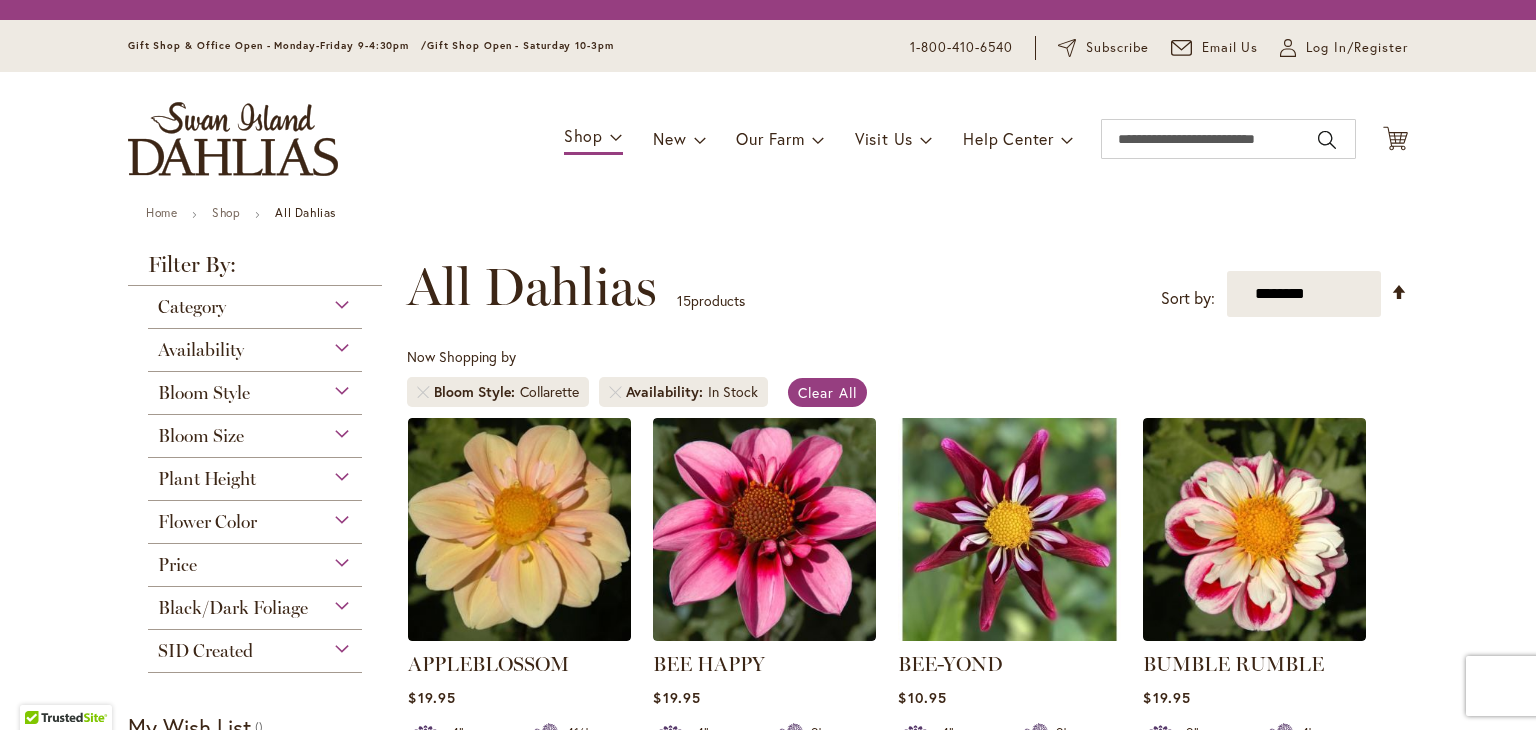 scroll, scrollTop: 0, scrollLeft: 0, axis: both 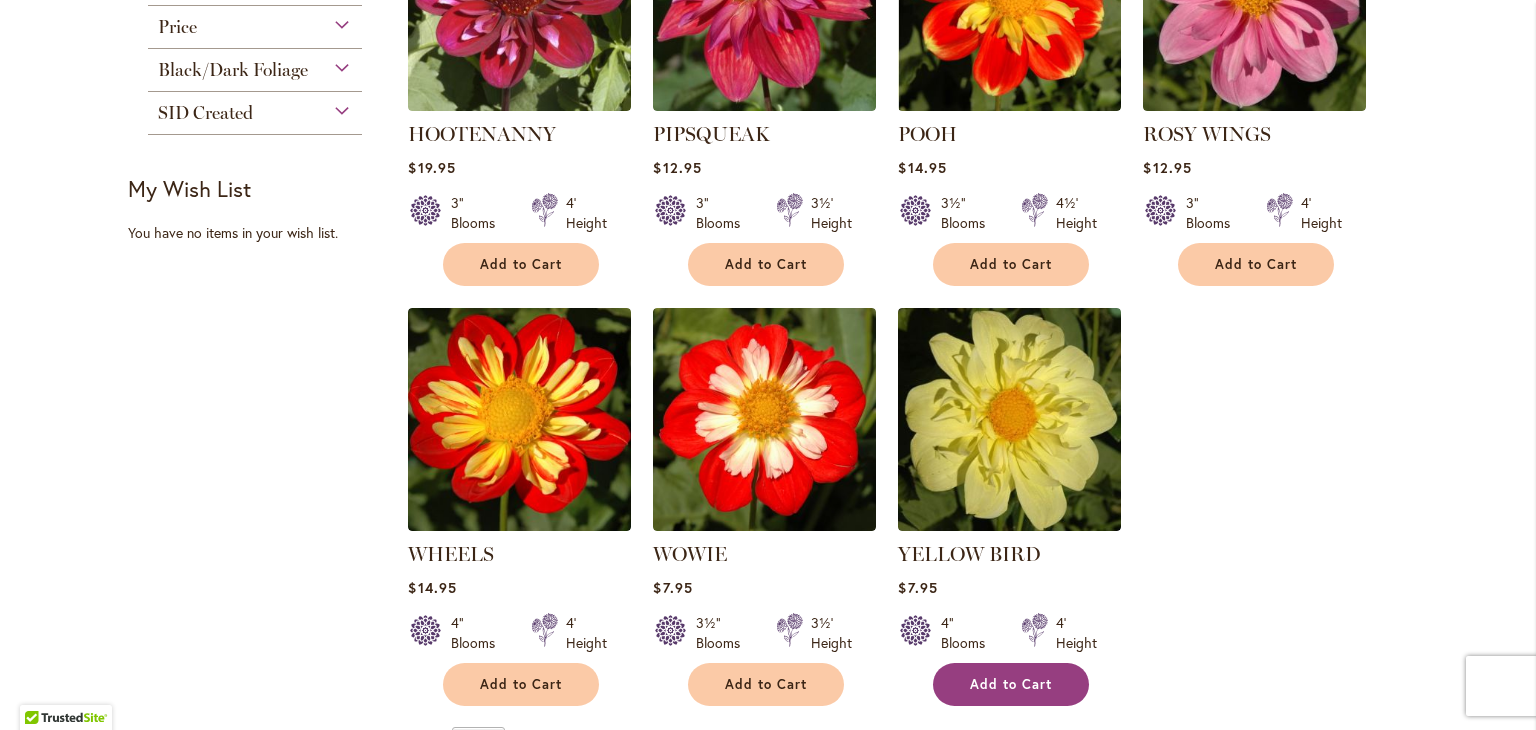 click on "Add to Cart" at bounding box center [1011, 684] 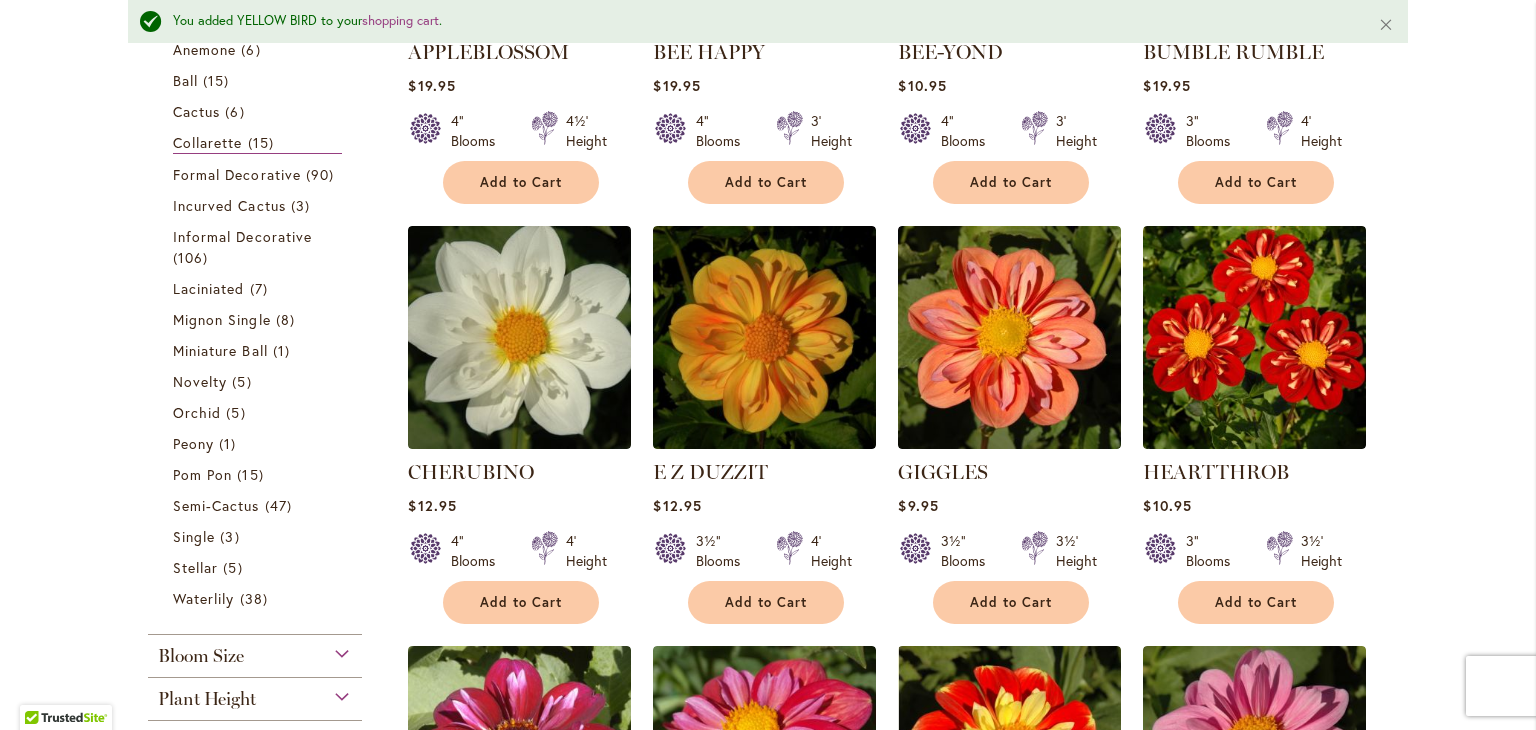 scroll, scrollTop: 701, scrollLeft: 0, axis: vertical 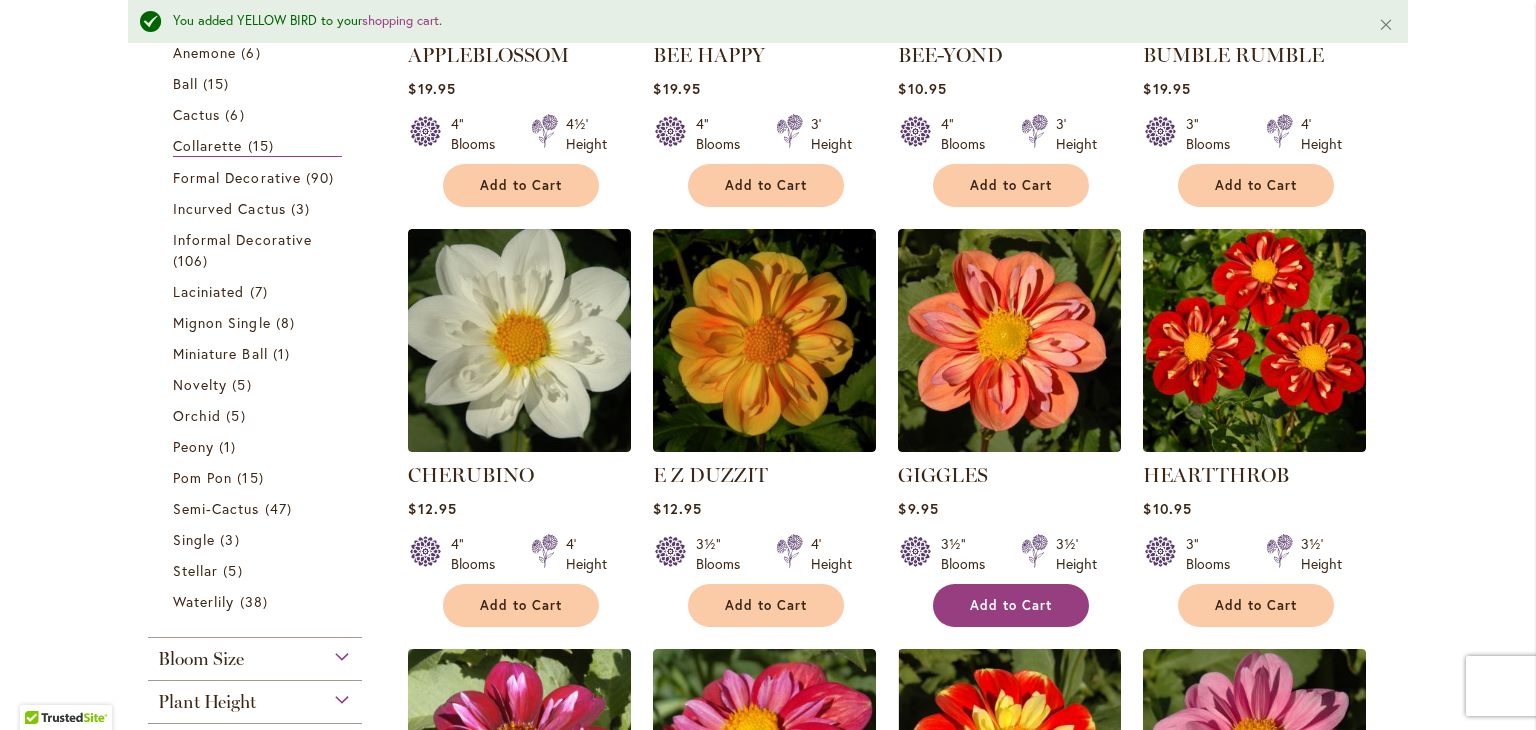 click on "Add to Cart" at bounding box center [1011, 605] 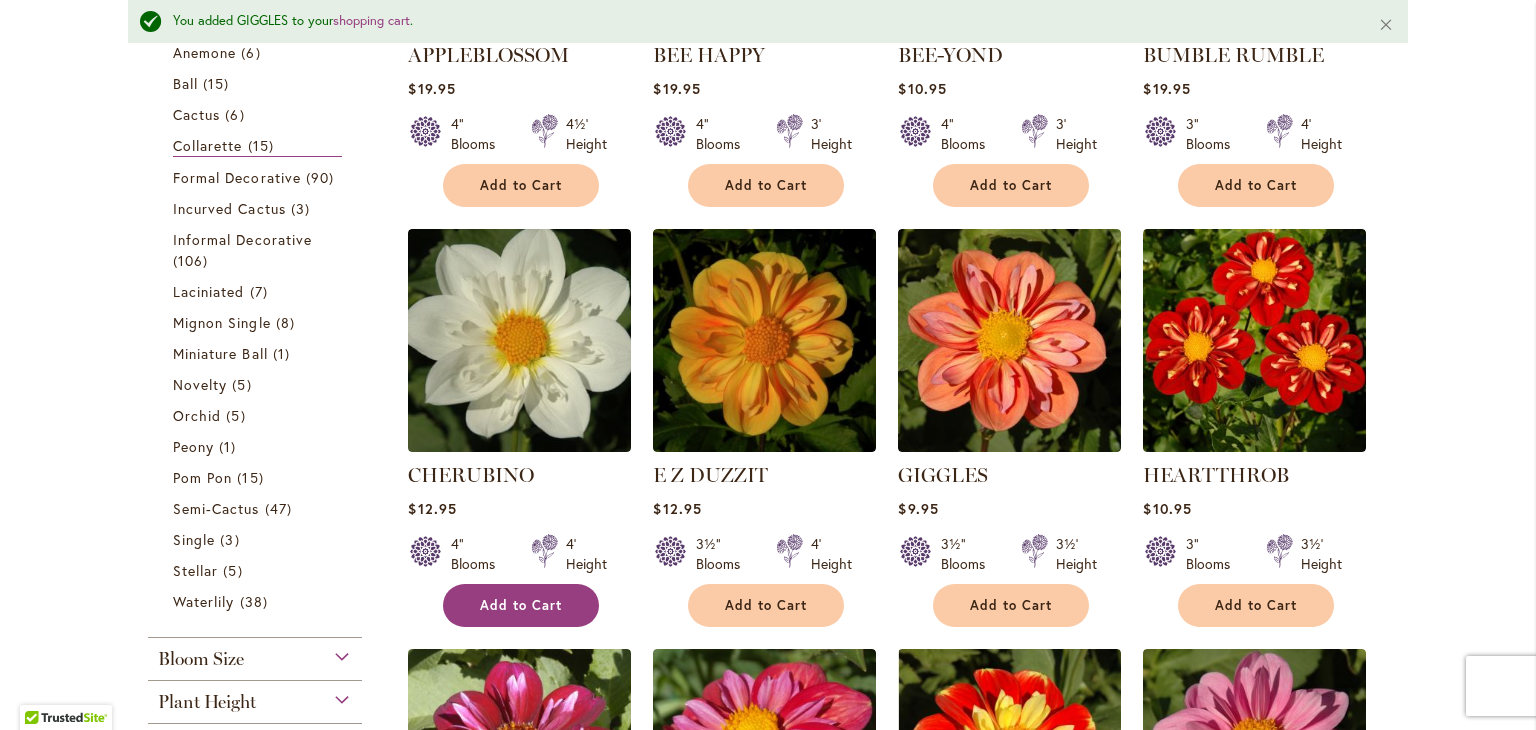 click on "Add to Cart" at bounding box center (521, 605) 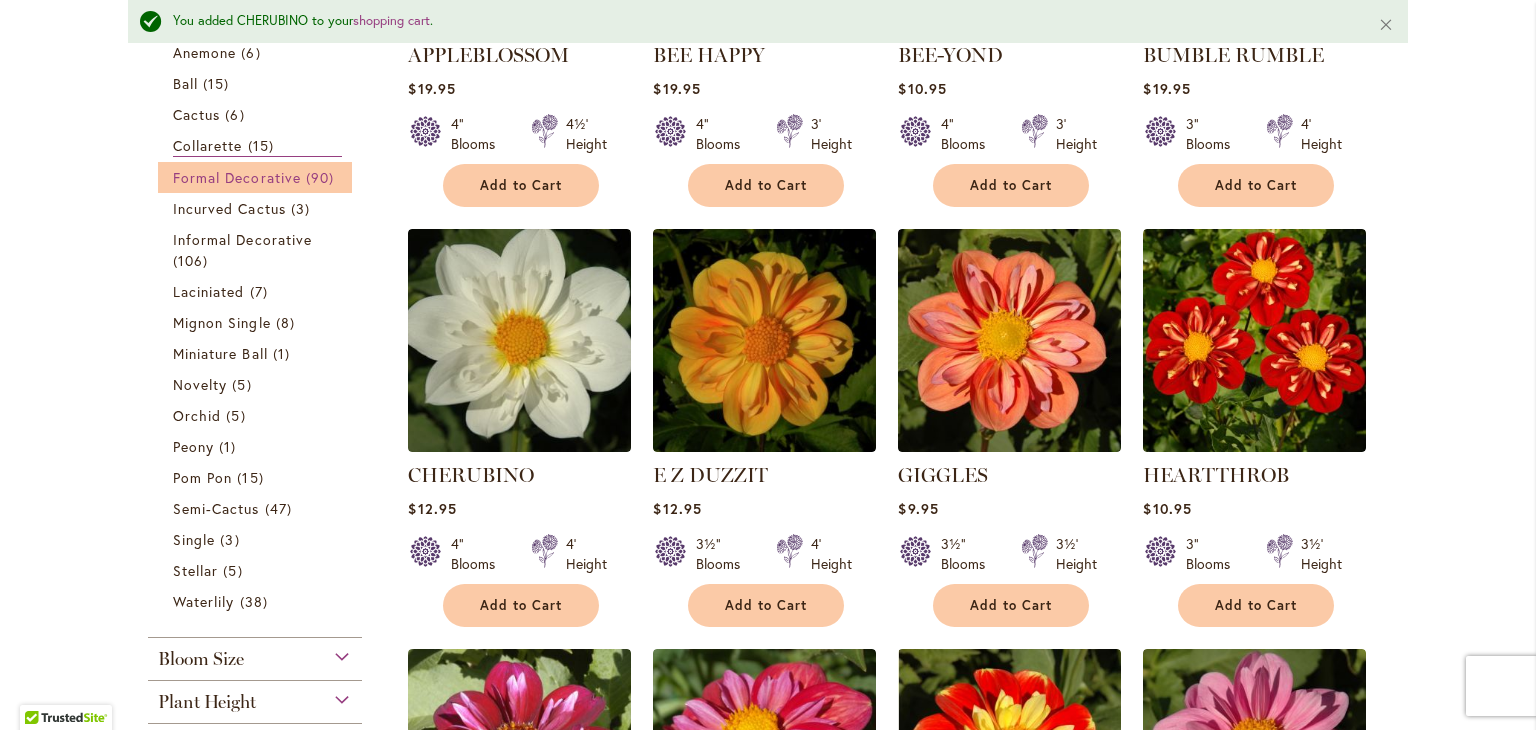 click on "Formal Decorative" at bounding box center (237, 177) 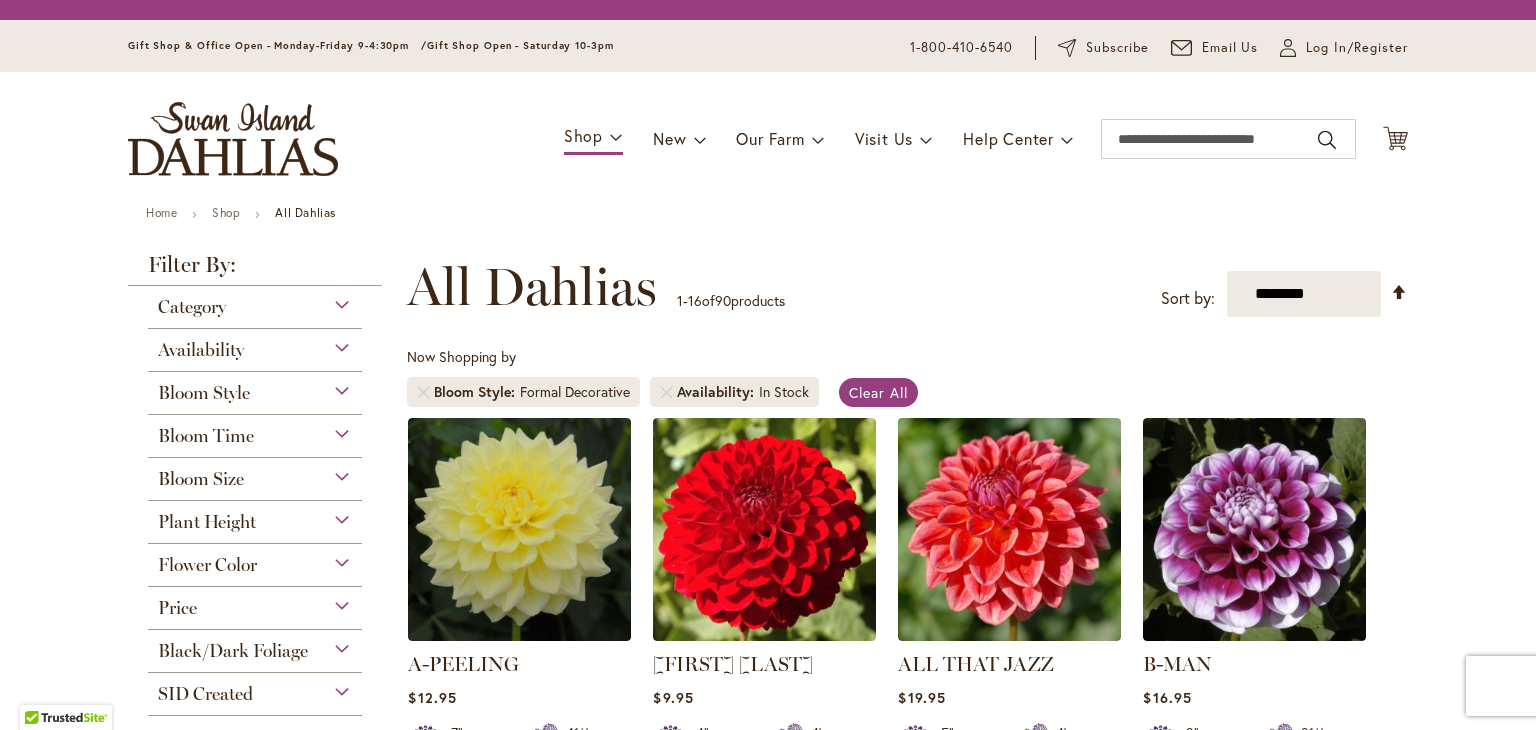 scroll, scrollTop: 0, scrollLeft: 0, axis: both 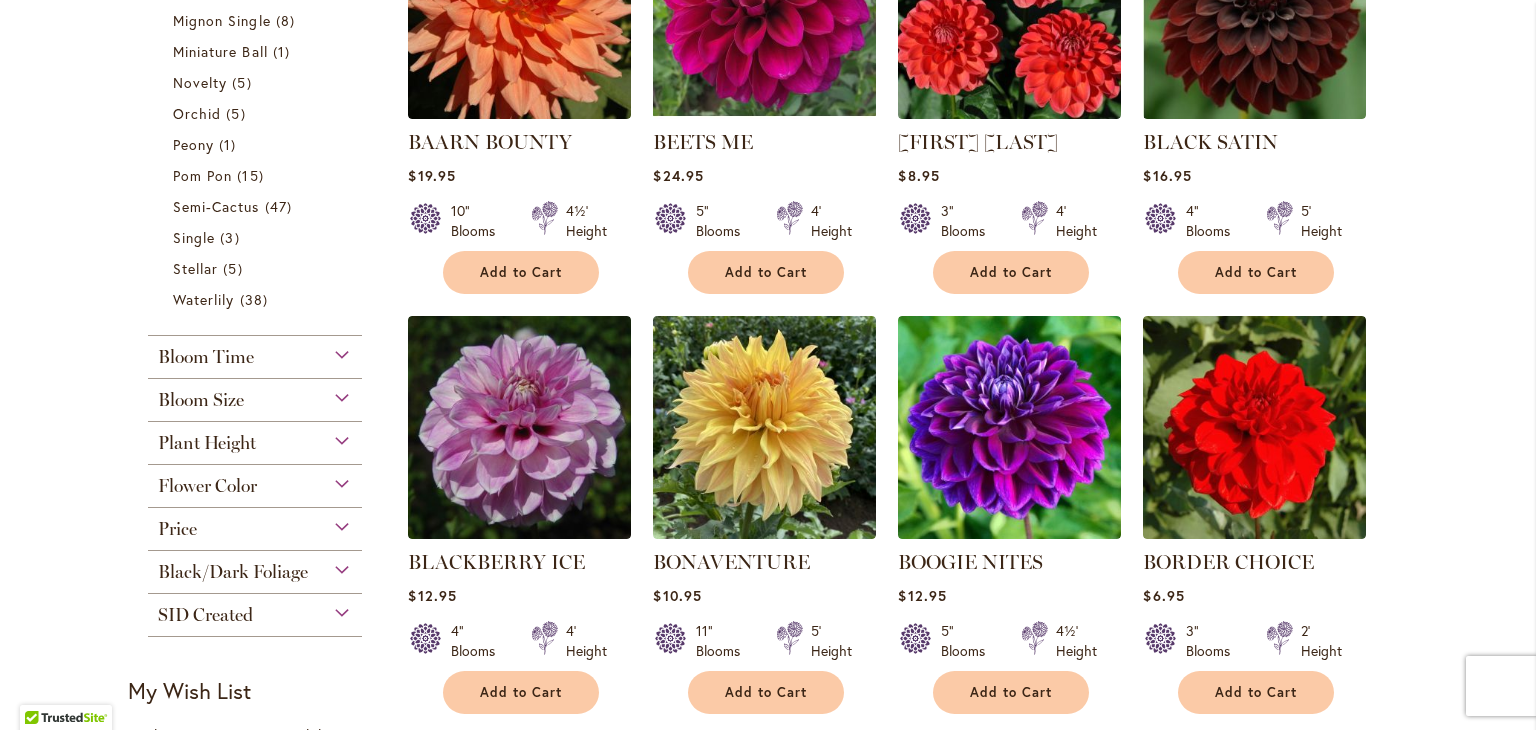 click on "Plant Height" at bounding box center (255, 438) 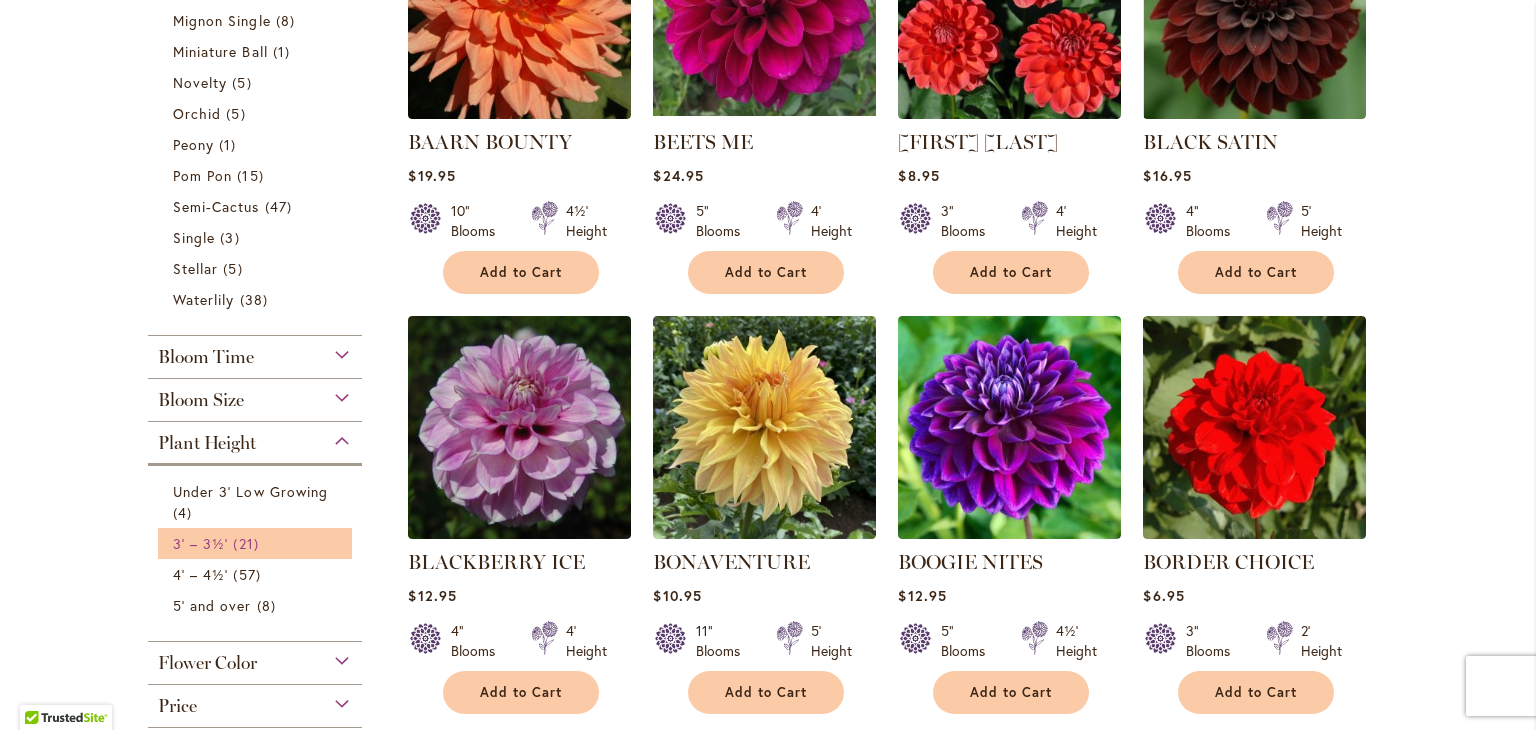 click on "3' – 3½'" at bounding box center (200, 543) 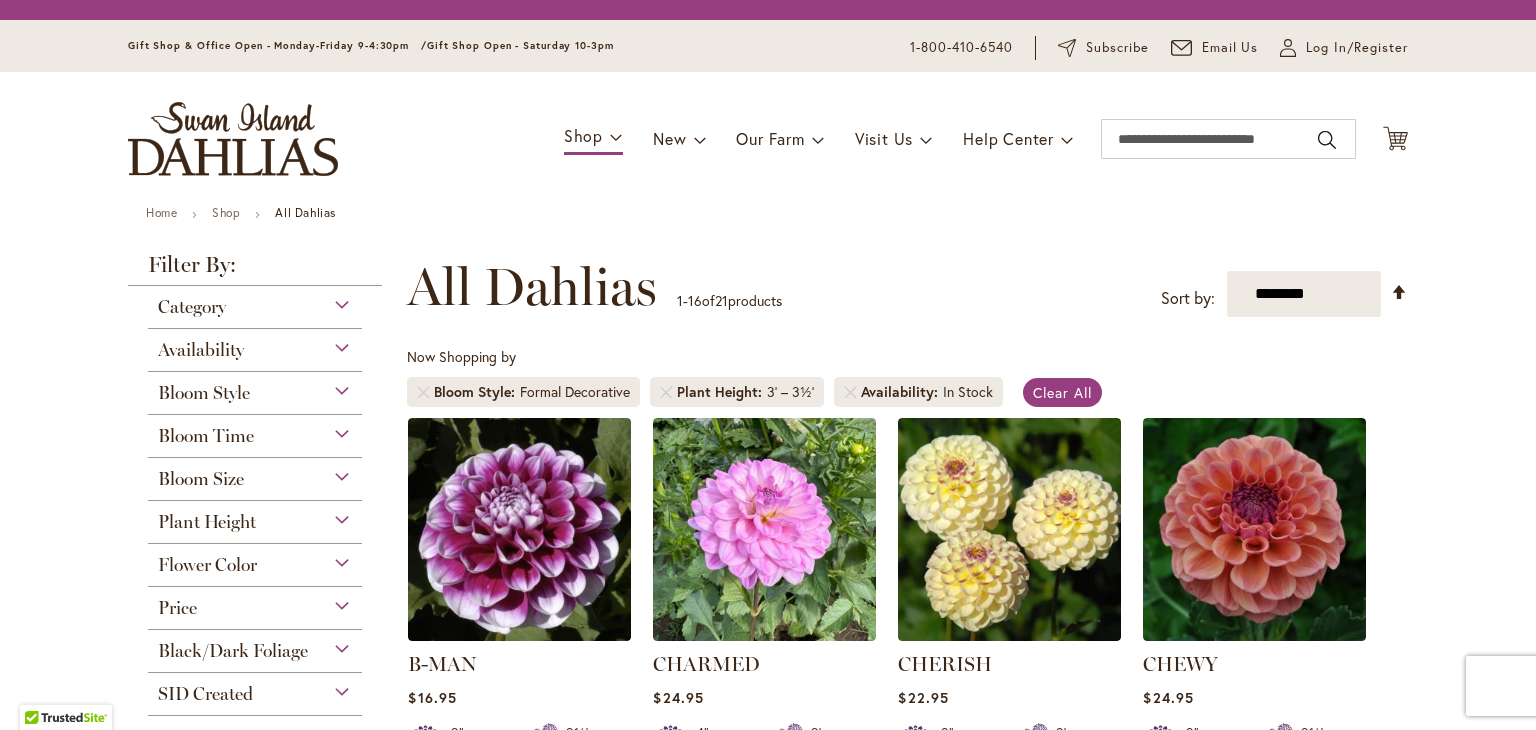 scroll, scrollTop: 0, scrollLeft: 0, axis: both 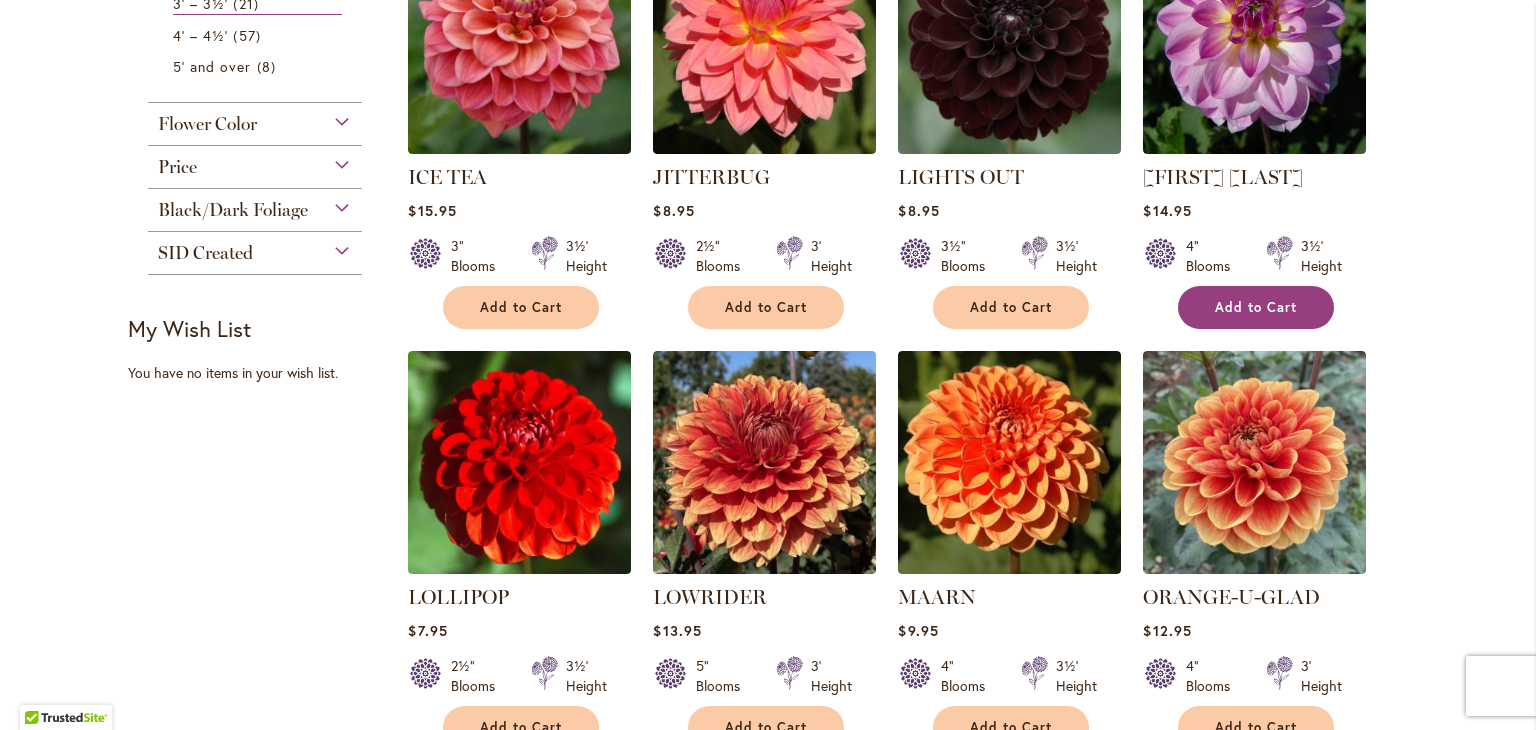 click on "Add to Cart" at bounding box center (1256, 307) 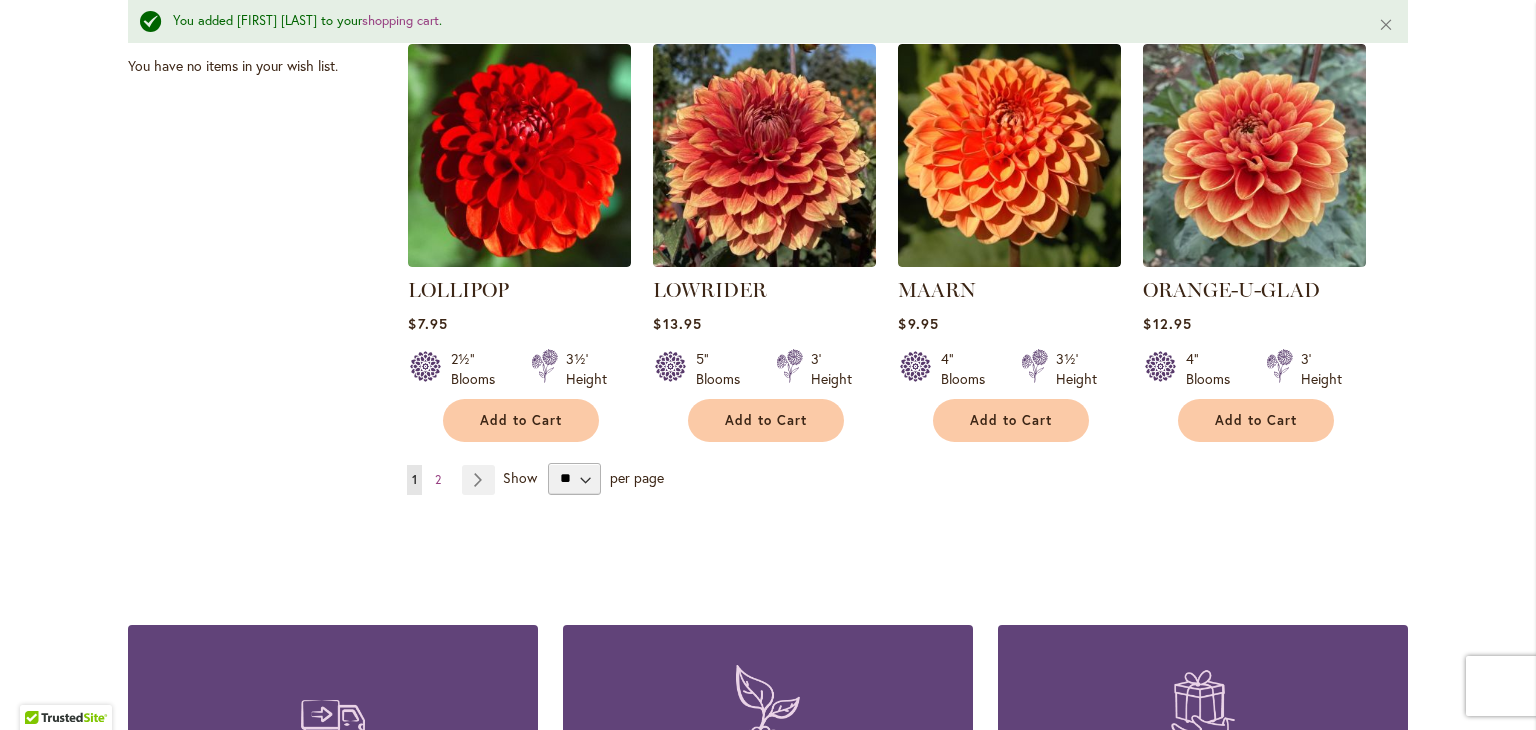 scroll, scrollTop: 1722, scrollLeft: 0, axis: vertical 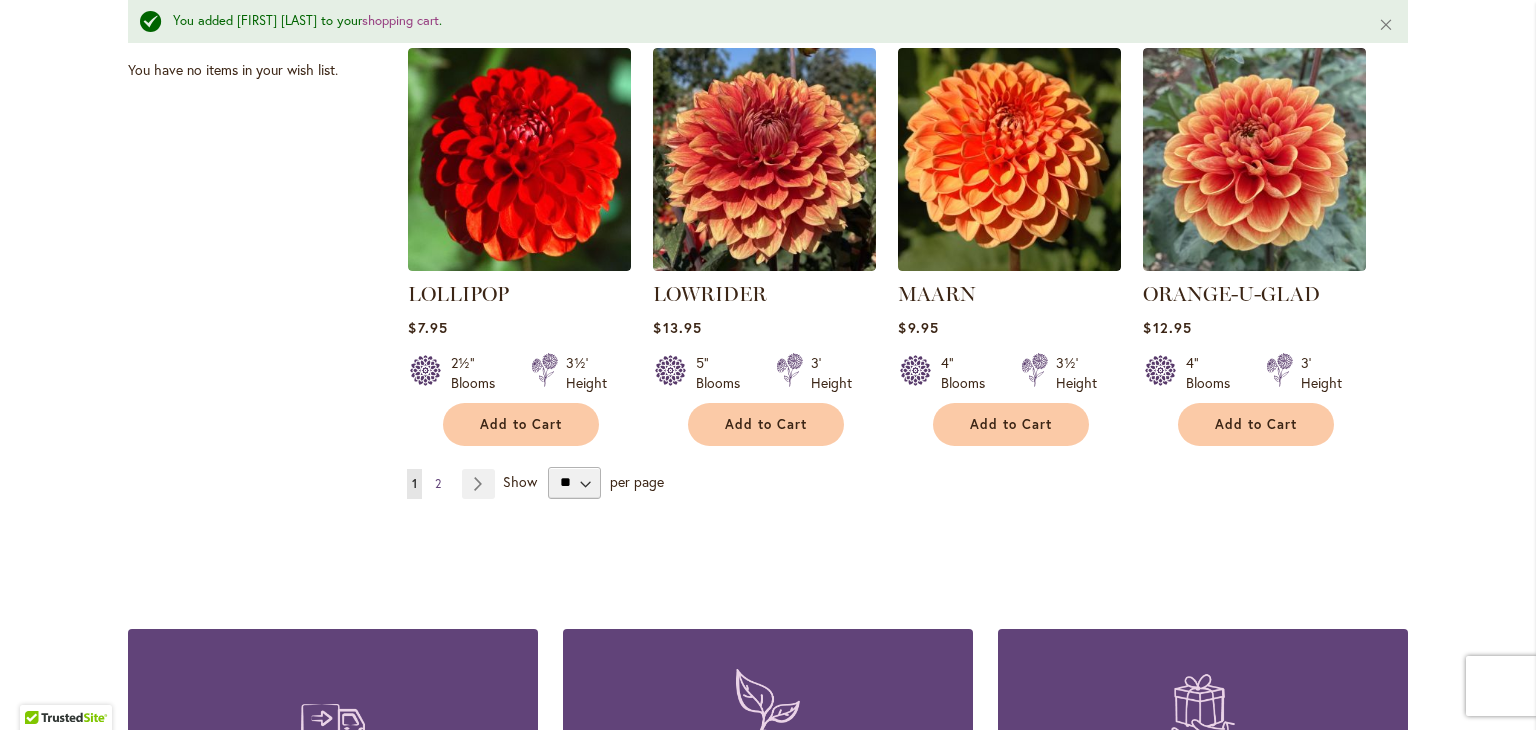 click on "2" at bounding box center [438, 483] 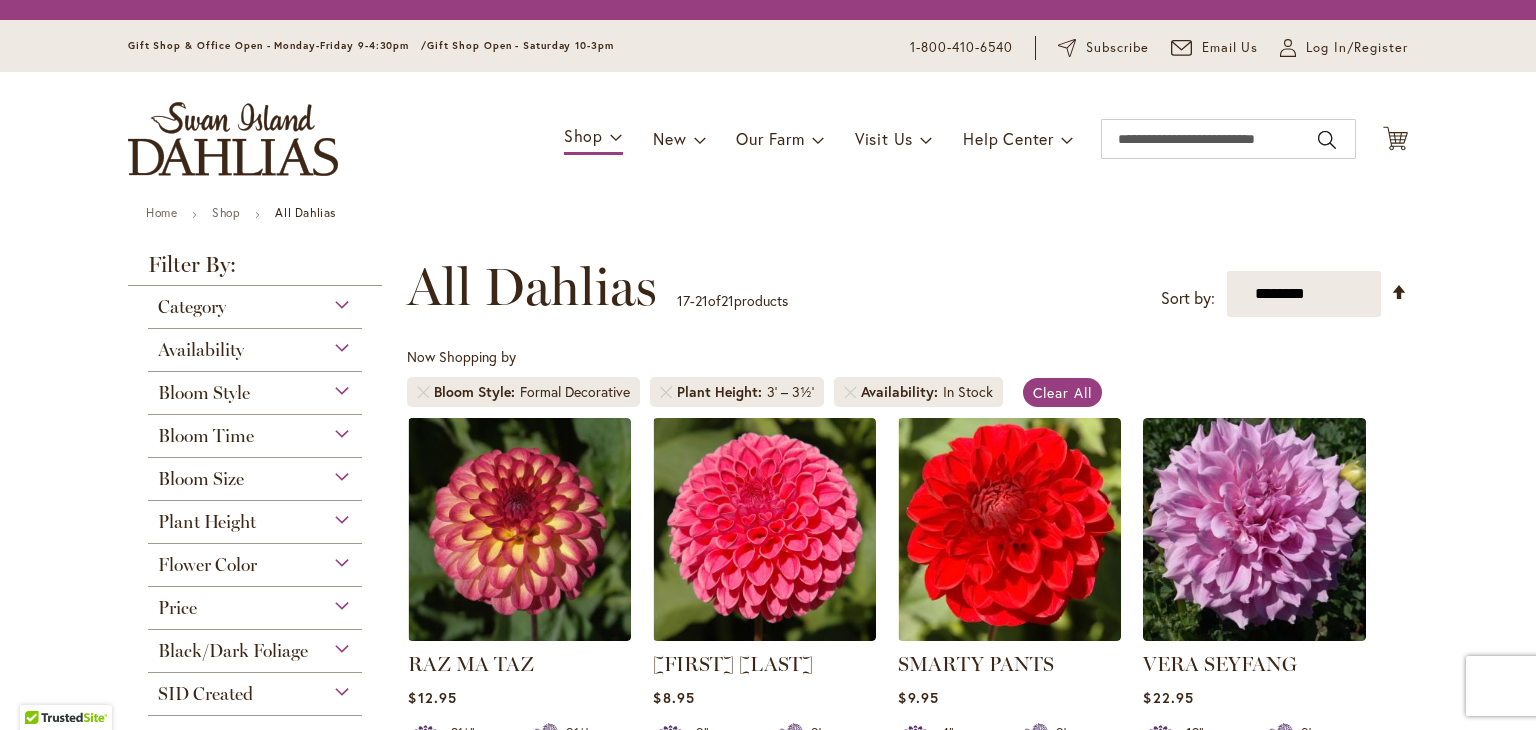 scroll, scrollTop: 0, scrollLeft: 0, axis: both 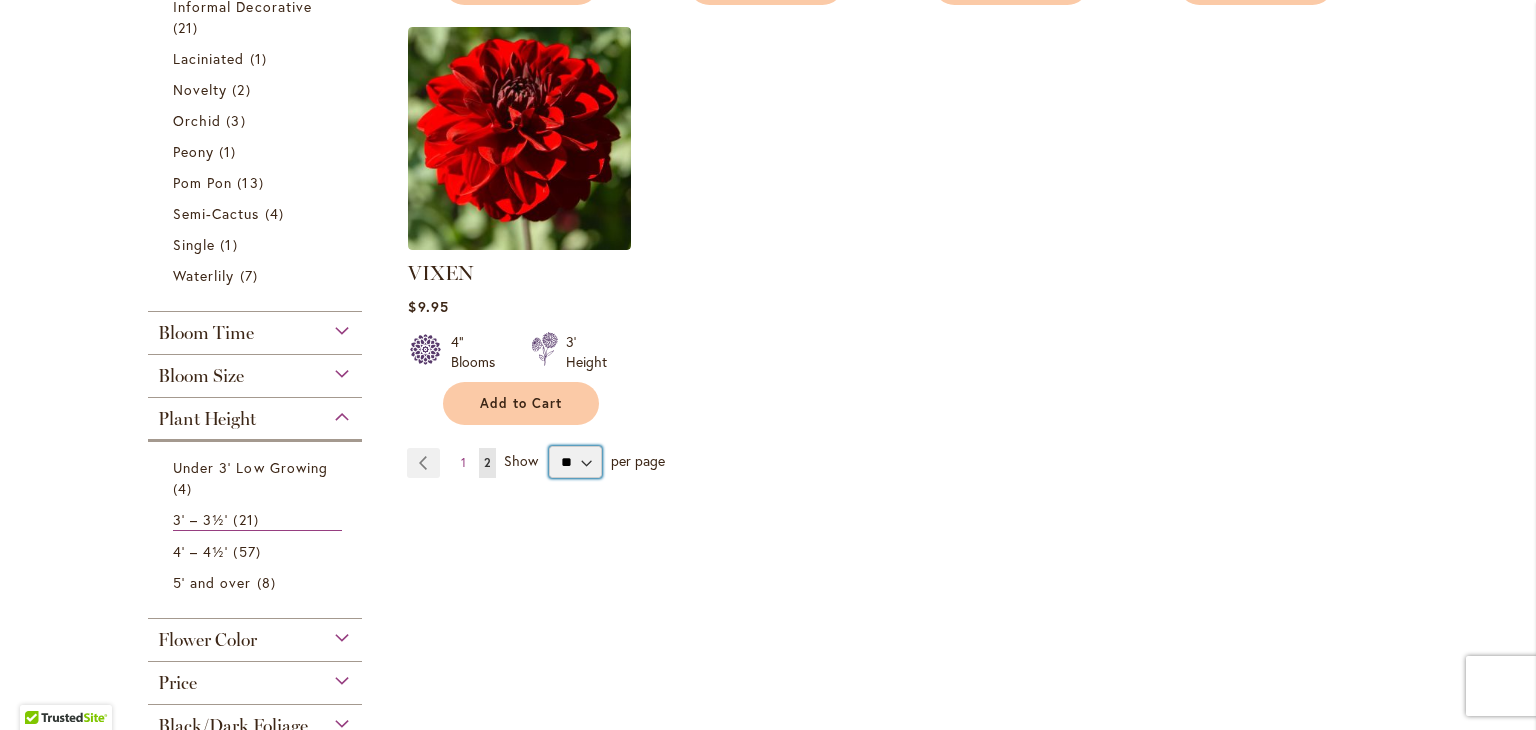 click on "**
**
**
**" at bounding box center [575, 462] 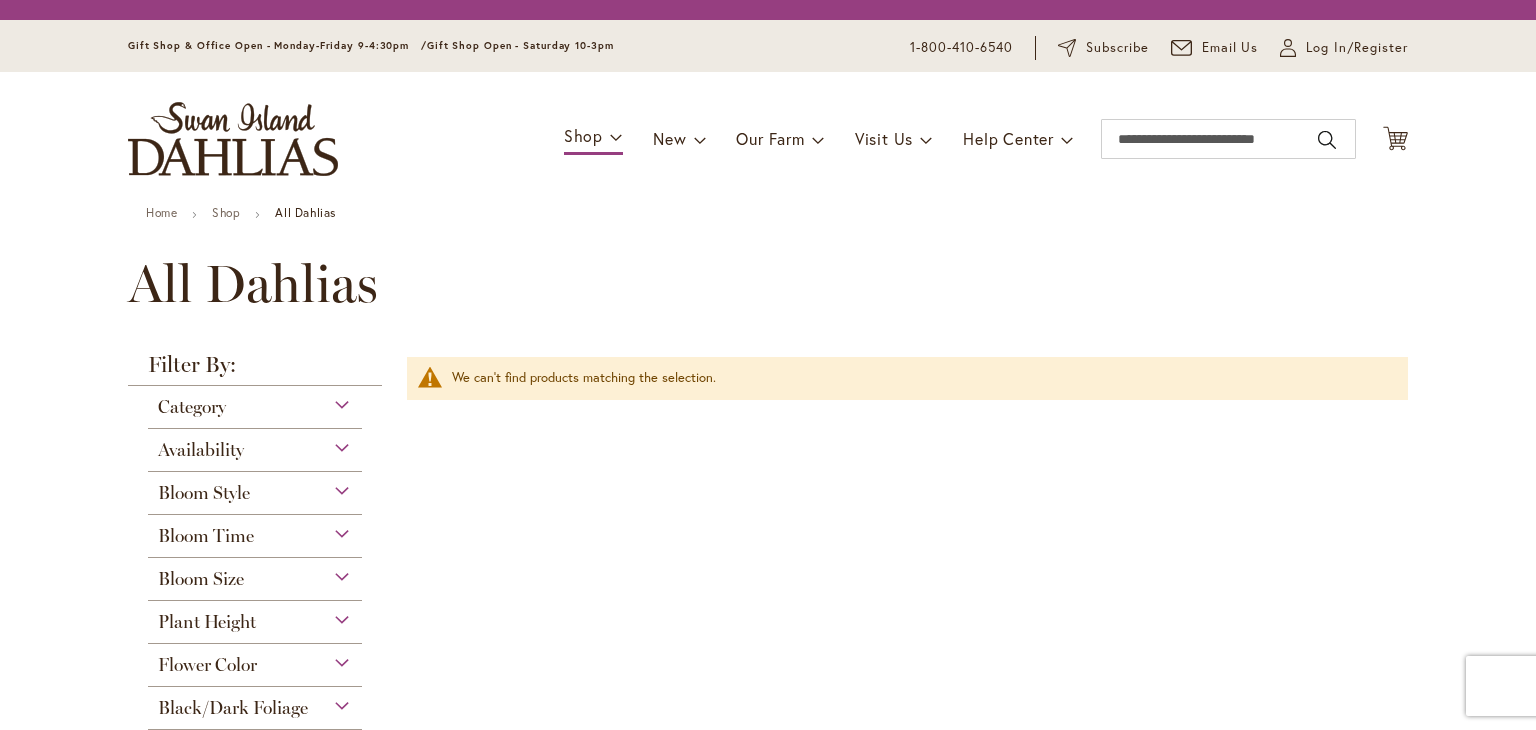 scroll, scrollTop: 0, scrollLeft: 0, axis: both 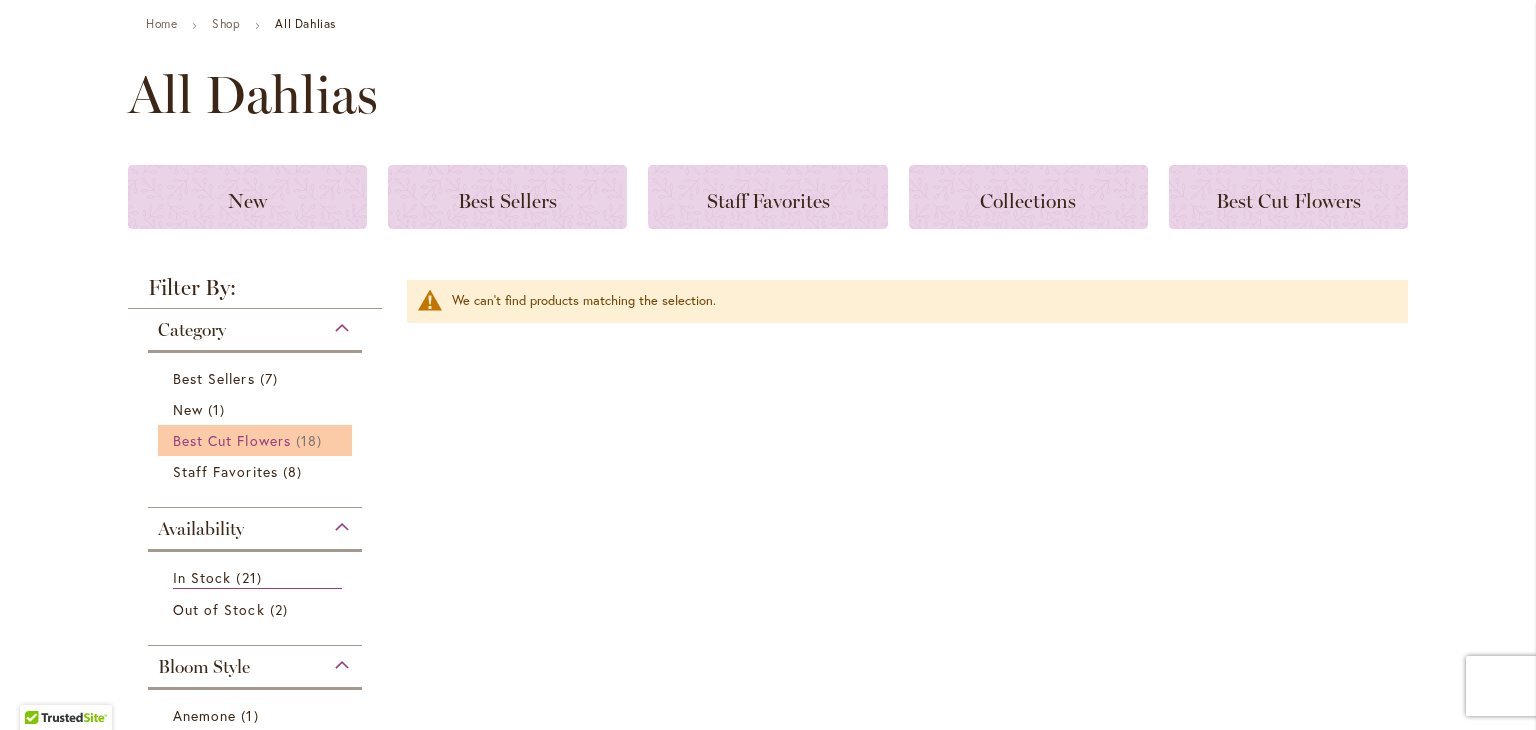 click on "Best Cut Flowers" at bounding box center (232, 440) 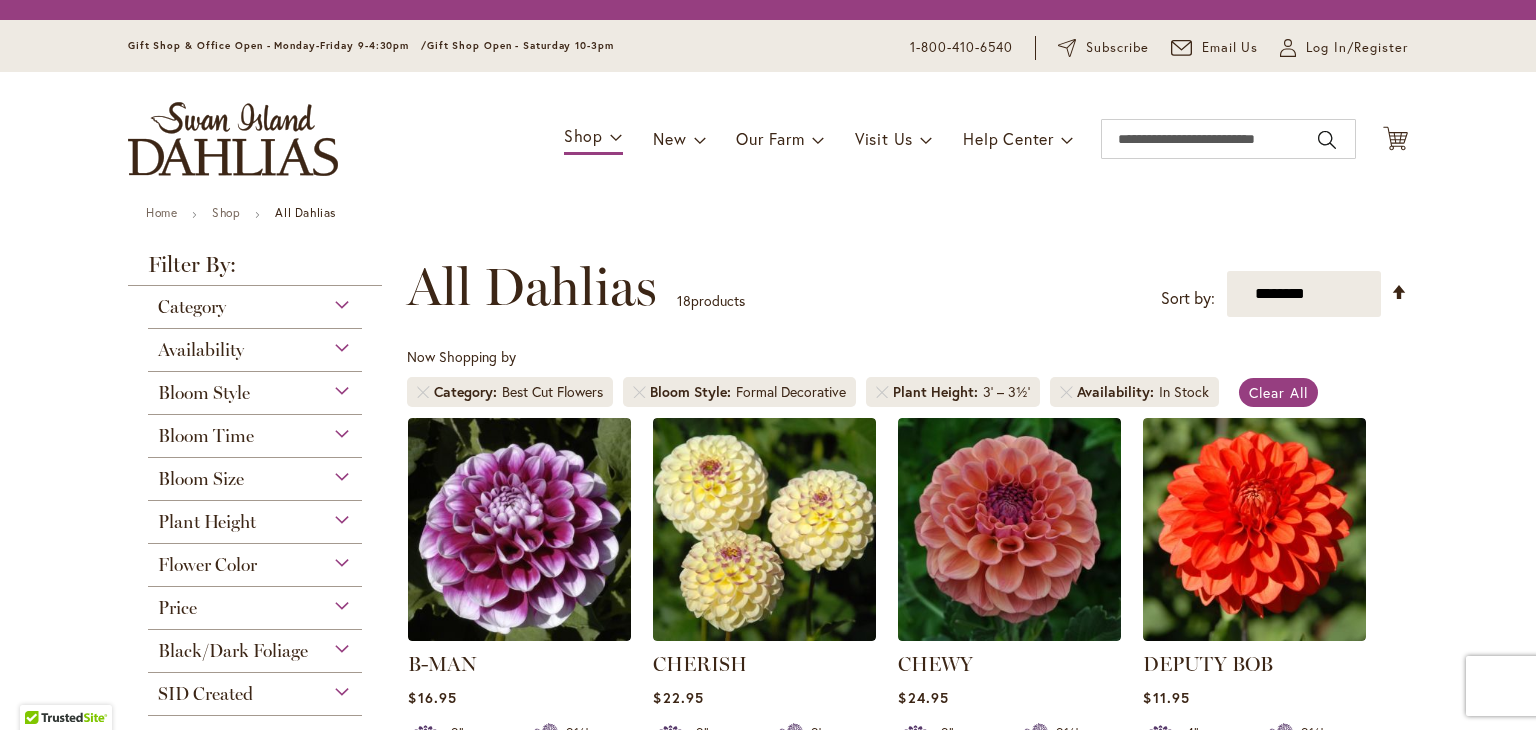 scroll, scrollTop: 0, scrollLeft: 0, axis: both 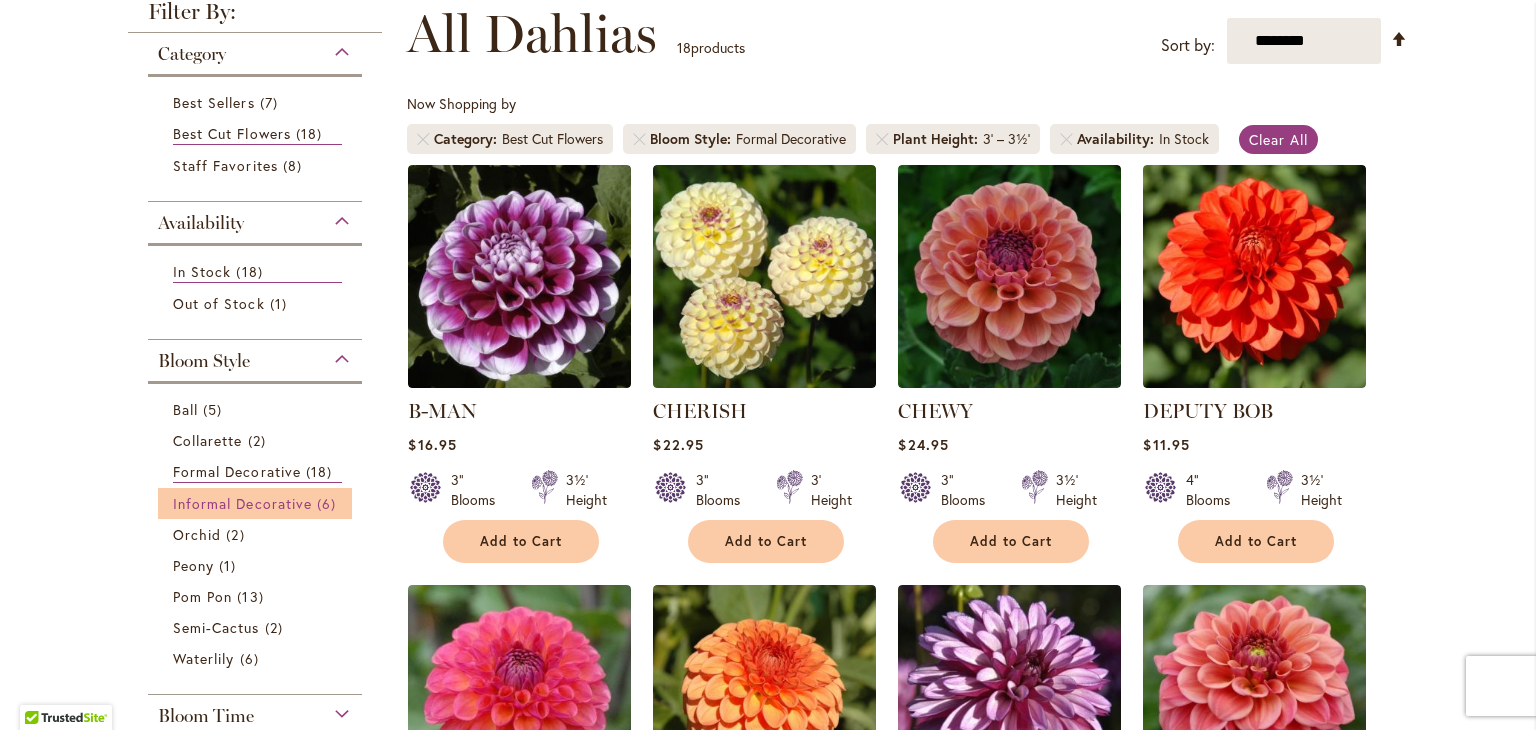 click on "Informal Decorative" at bounding box center (242, 503) 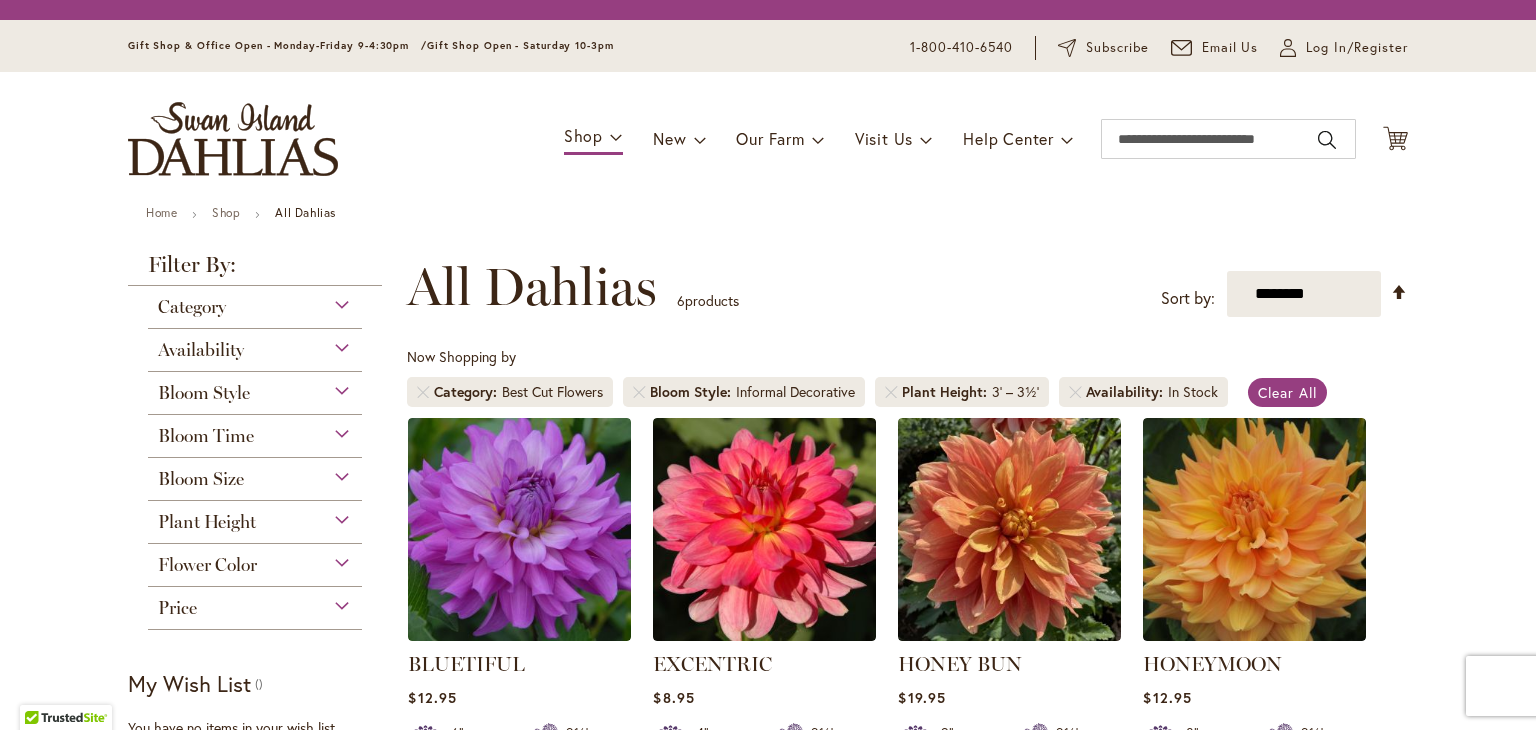 scroll, scrollTop: 0, scrollLeft: 0, axis: both 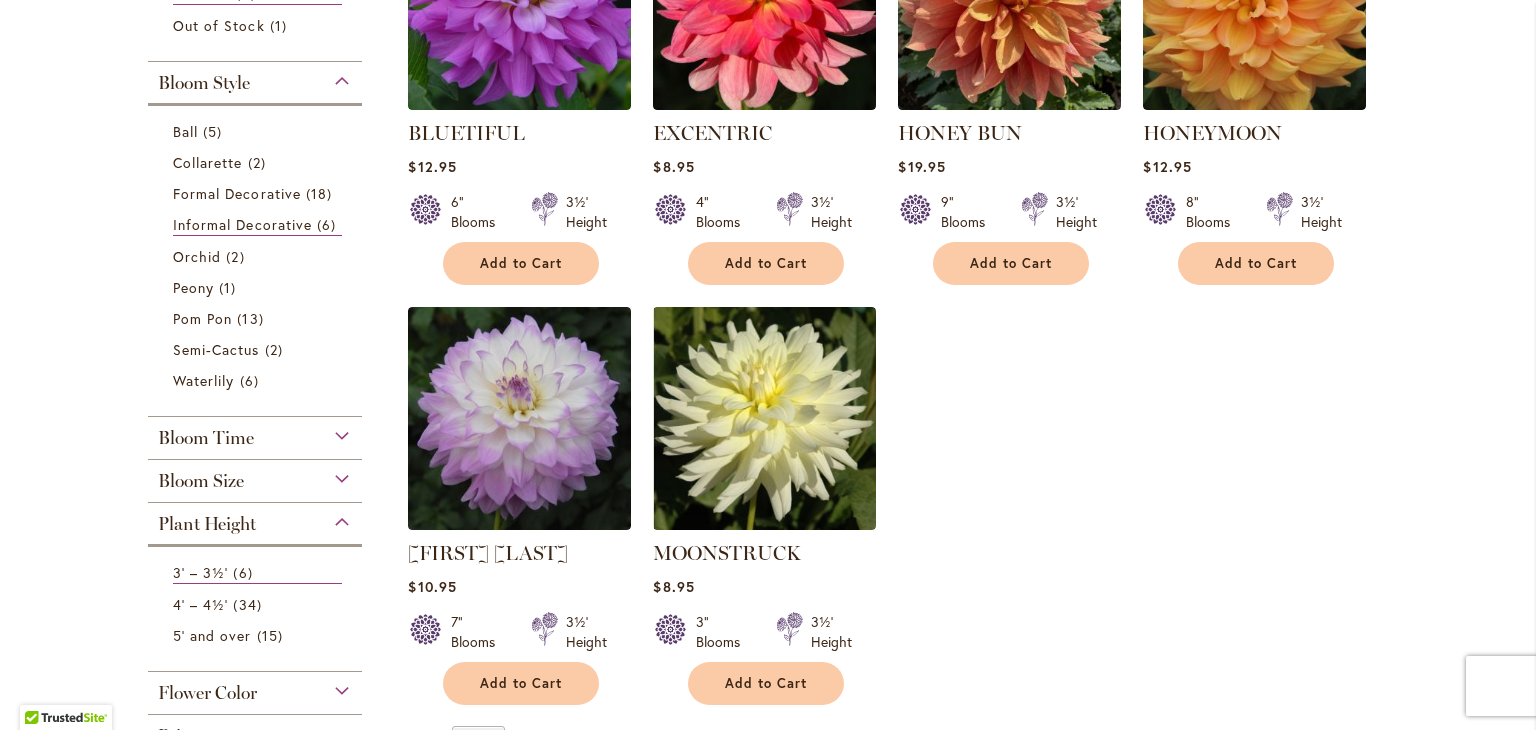 click on "Bloom Size" at bounding box center (255, 476) 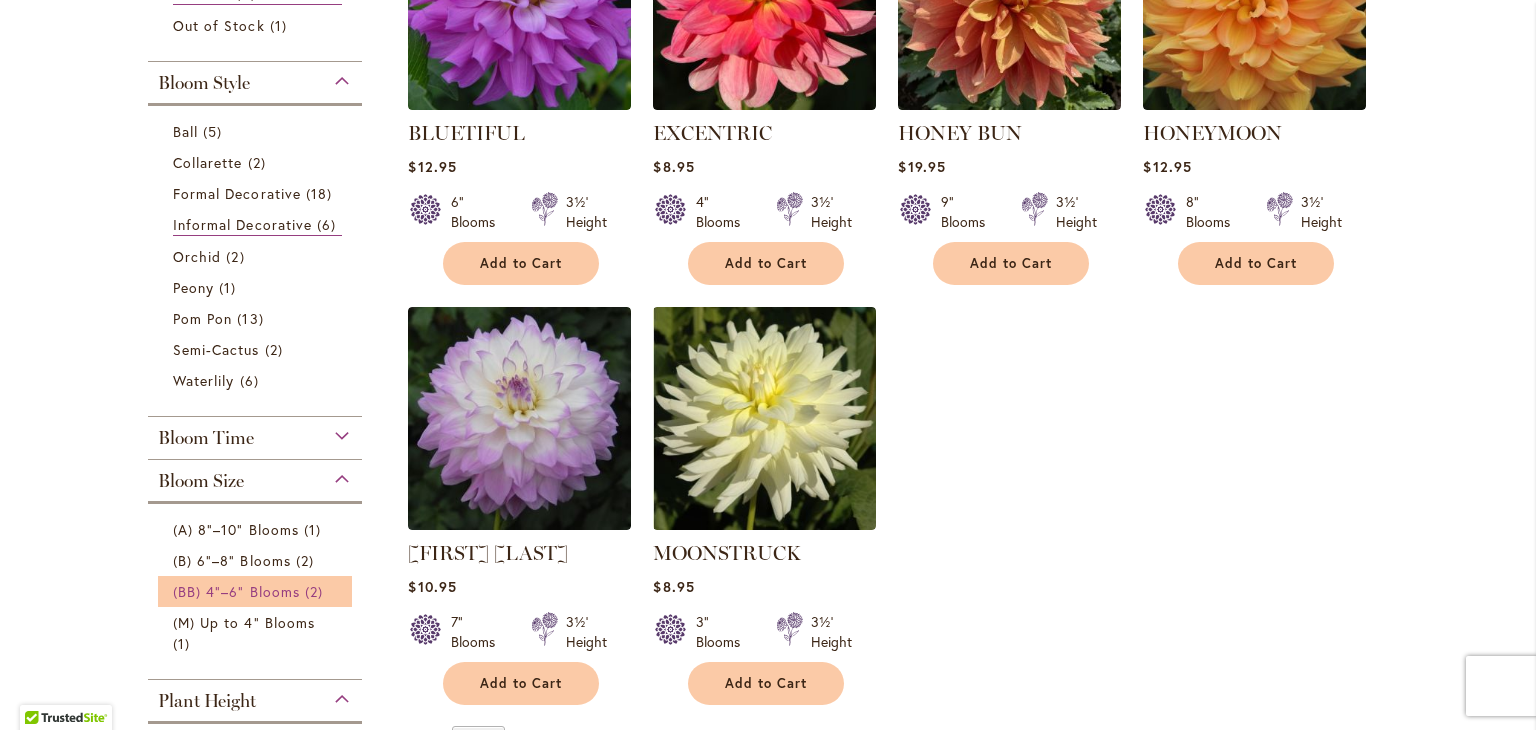 click on "(BB) 4"–6" Blooms" at bounding box center (236, 591) 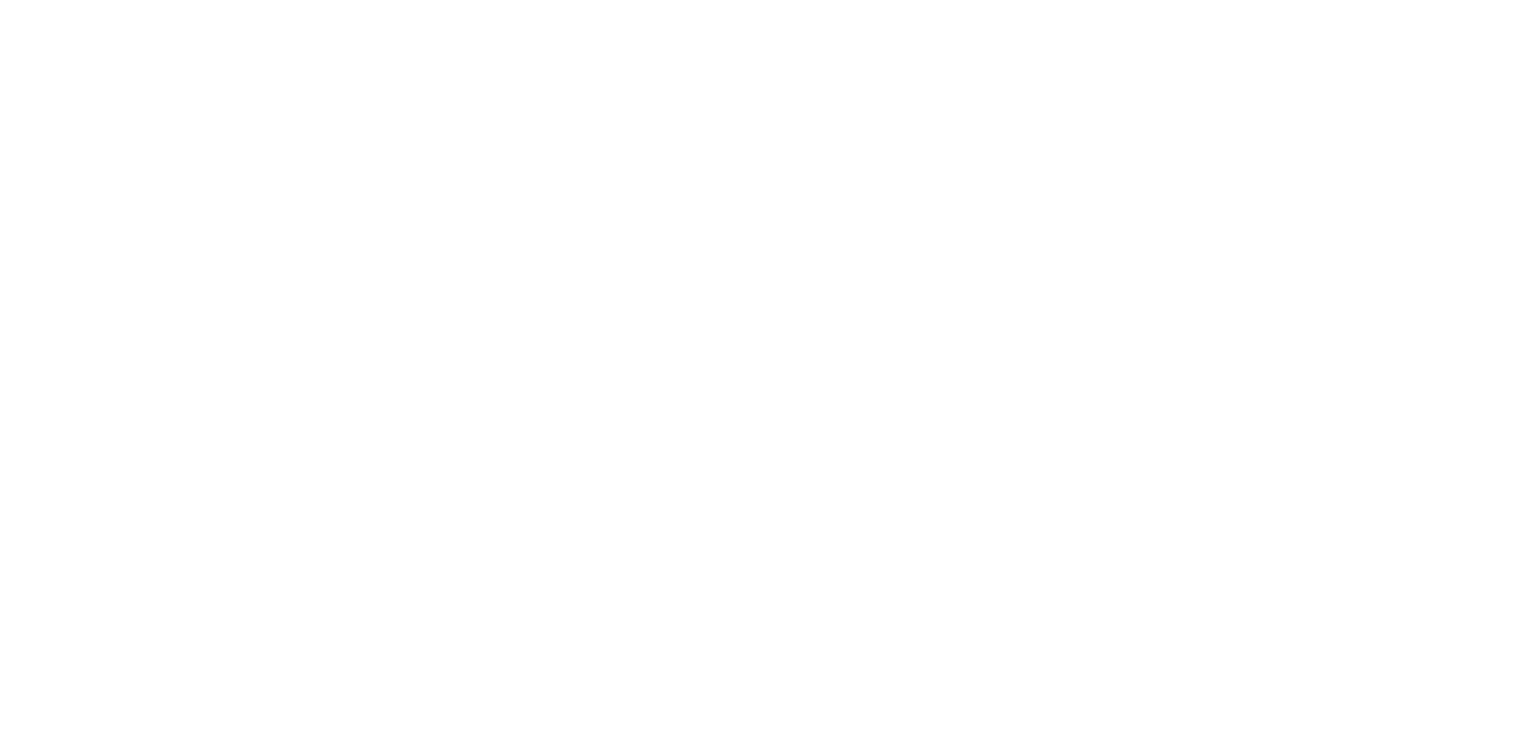 scroll, scrollTop: 0, scrollLeft: 0, axis: both 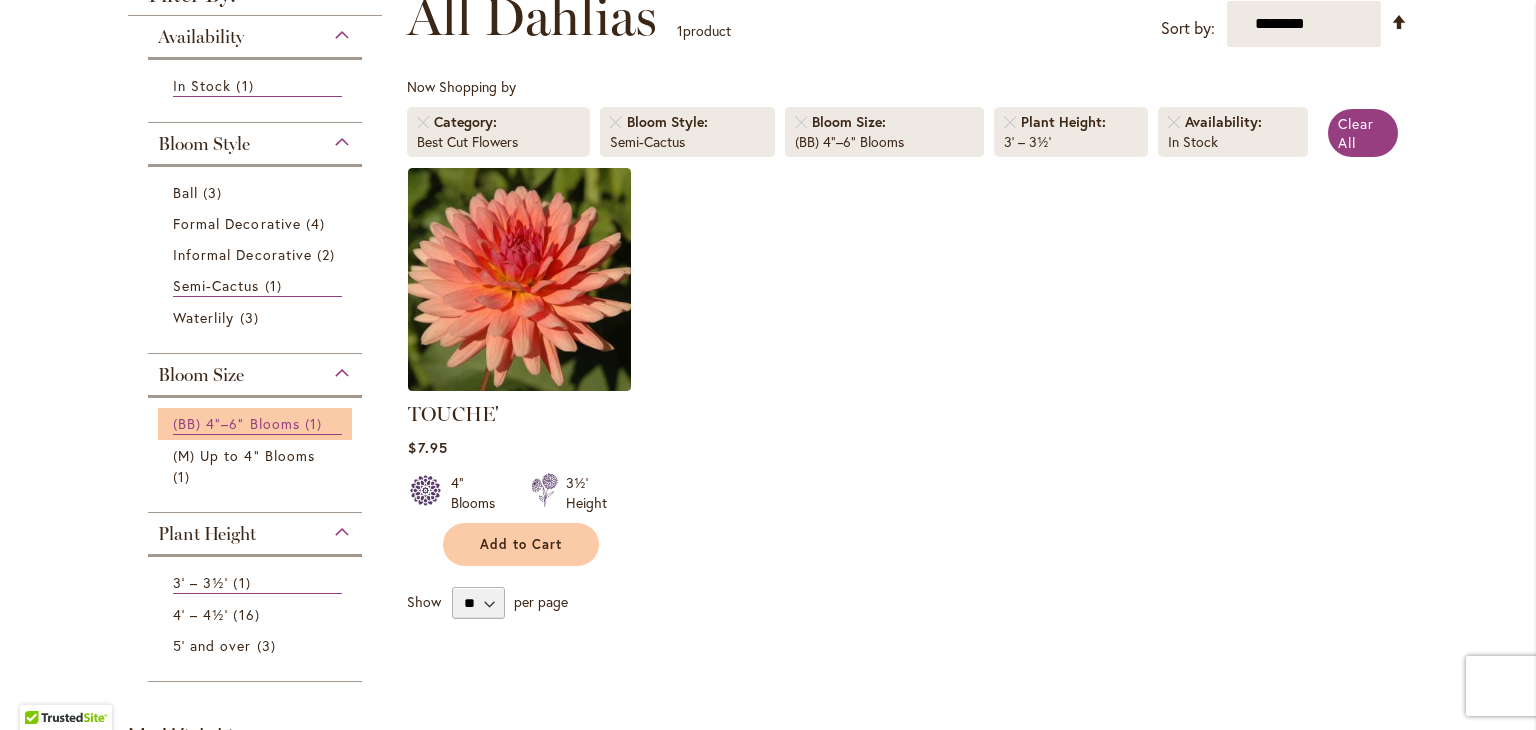 click on "(BB) 4"–6" Blooms
1
item" at bounding box center [257, 424] 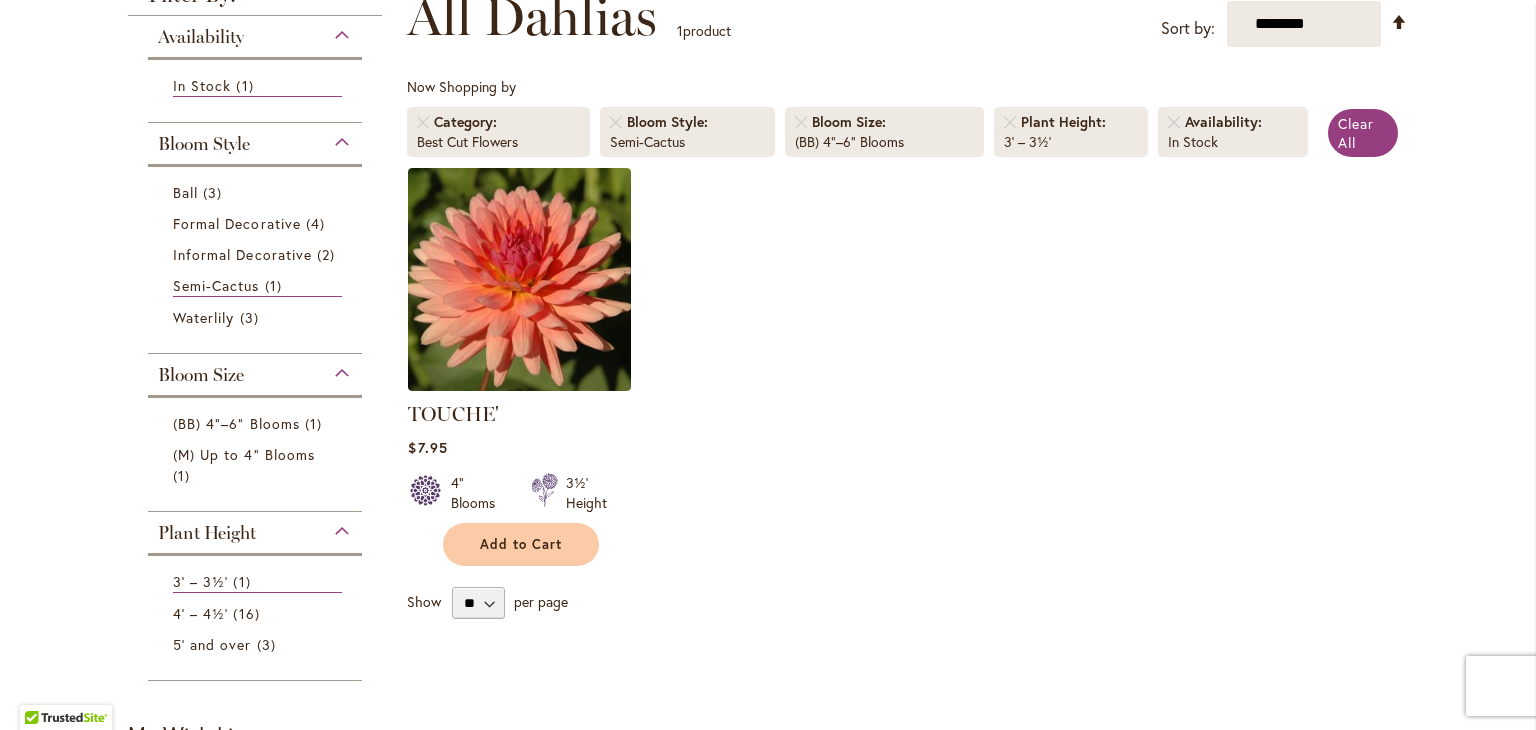 click on "Bloom Size" at bounding box center [255, 370] 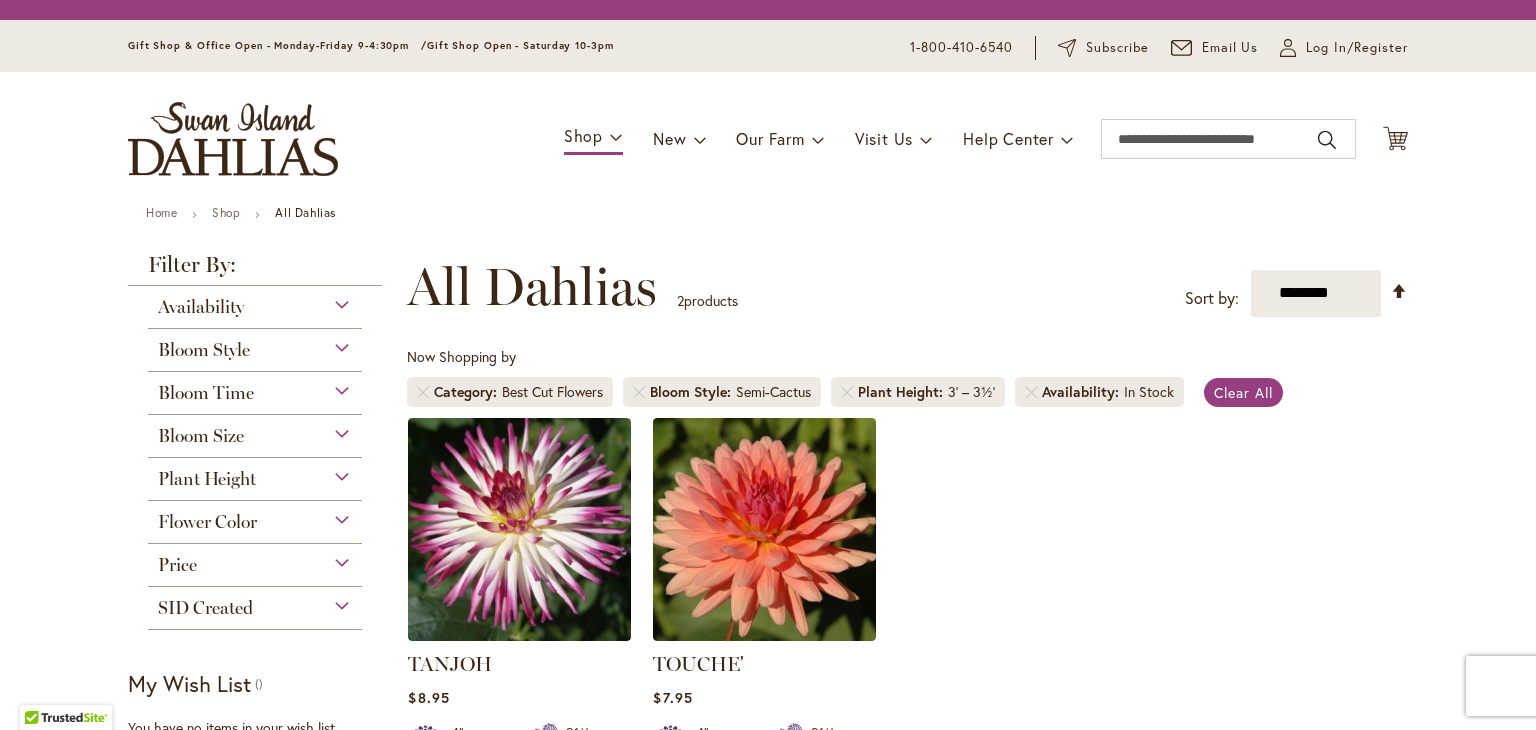 scroll, scrollTop: 0, scrollLeft: 0, axis: both 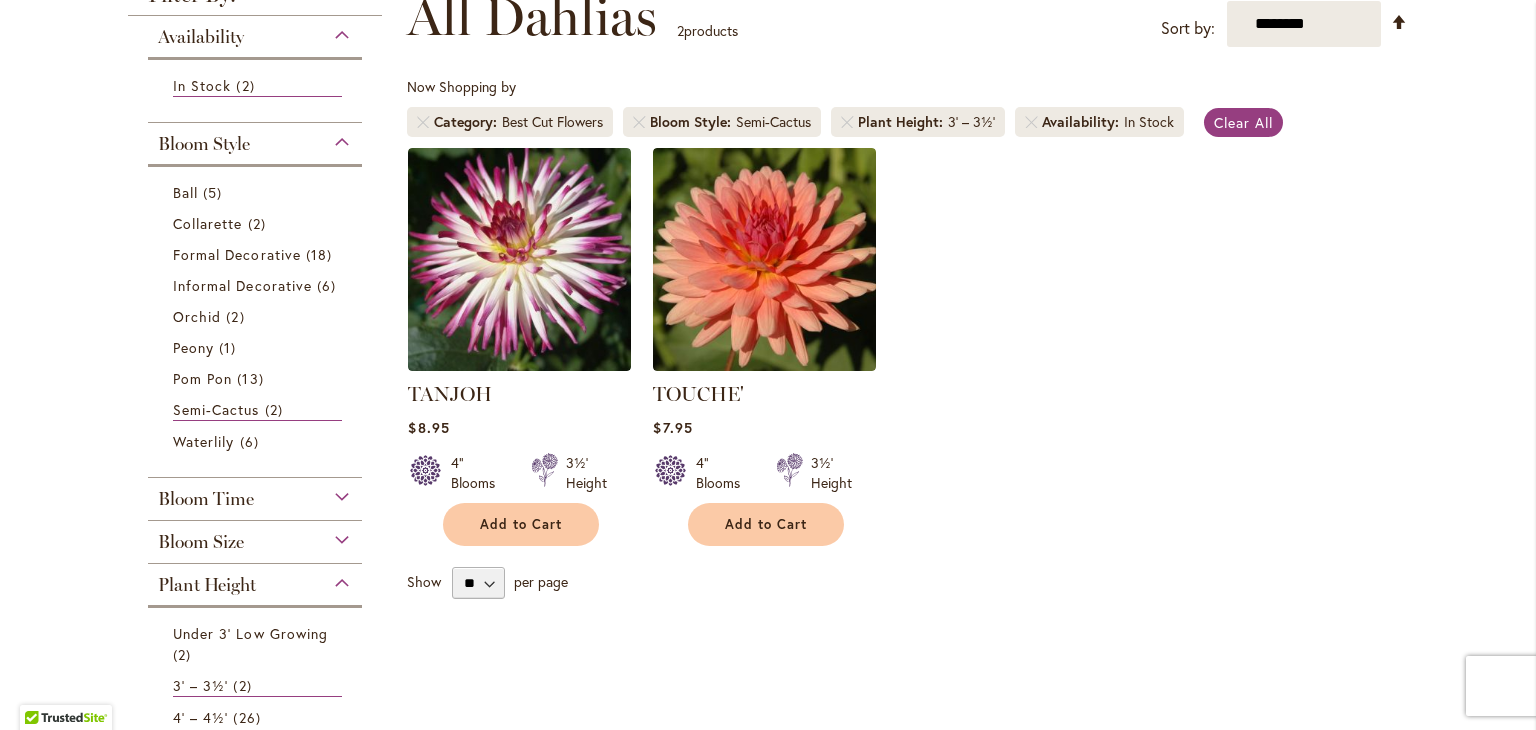 click on "Bloom Size" at bounding box center (255, 537) 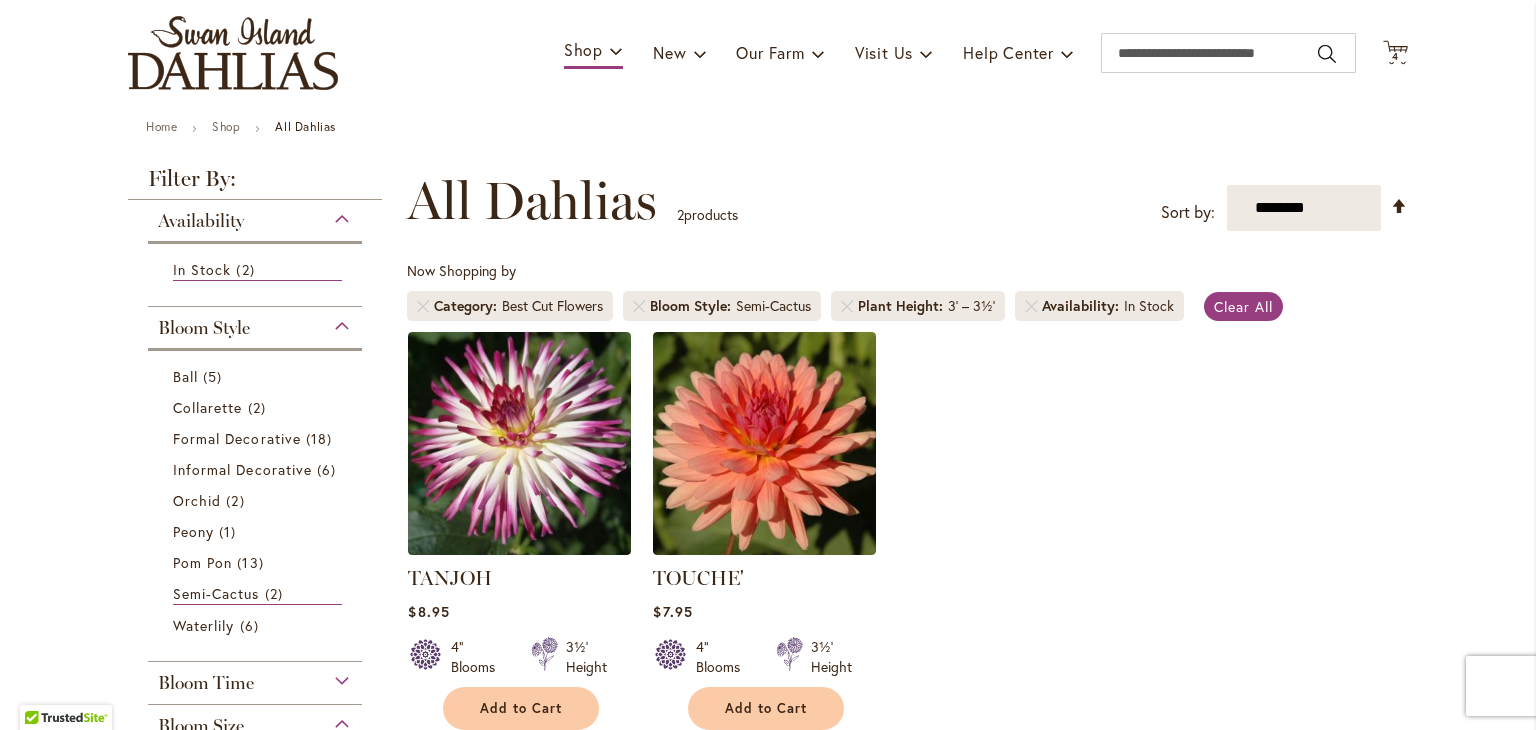 scroll, scrollTop: 122, scrollLeft: 0, axis: vertical 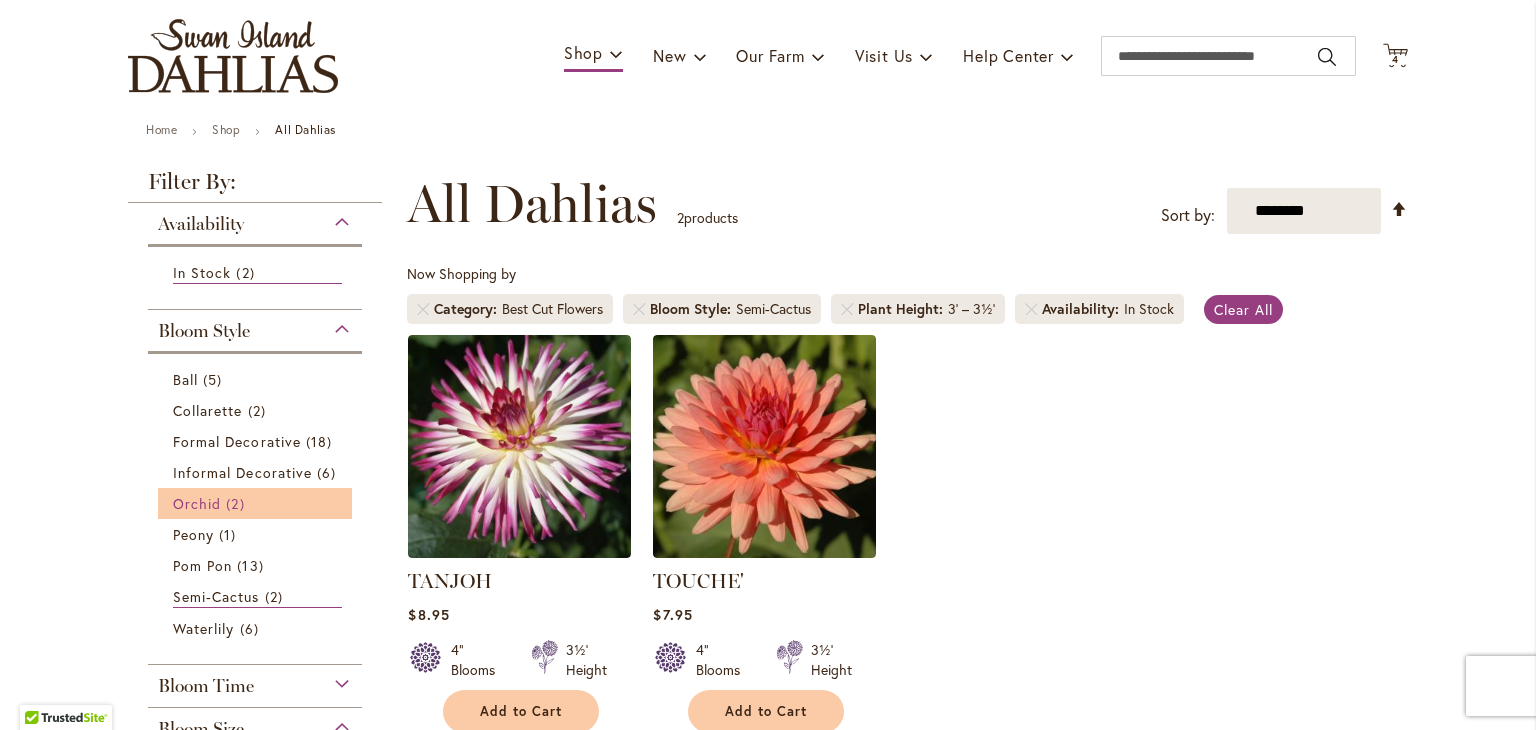 click on "Orchid" at bounding box center (197, 503) 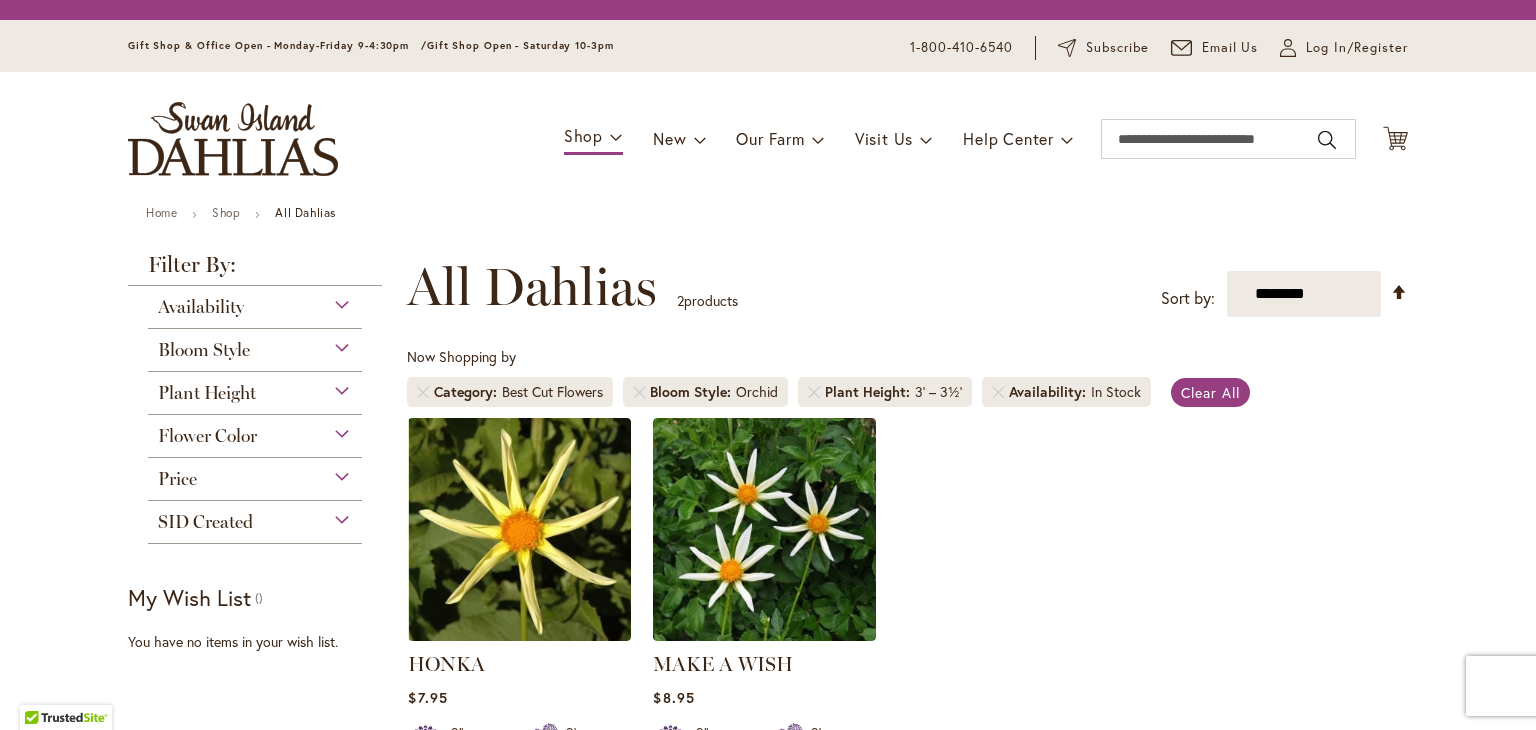 scroll, scrollTop: 0, scrollLeft: 0, axis: both 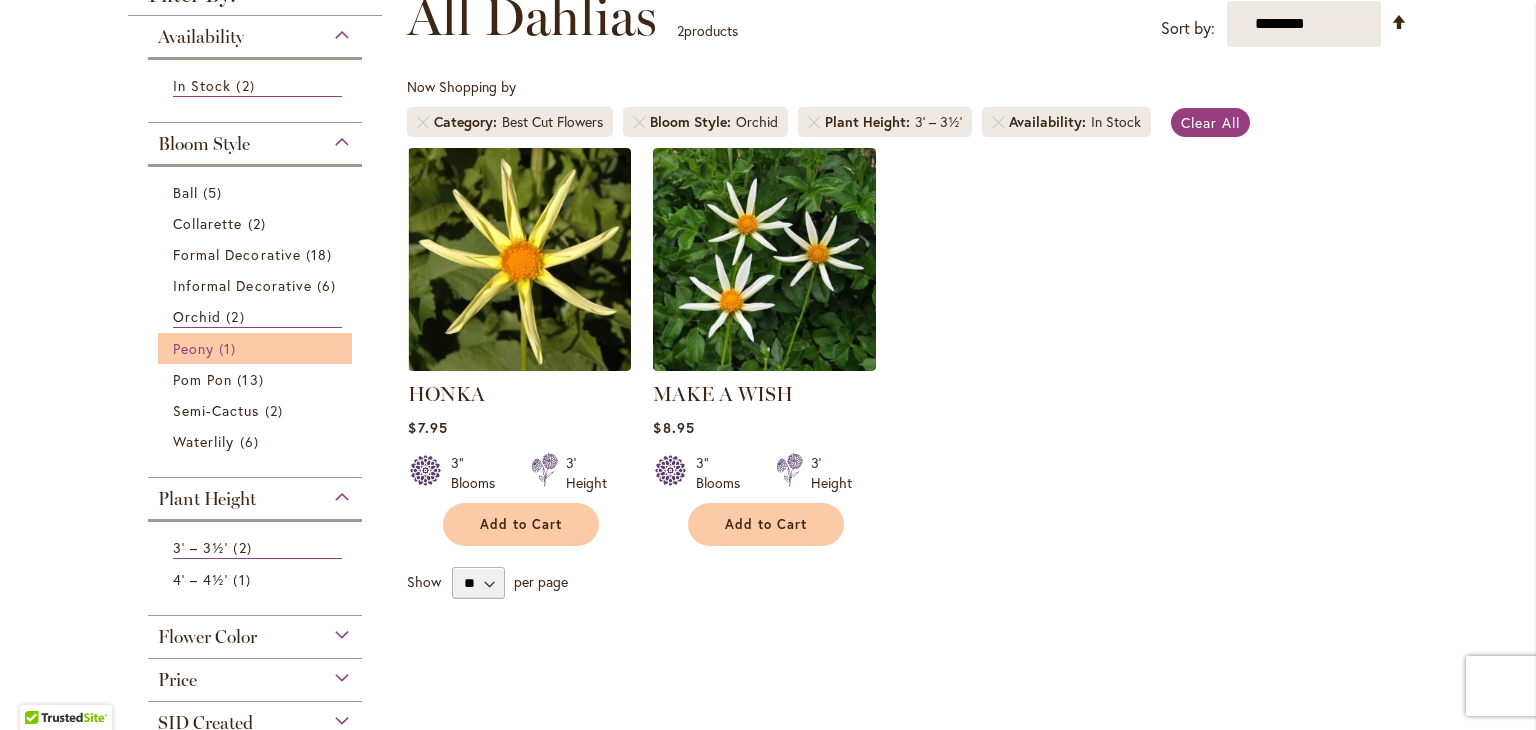 click on "Peony" at bounding box center (193, 348) 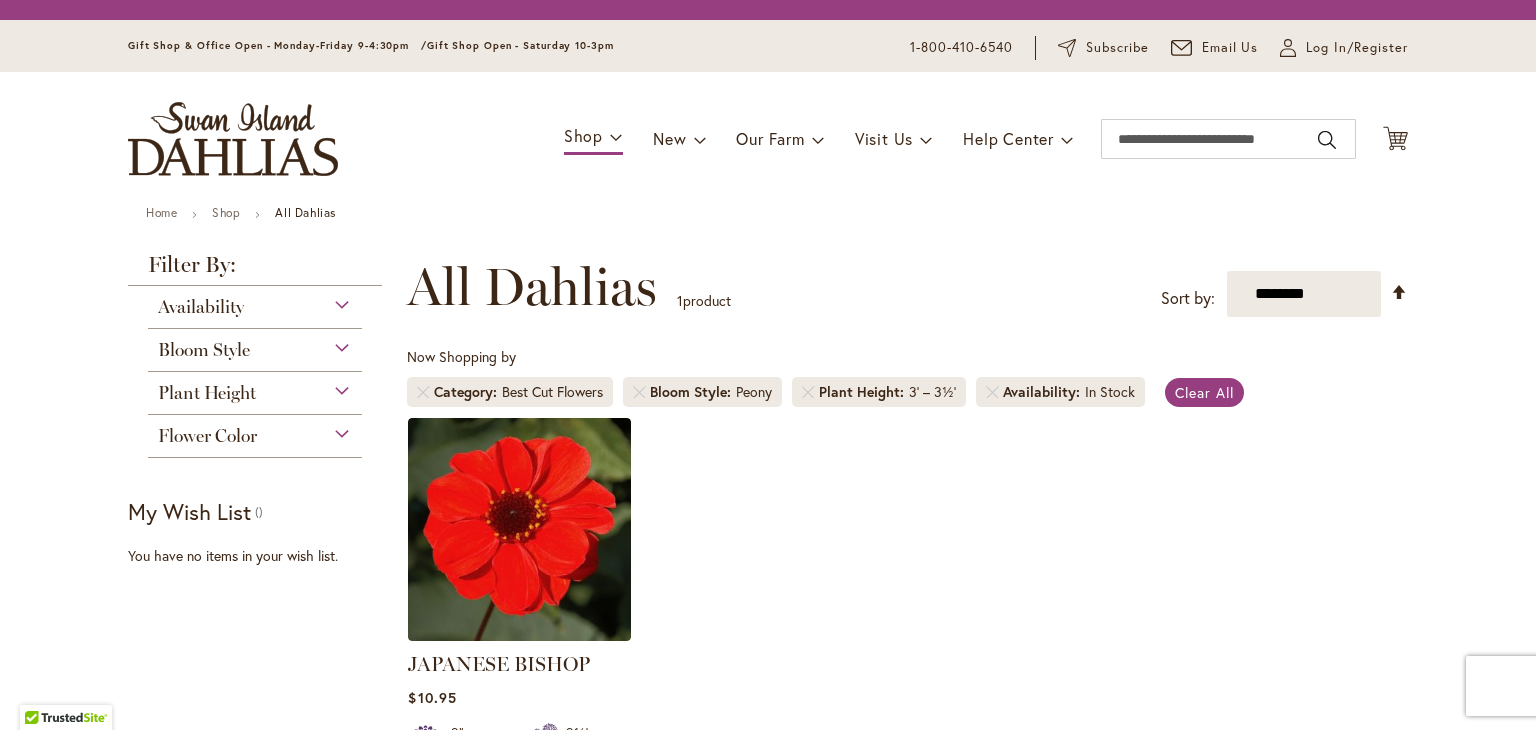 scroll, scrollTop: 0, scrollLeft: 0, axis: both 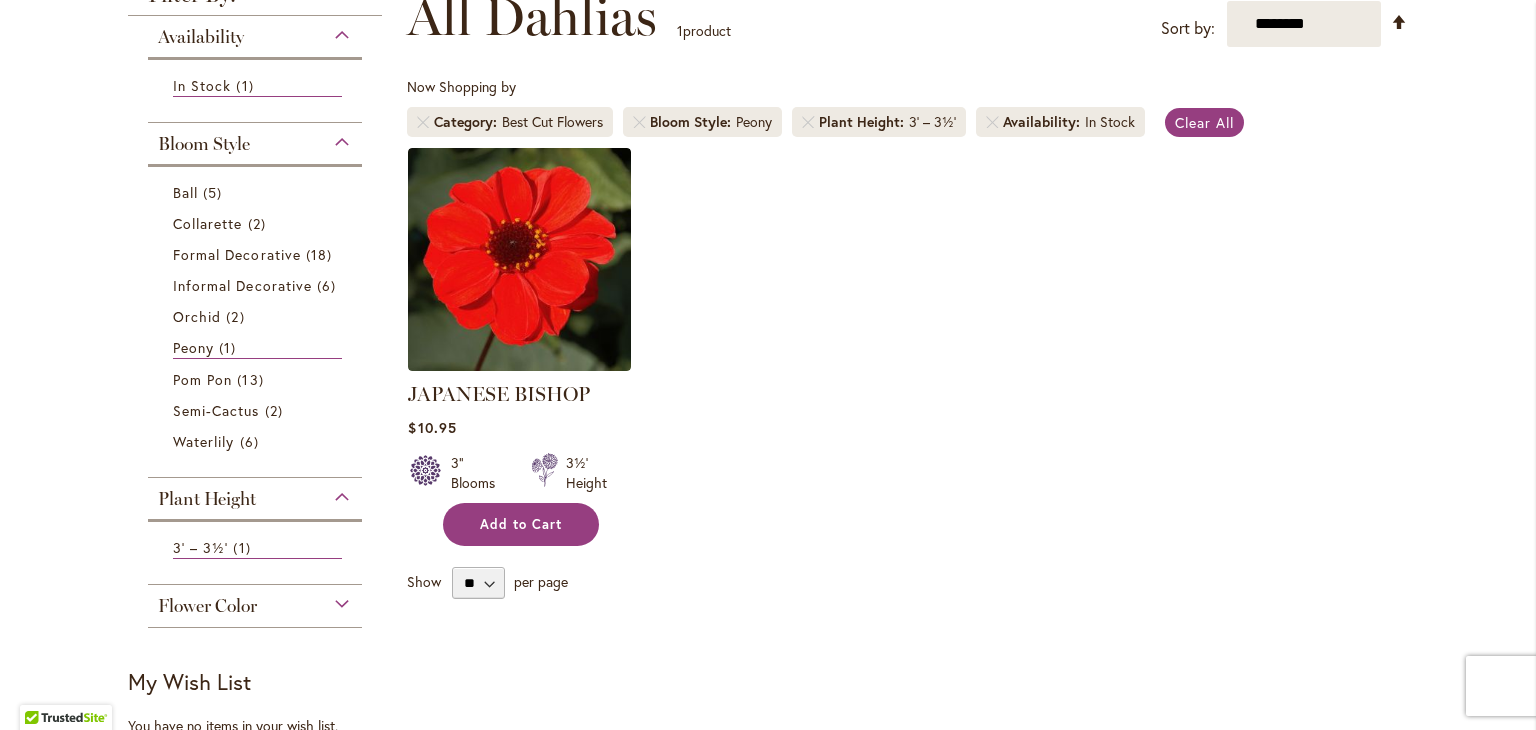 click on "Add to Cart" at bounding box center [521, 524] 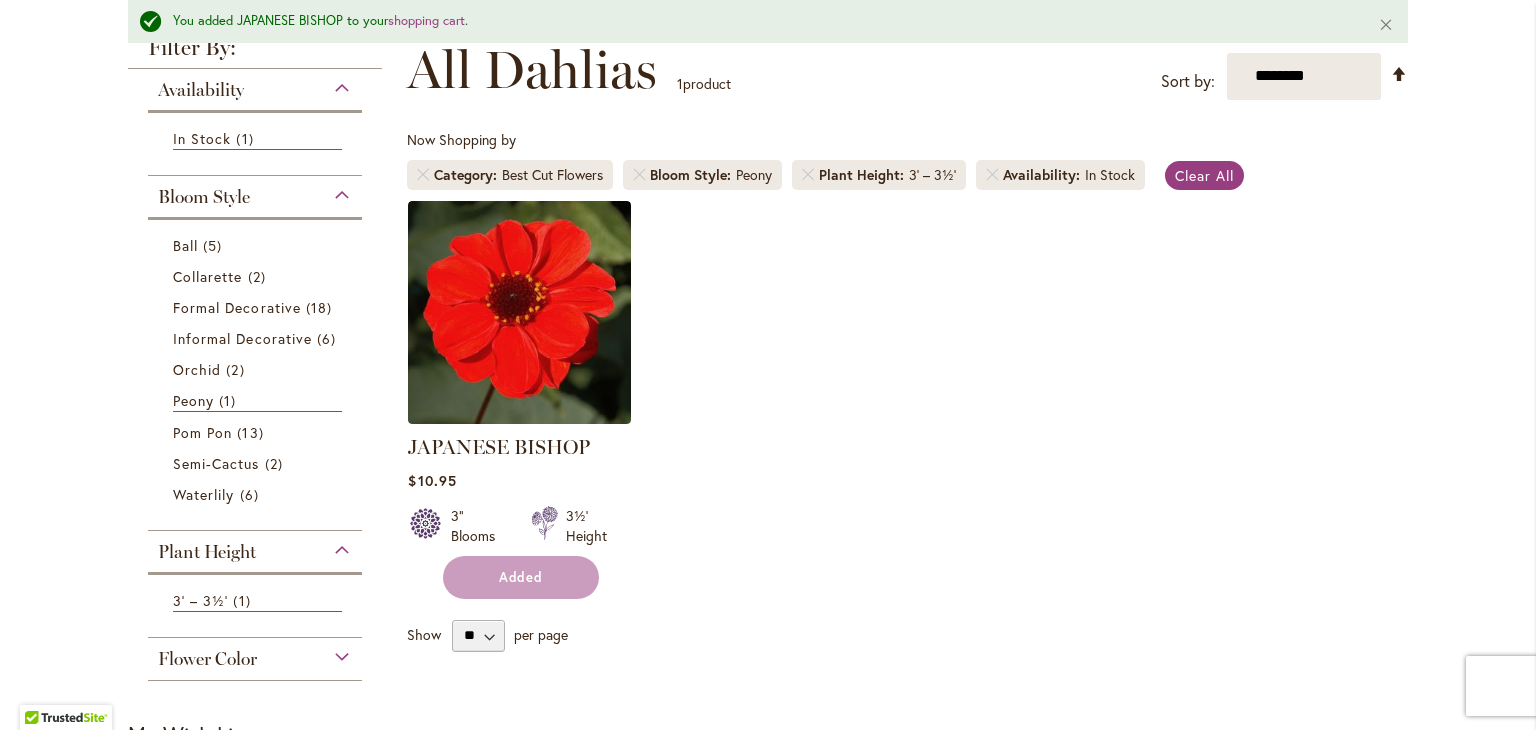 scroll, scrollTop: 361, scrollLeft: 0, axis: vertical 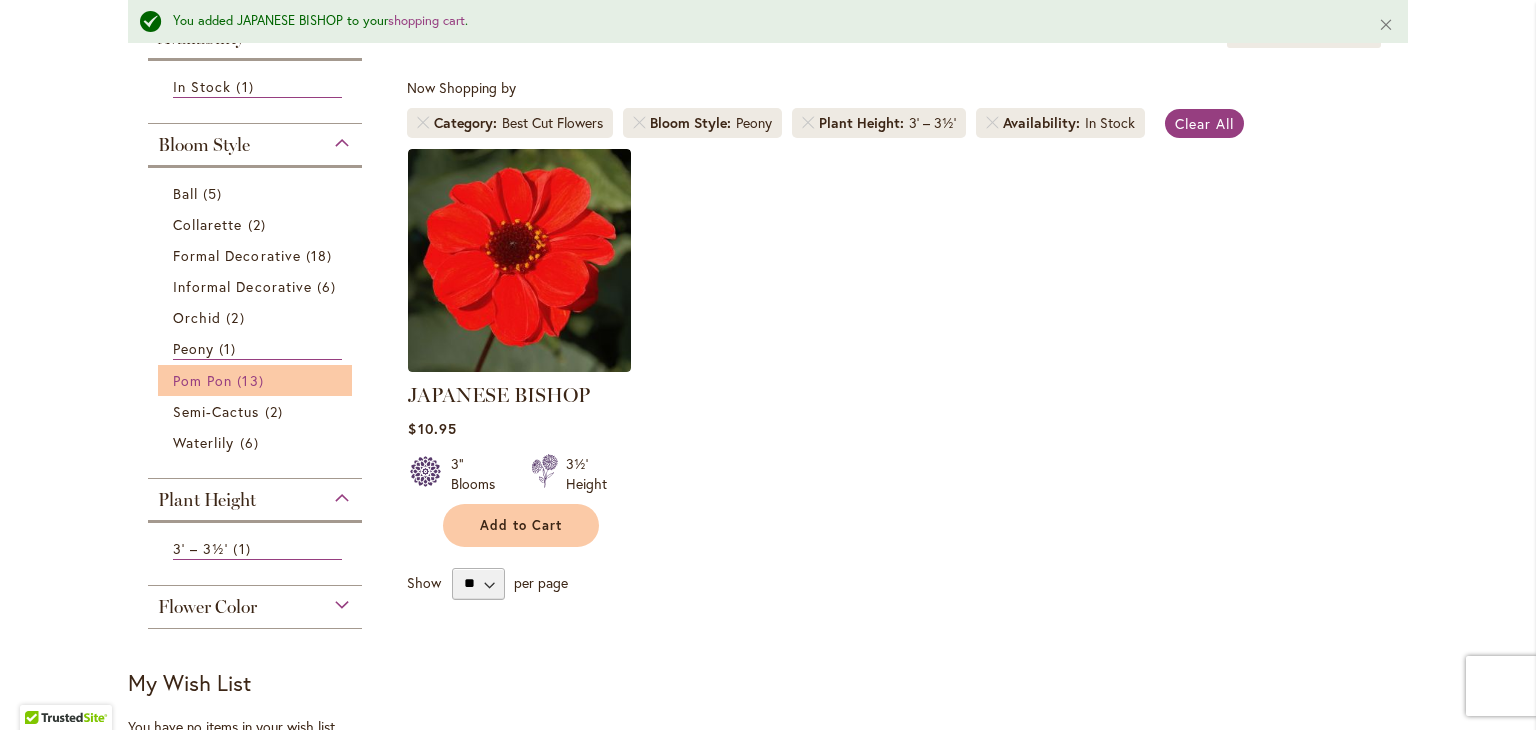 click on "Pom Pon" at bounding box center [202, 380] 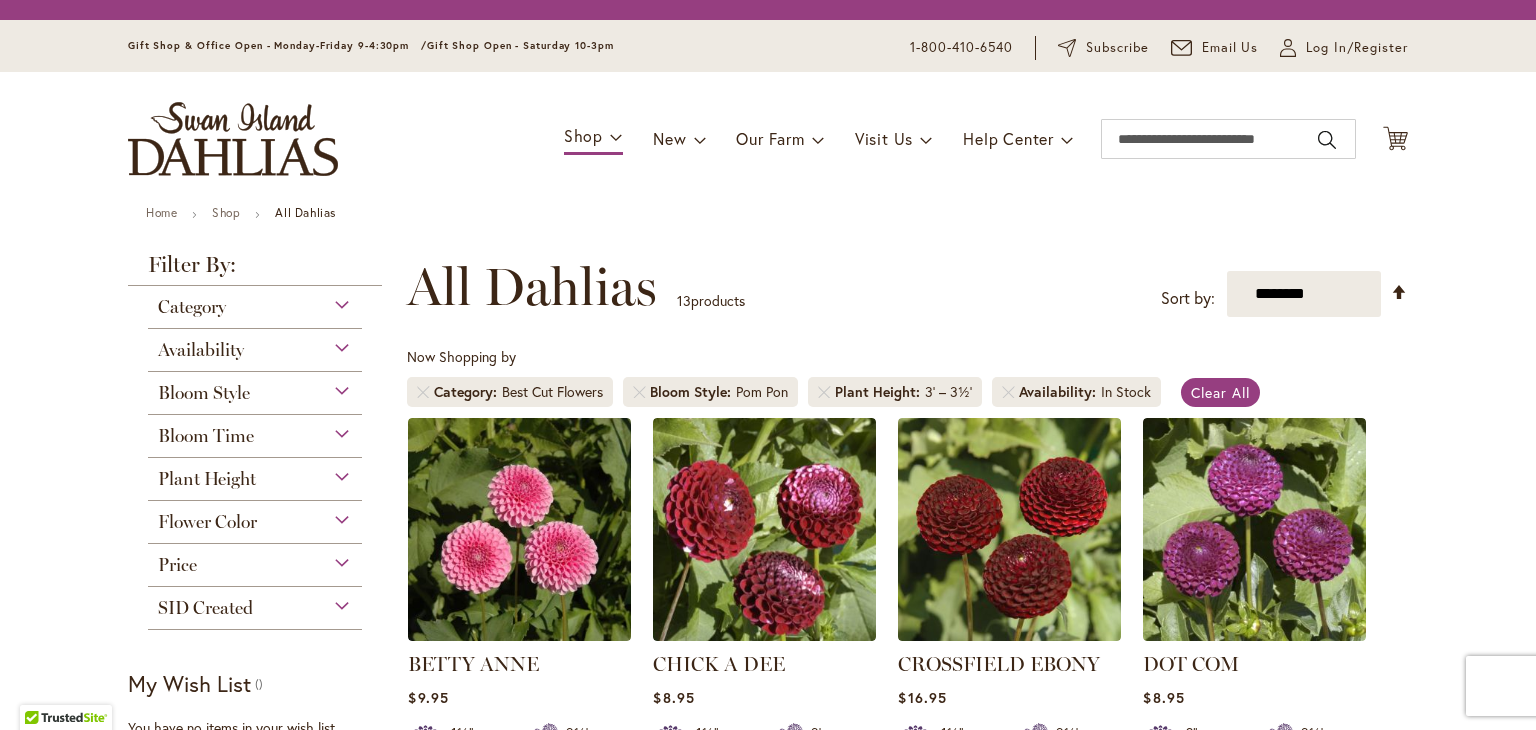 scroll, scrollTop: 0, scrollLeft: 0, axis: both 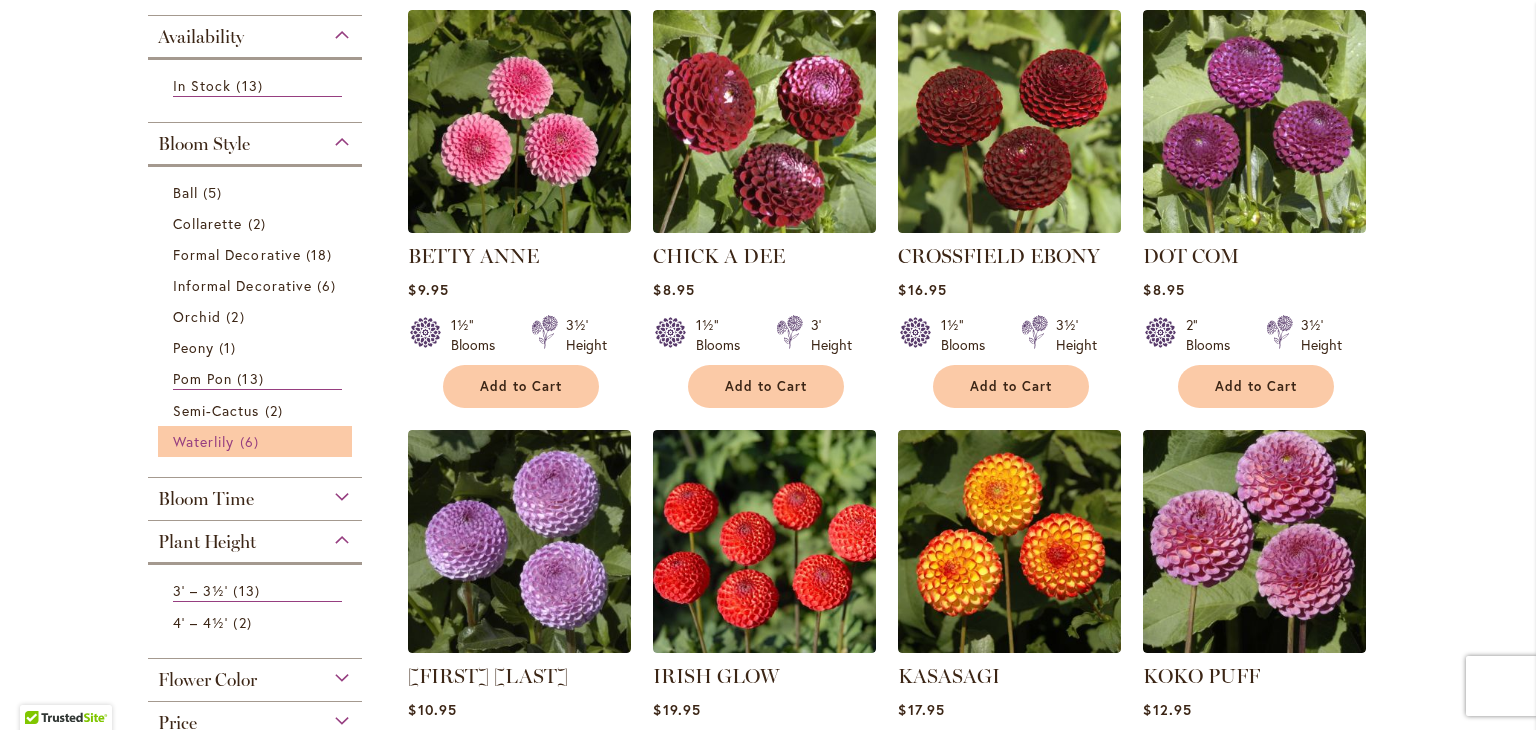 click on "Waterlily" at bounding box center [203, 441] 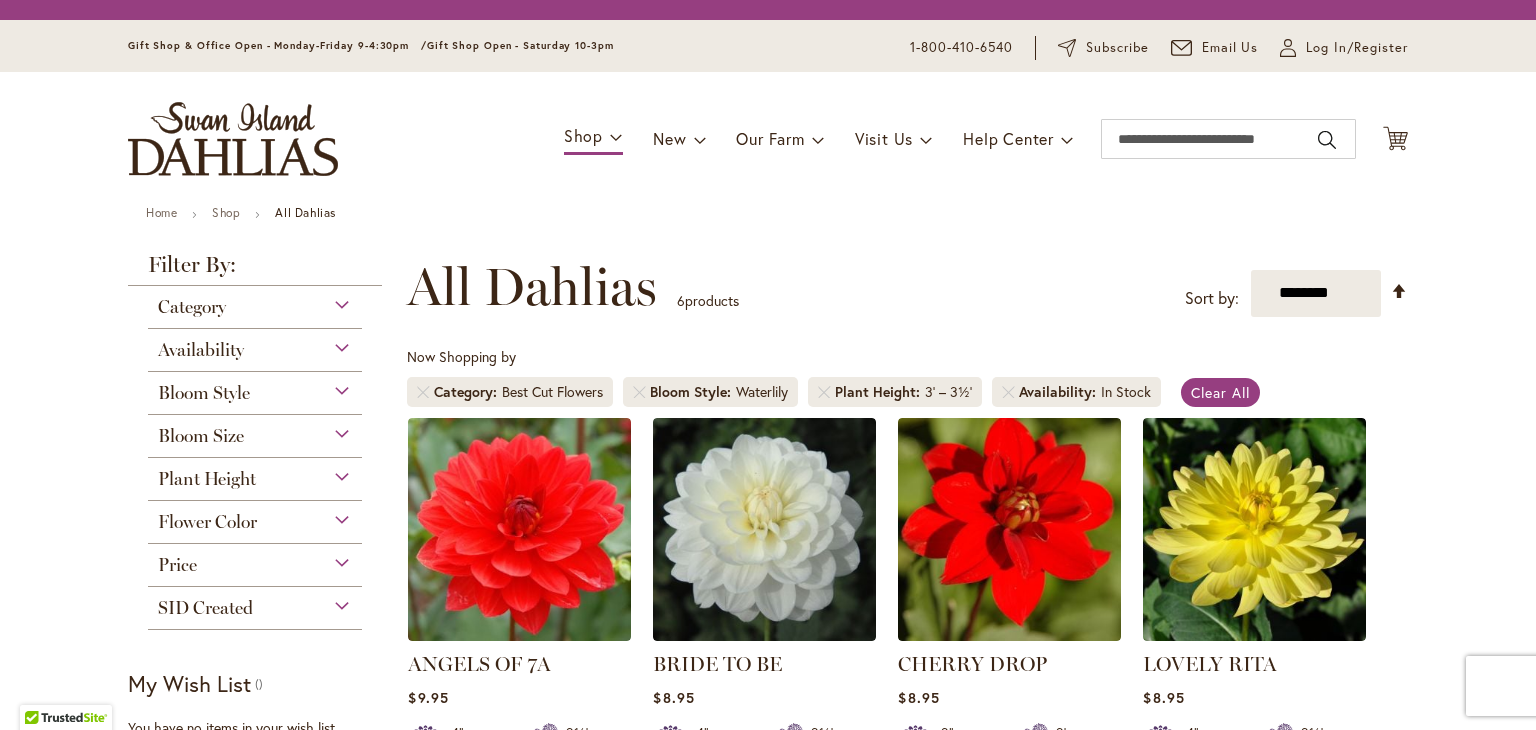 scroll, scrollTop: 0, scrollLeft: 0, axis: both 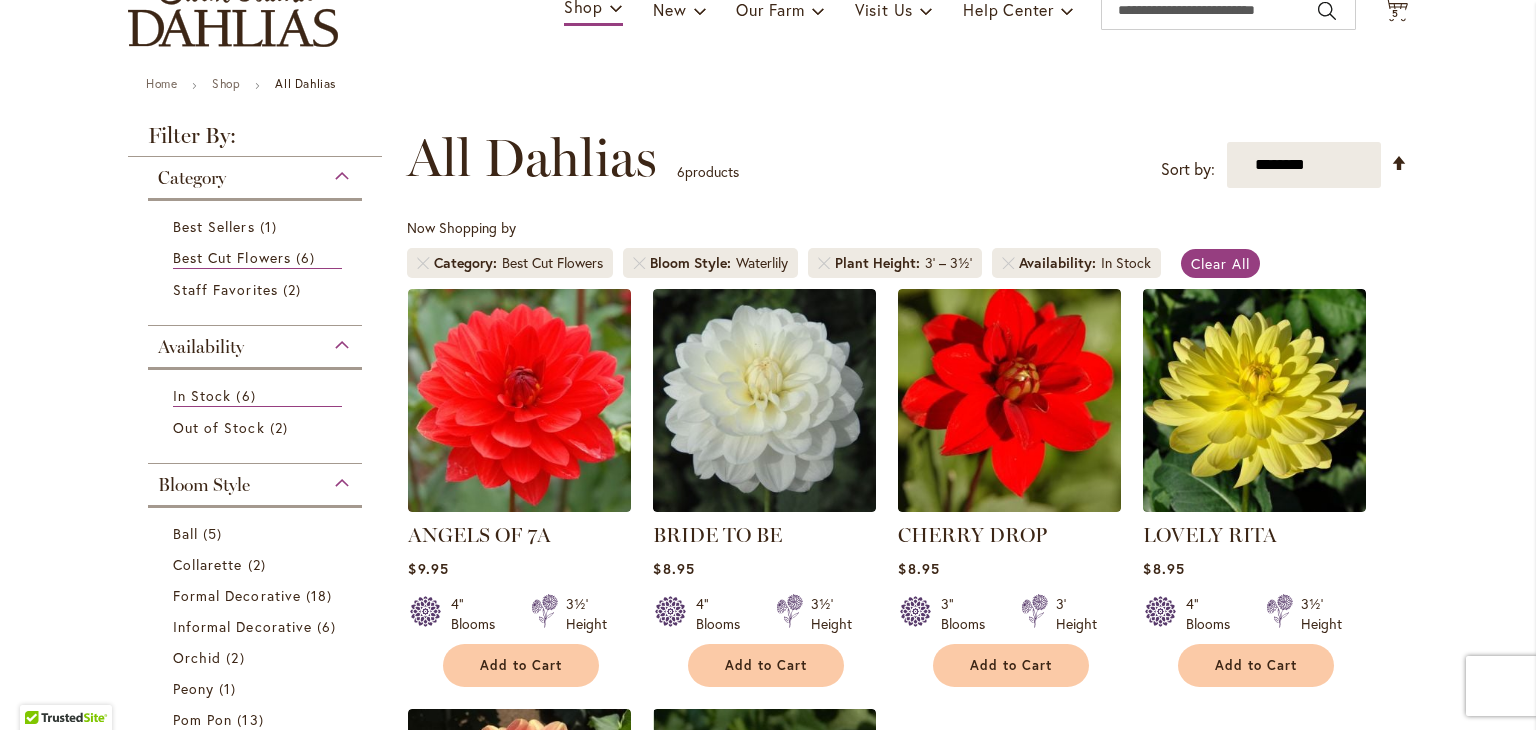 click on "Best Cut Flowers" at bounding box center (552, 263) 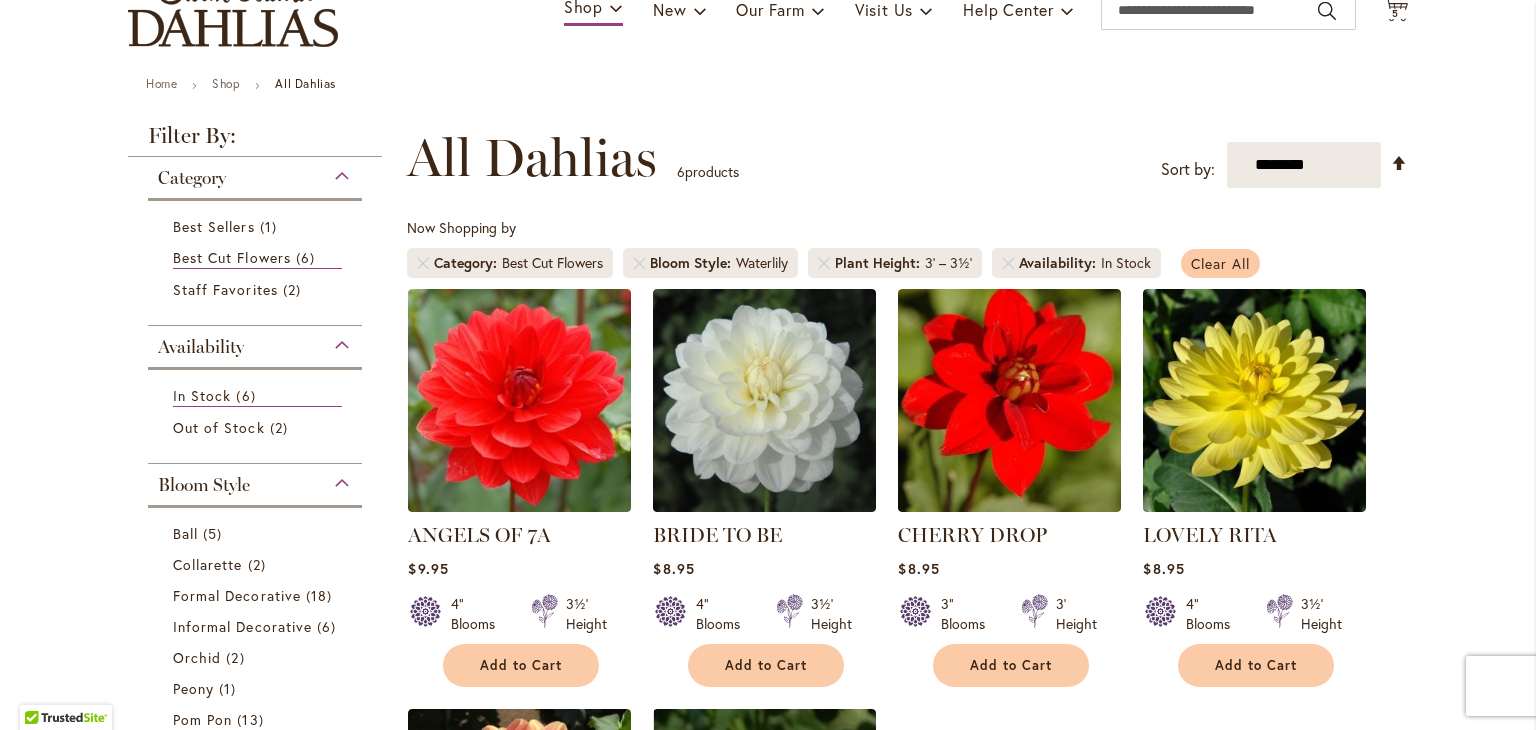 click on "Clear All" at bounding box center (1220, 263) 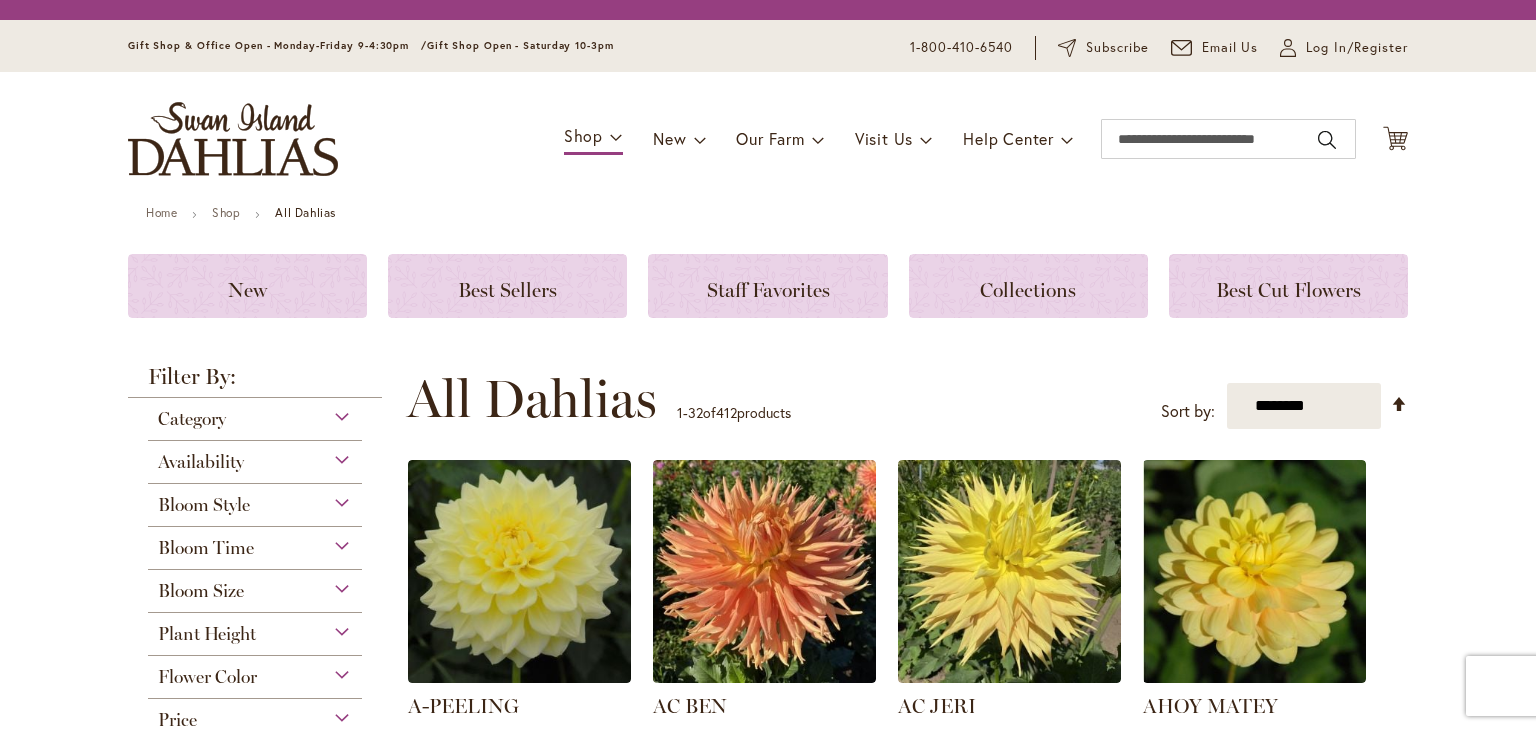 scroll, scrollTop: 0, scrollLeft: 0, axis: both 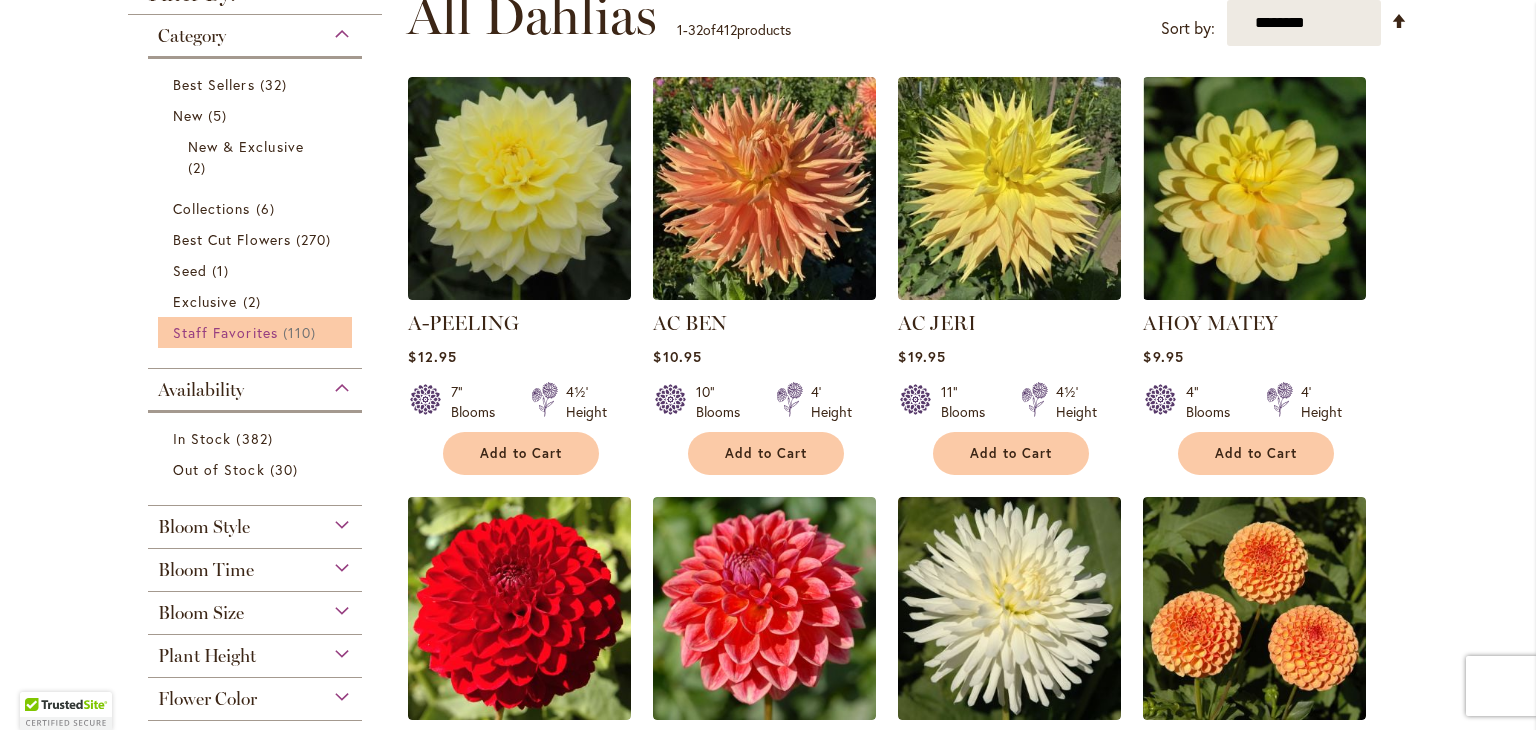 click on "110
items" at bounding box center [302, 332] 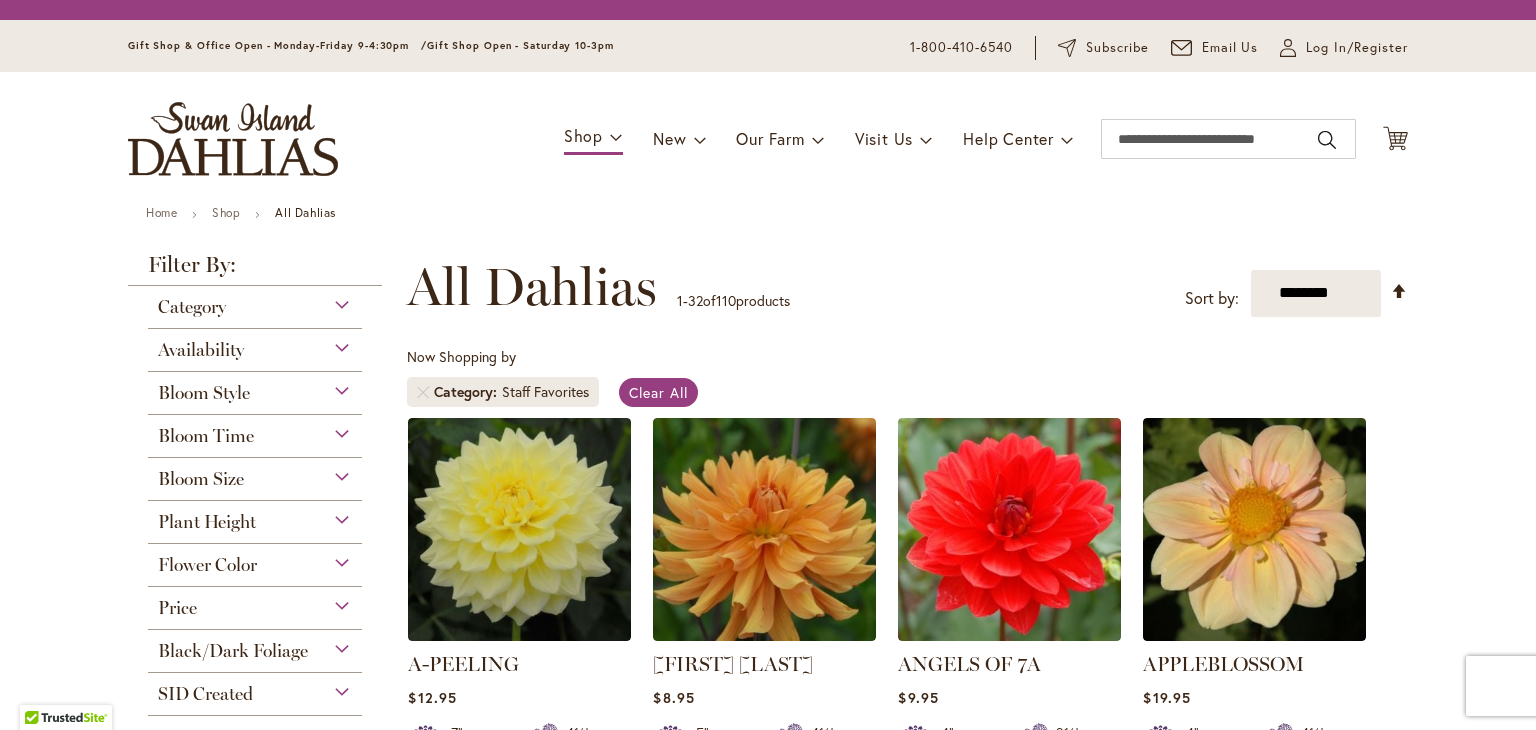 scroll, scrollTop: 0, scrollLeft: 0, axis: both 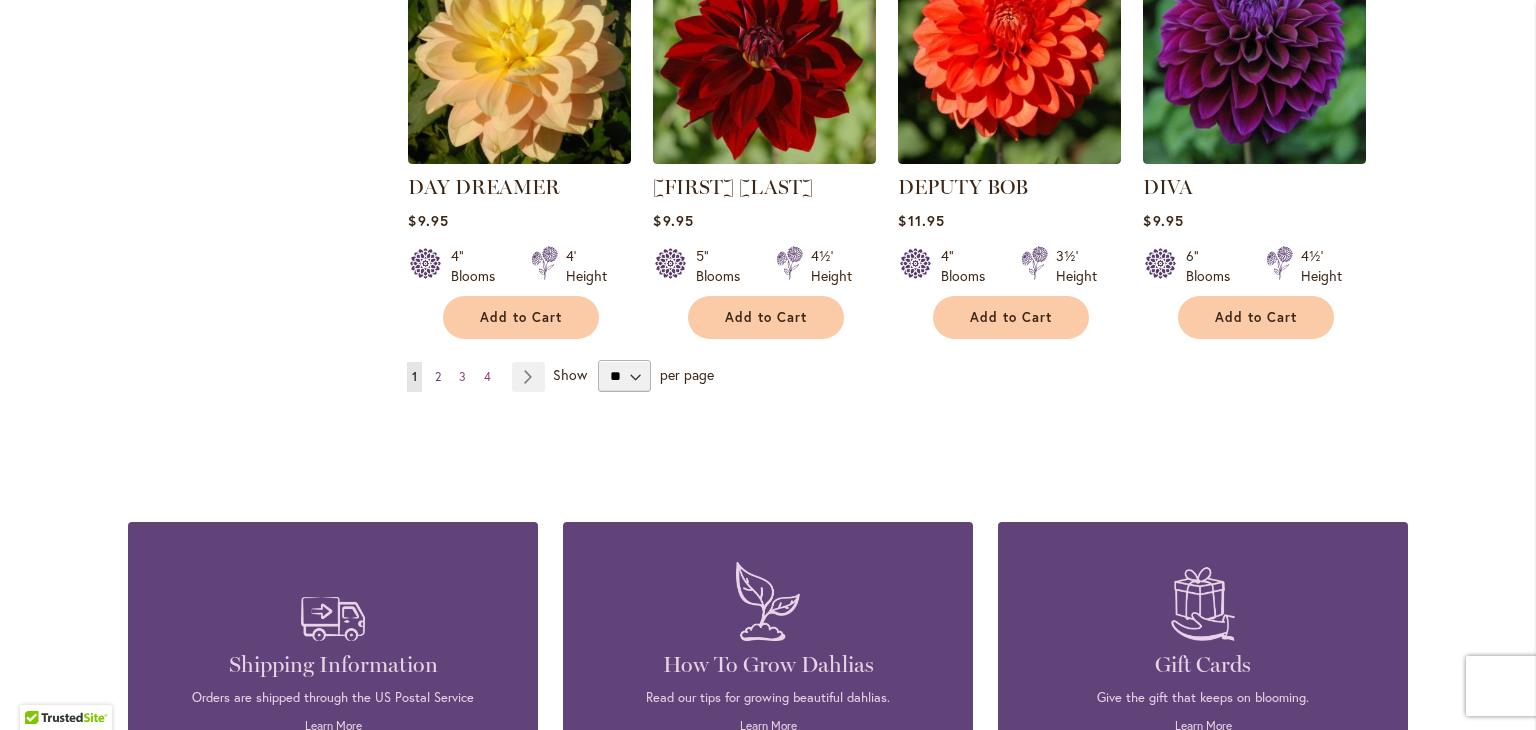 click on "2" at bounding box center (438, 376) 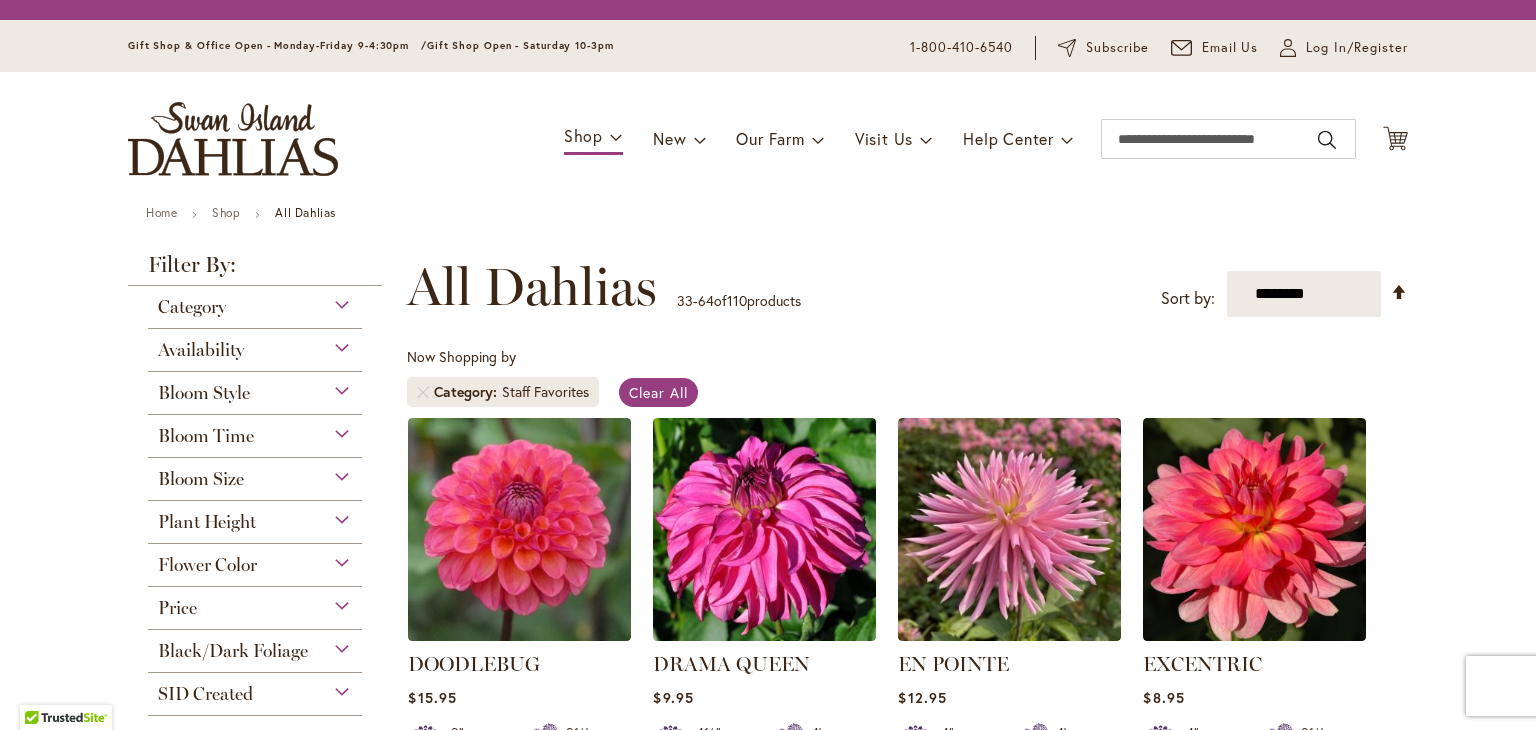 scroll, scrollTop: 0, scrollLeft: 0, axis: both 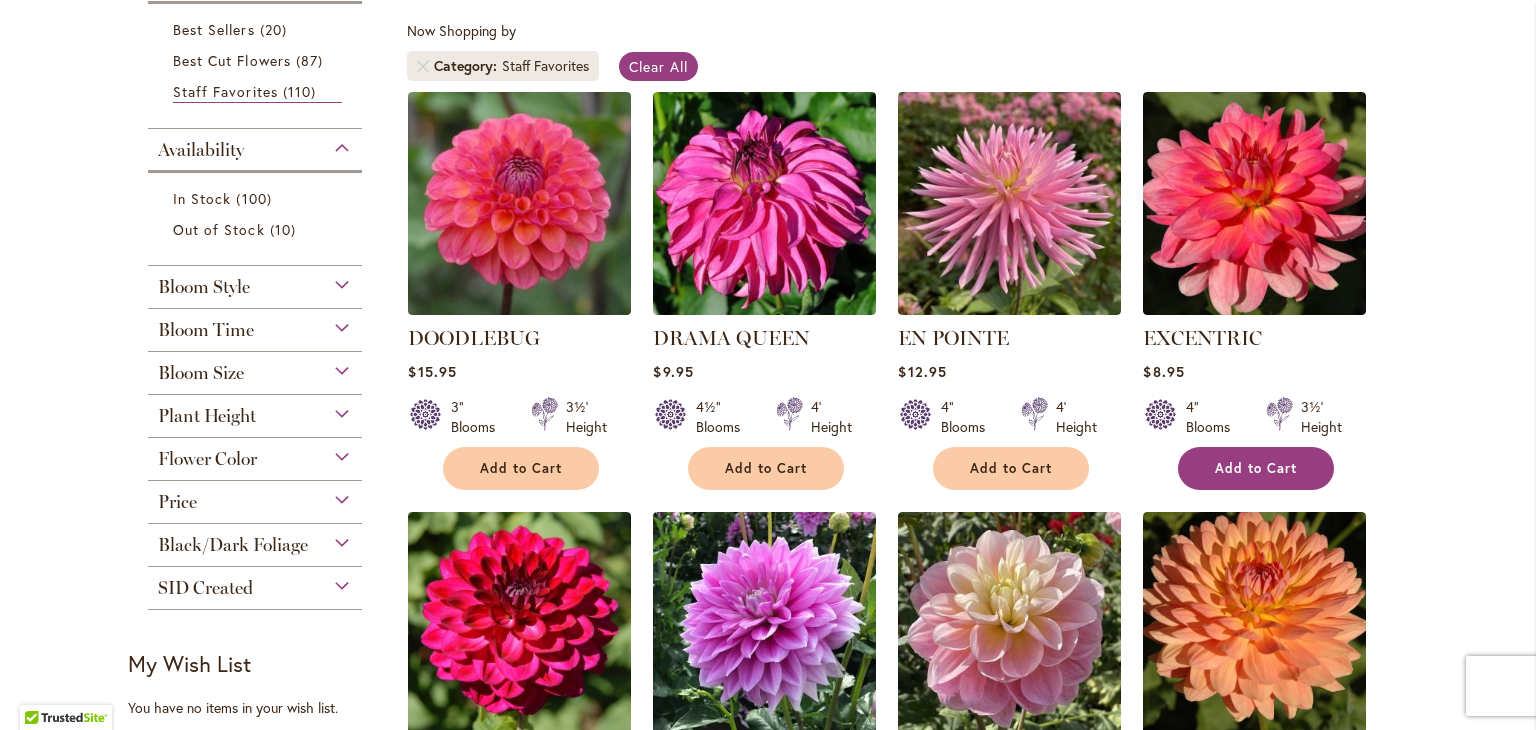click on "Add to Cart" at bounding box center [1256, 468] 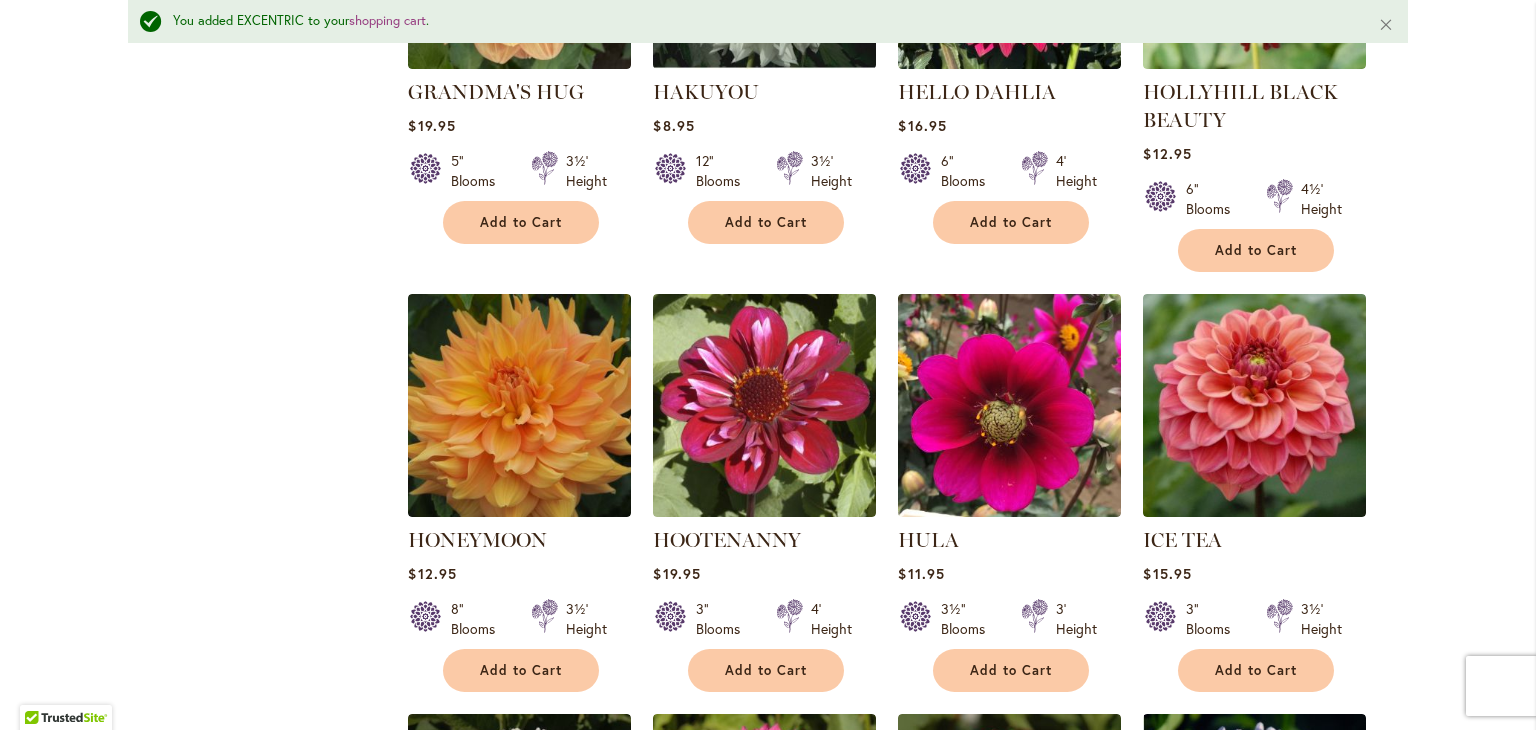 scroll, scrollTop: 2376, scrollLeft: 0, axis: vertical 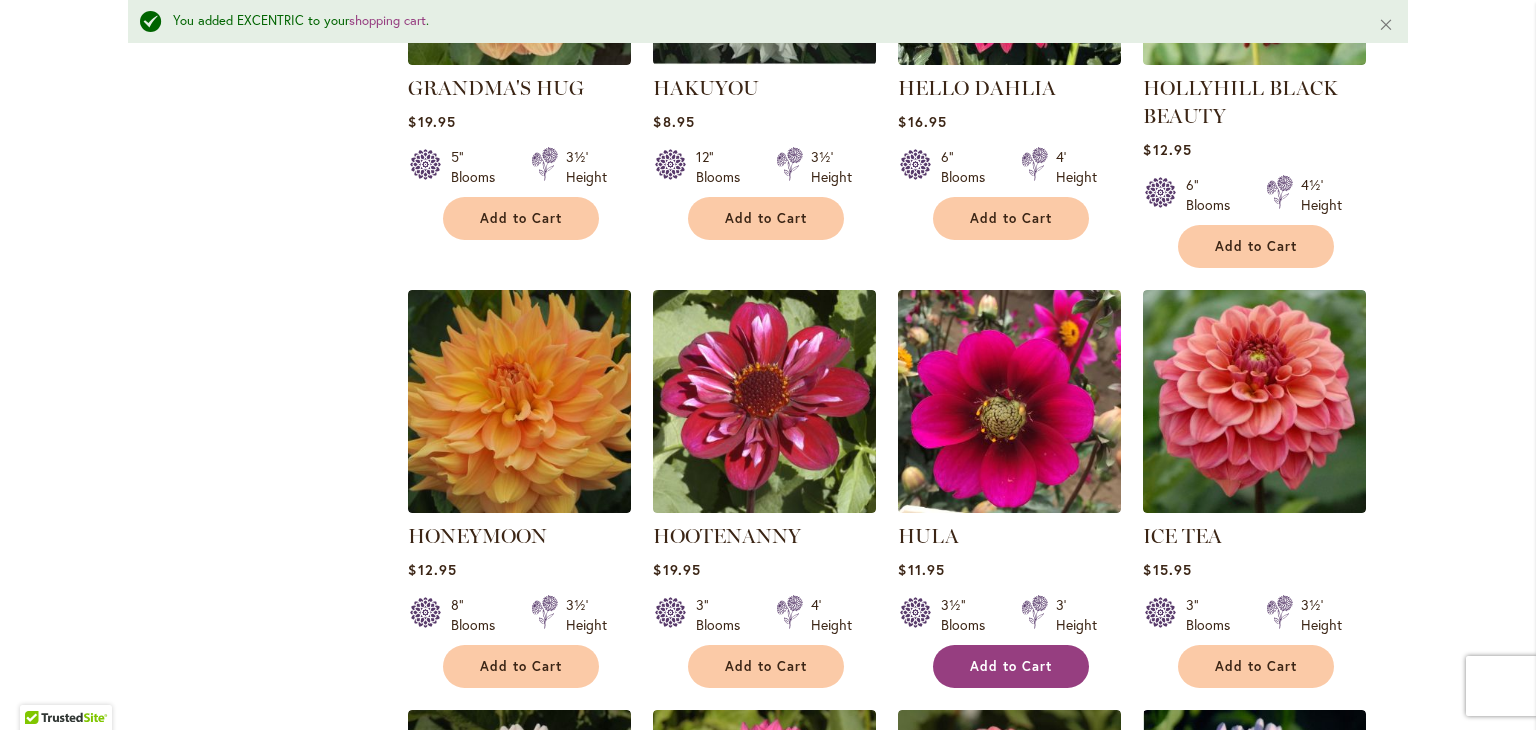 click on "Add to Cart" at bounding box center (1011, 666) 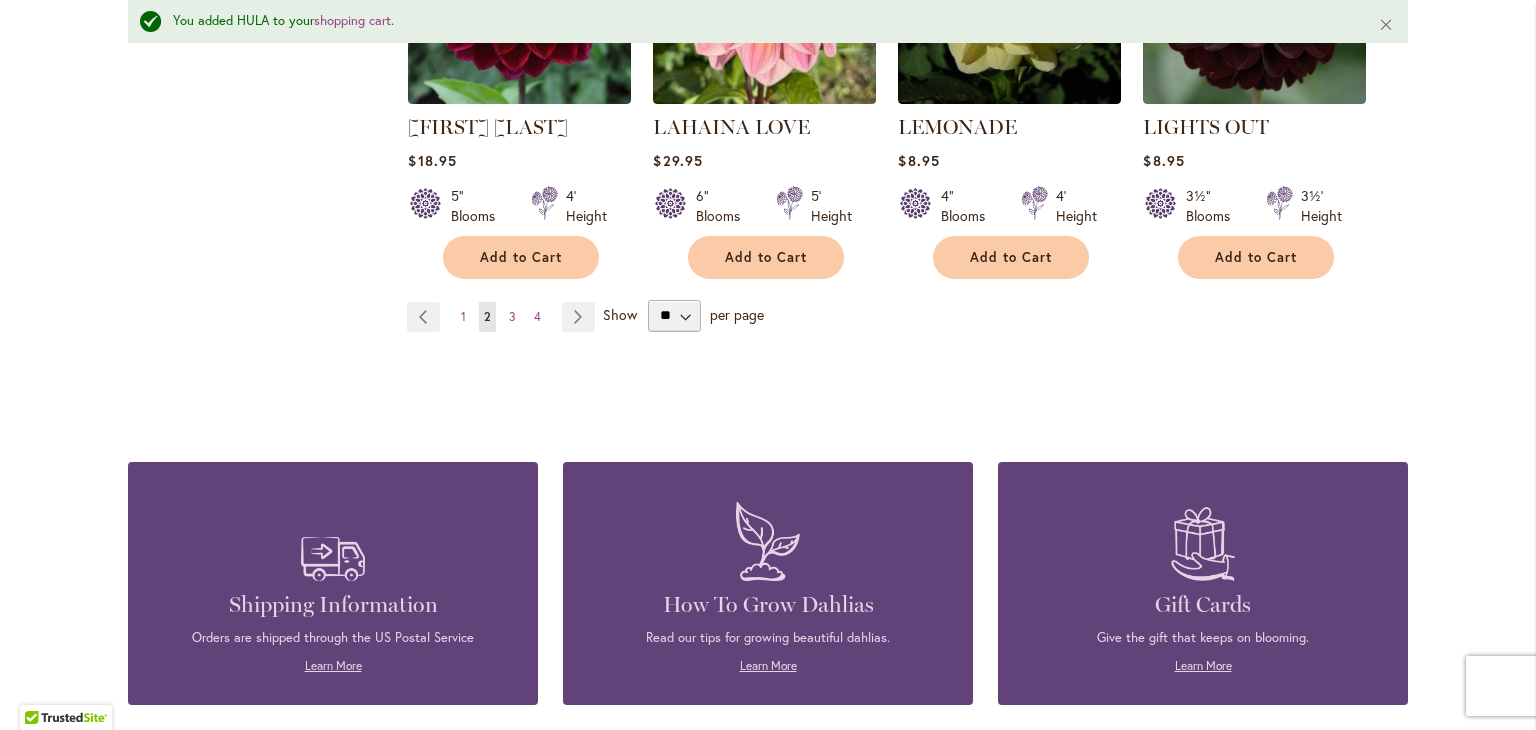scroll, scrollTop: 3624, scrollLeft: 0, axis: vertical 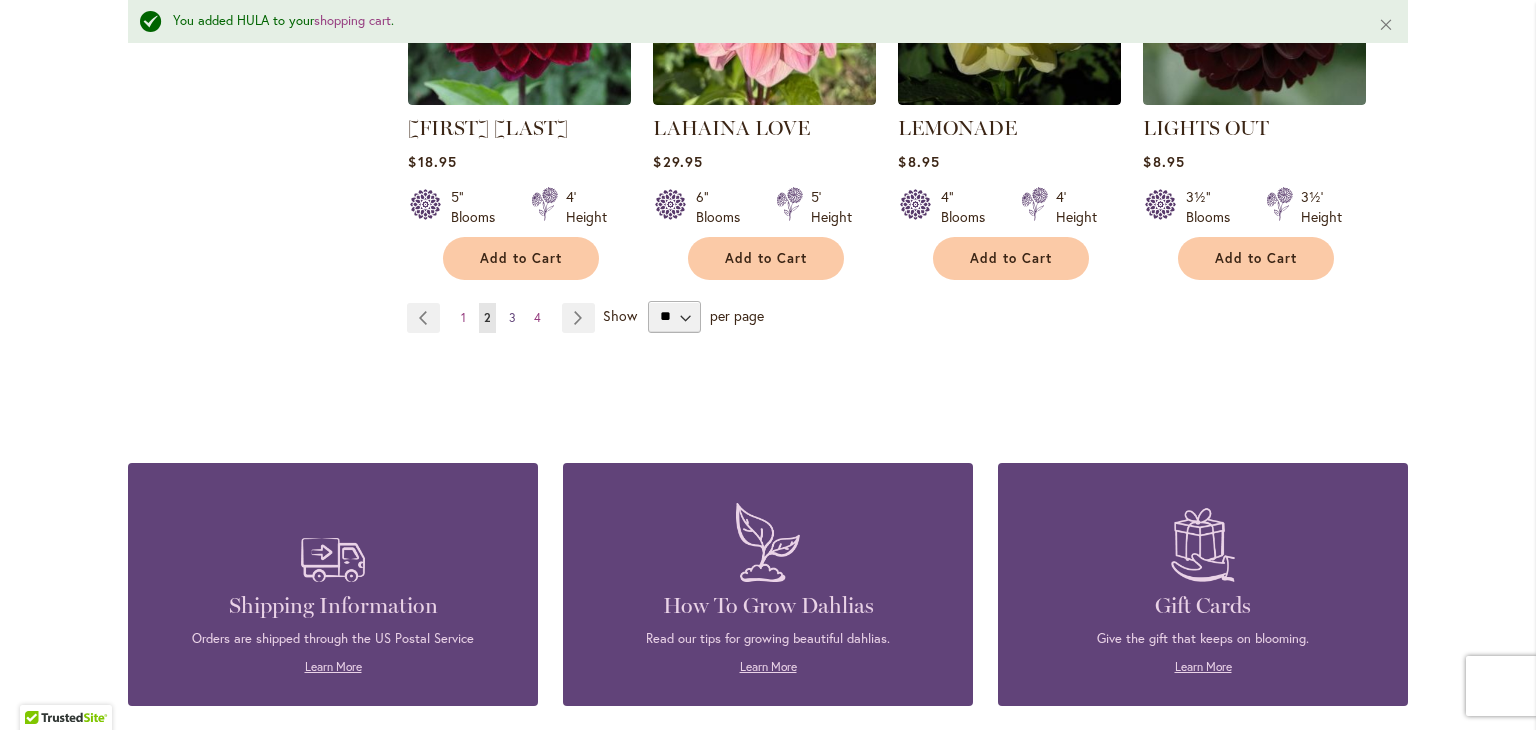 click on "3" at bounding box center (512, 317) 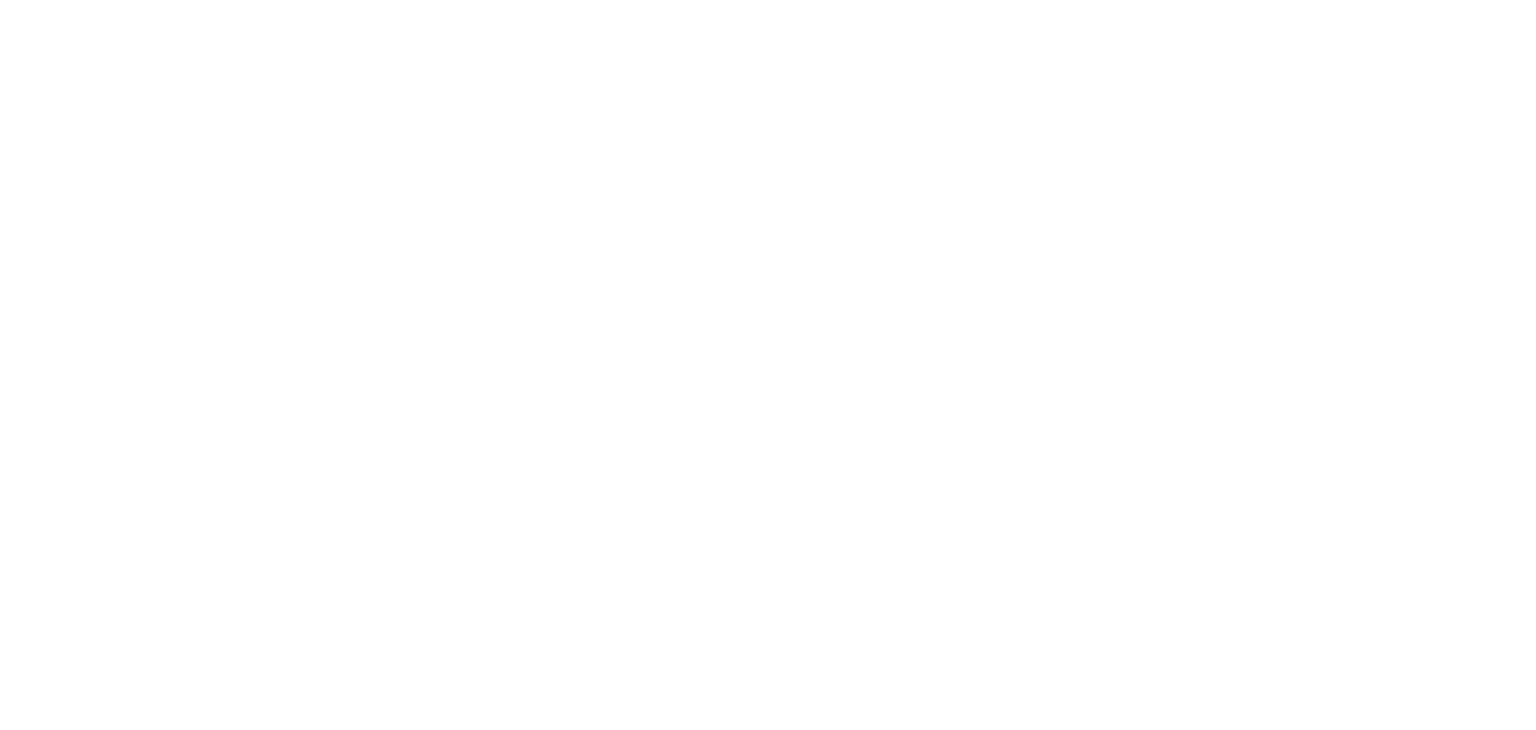 scroll, scrollTop: 0, scrollLeft: 0, axis: both 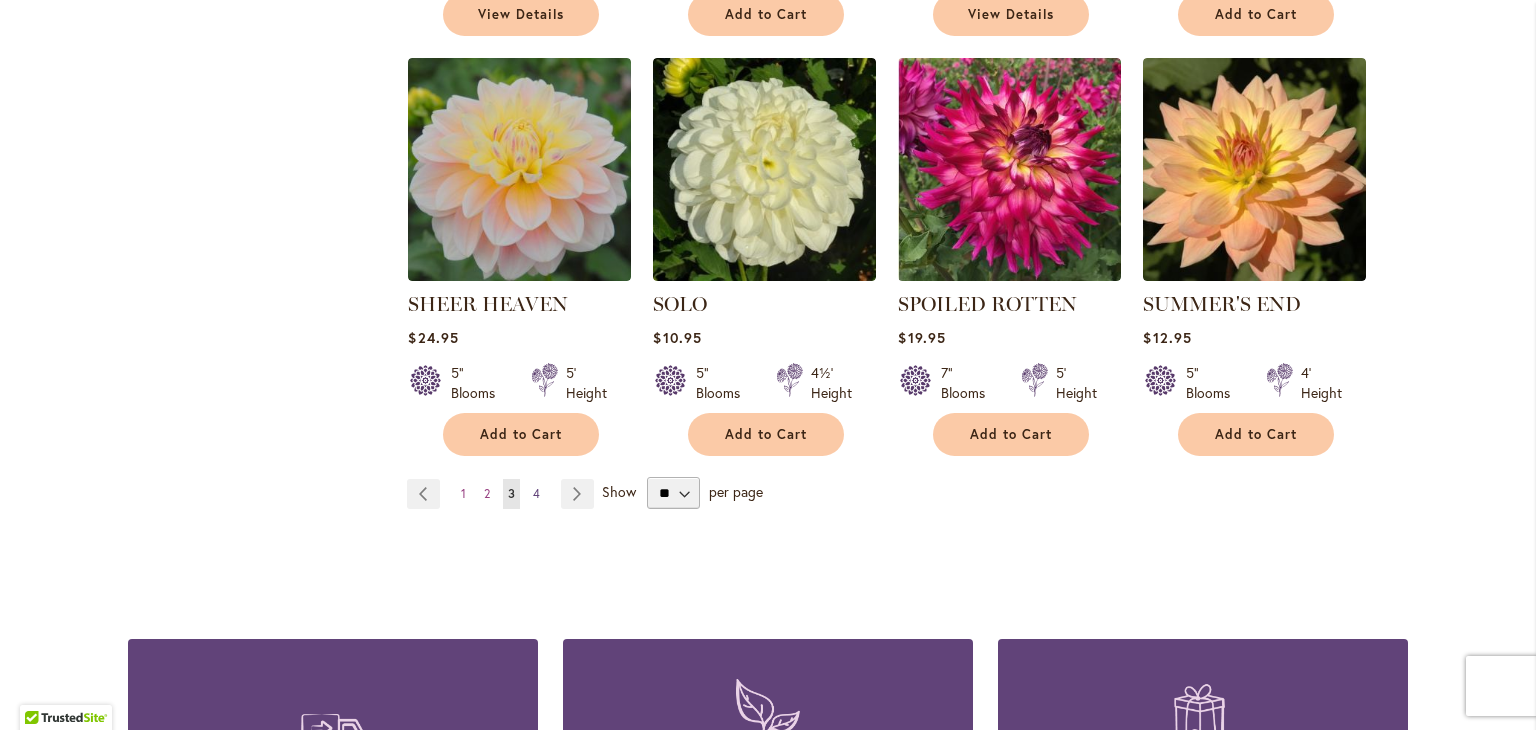 click on "4" at bounding box center [536, 493] 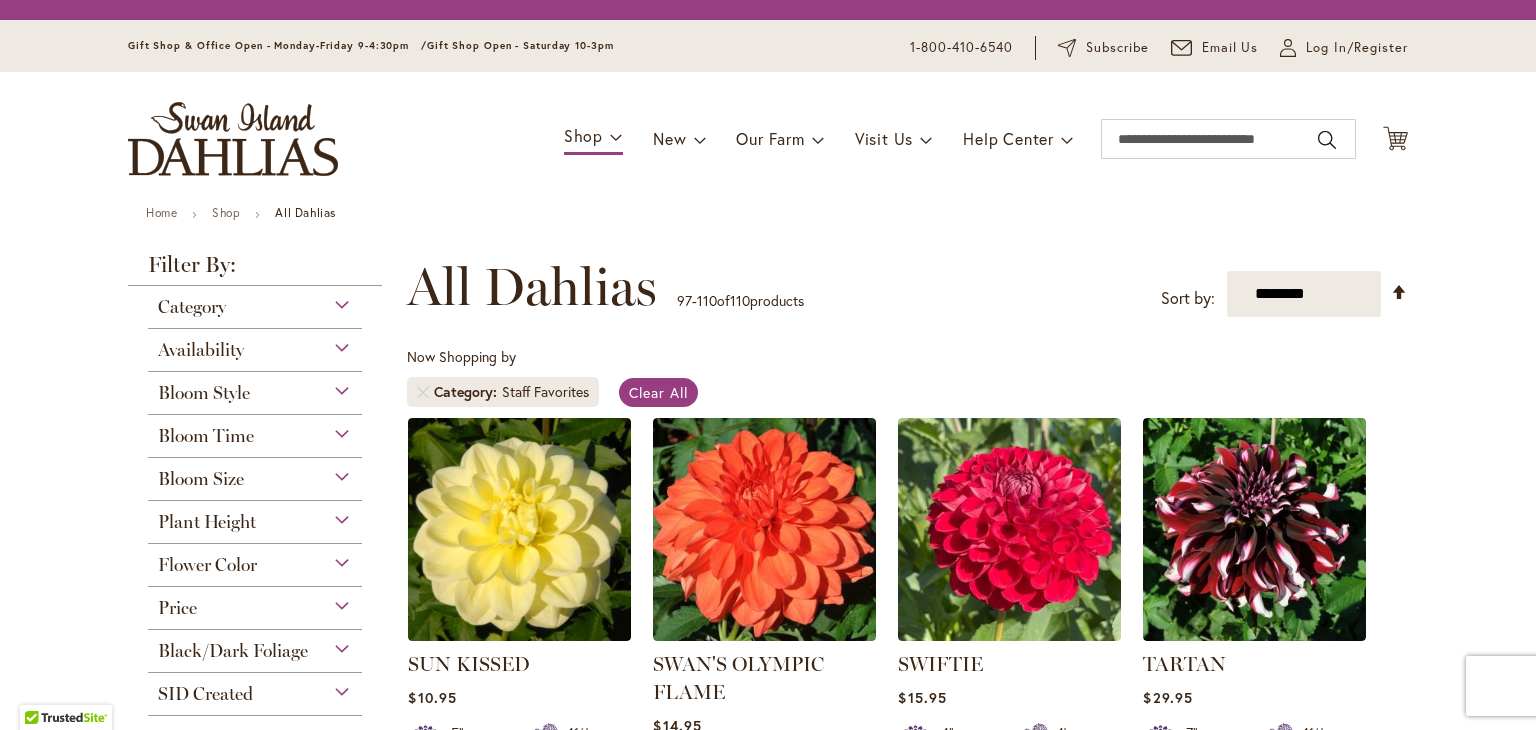scroll, scrollTop: 0, scrollLeft: 0, axis: both 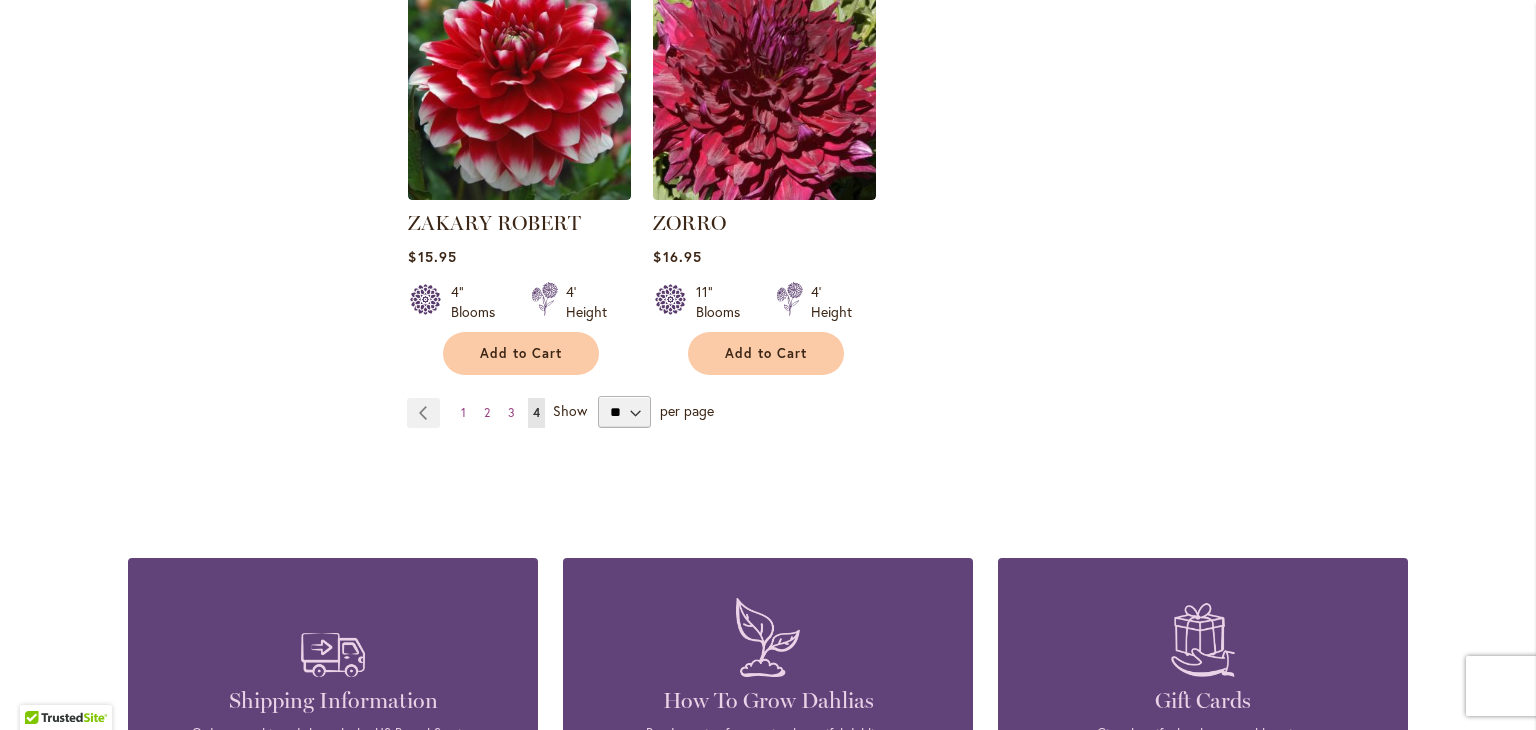click on "Show" at bounding box center (570, 410) 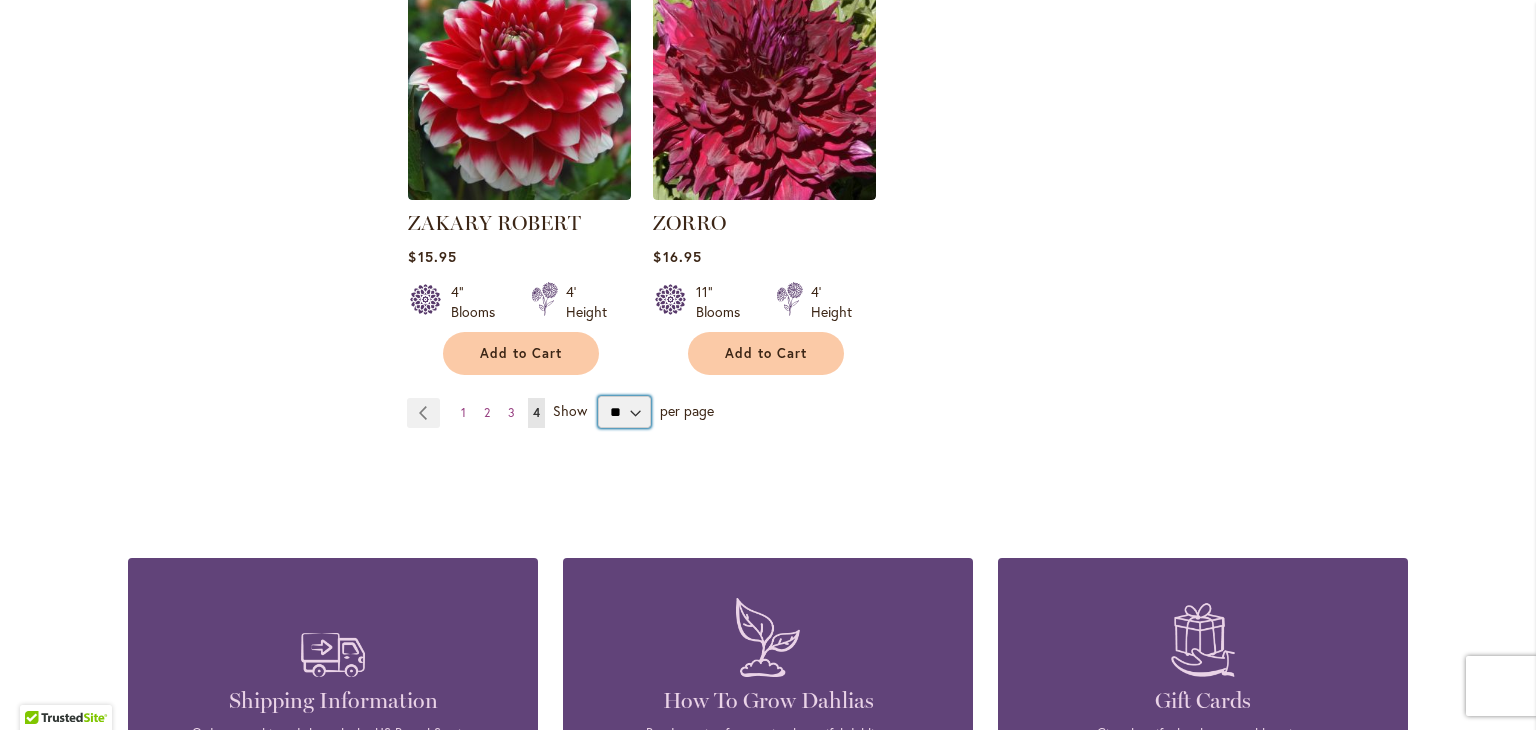 click on "**
**
**
**" at bounding box center (624, 412) 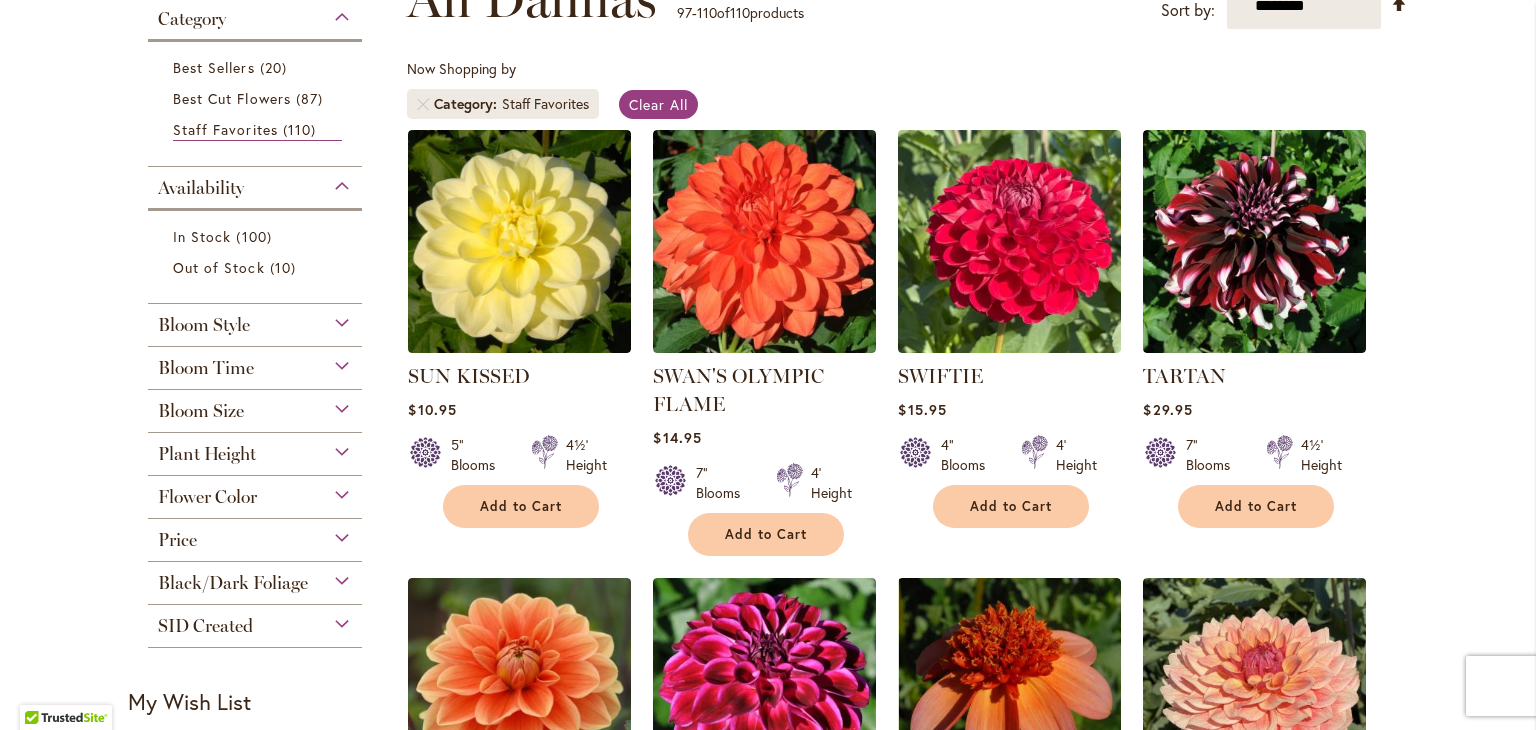 scroll, scrollTop: 0, scrollLeft: 0, axis: both 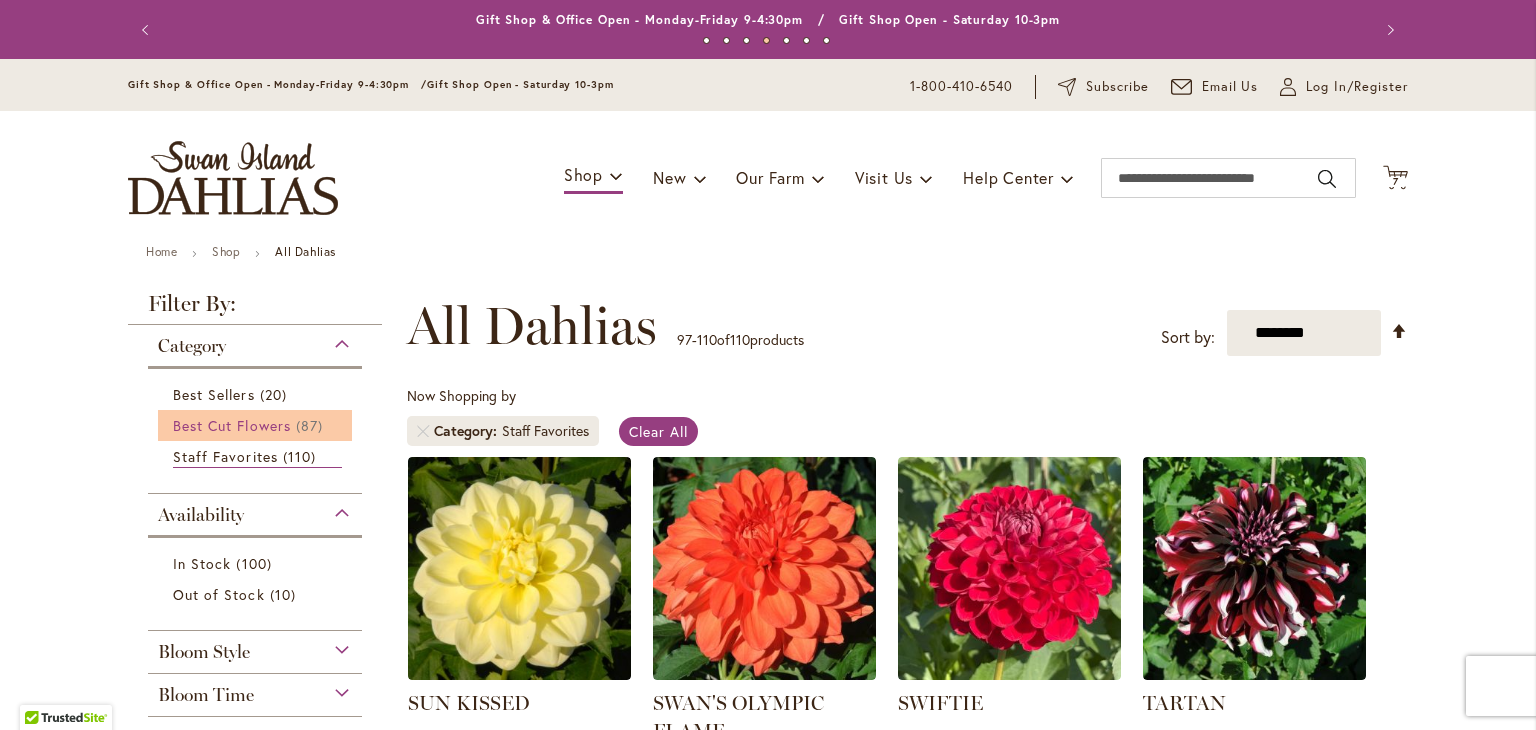 click on "Best Cut Flowers" at bounding box center [232, 425] 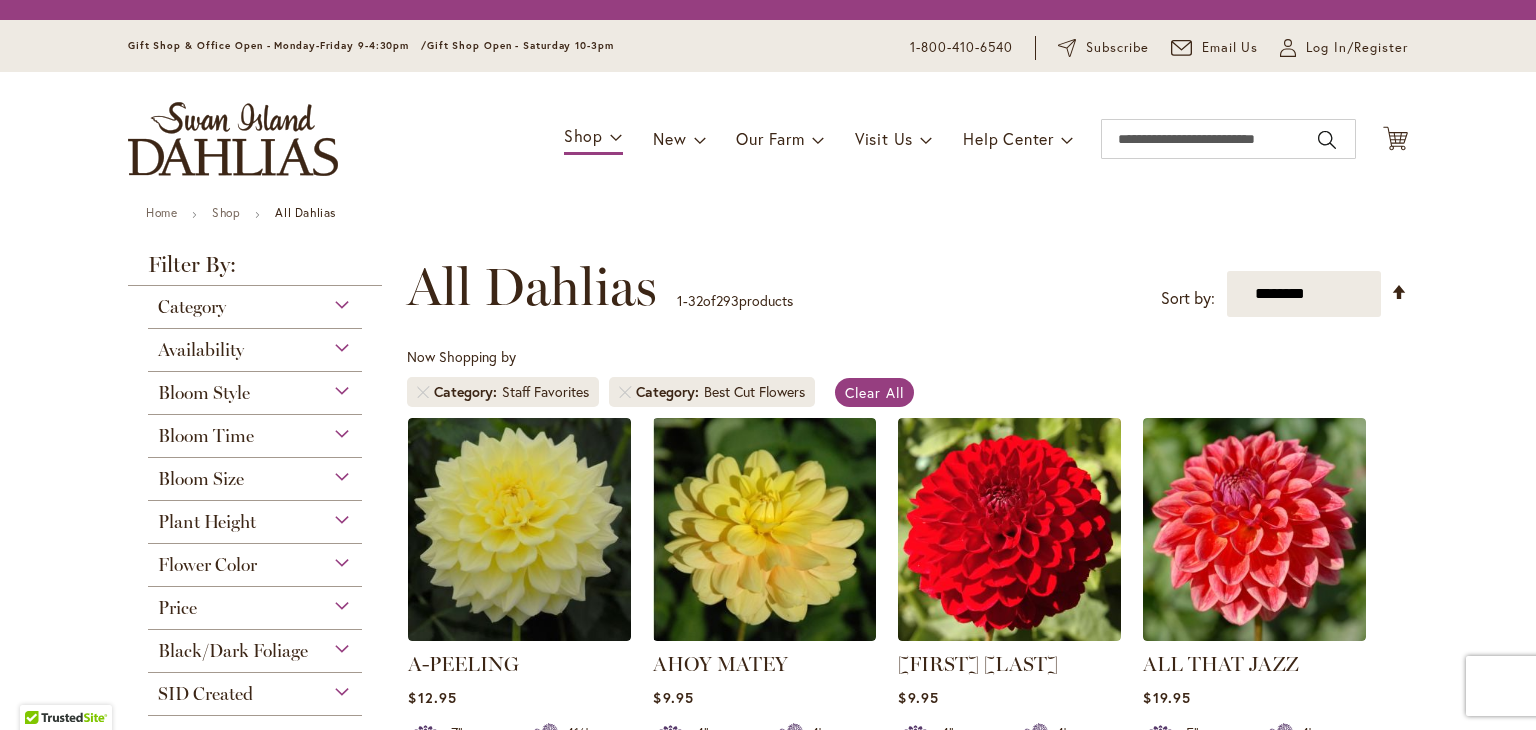 scroll, scrollTop: 0, scrollLeft: 0, axis: both 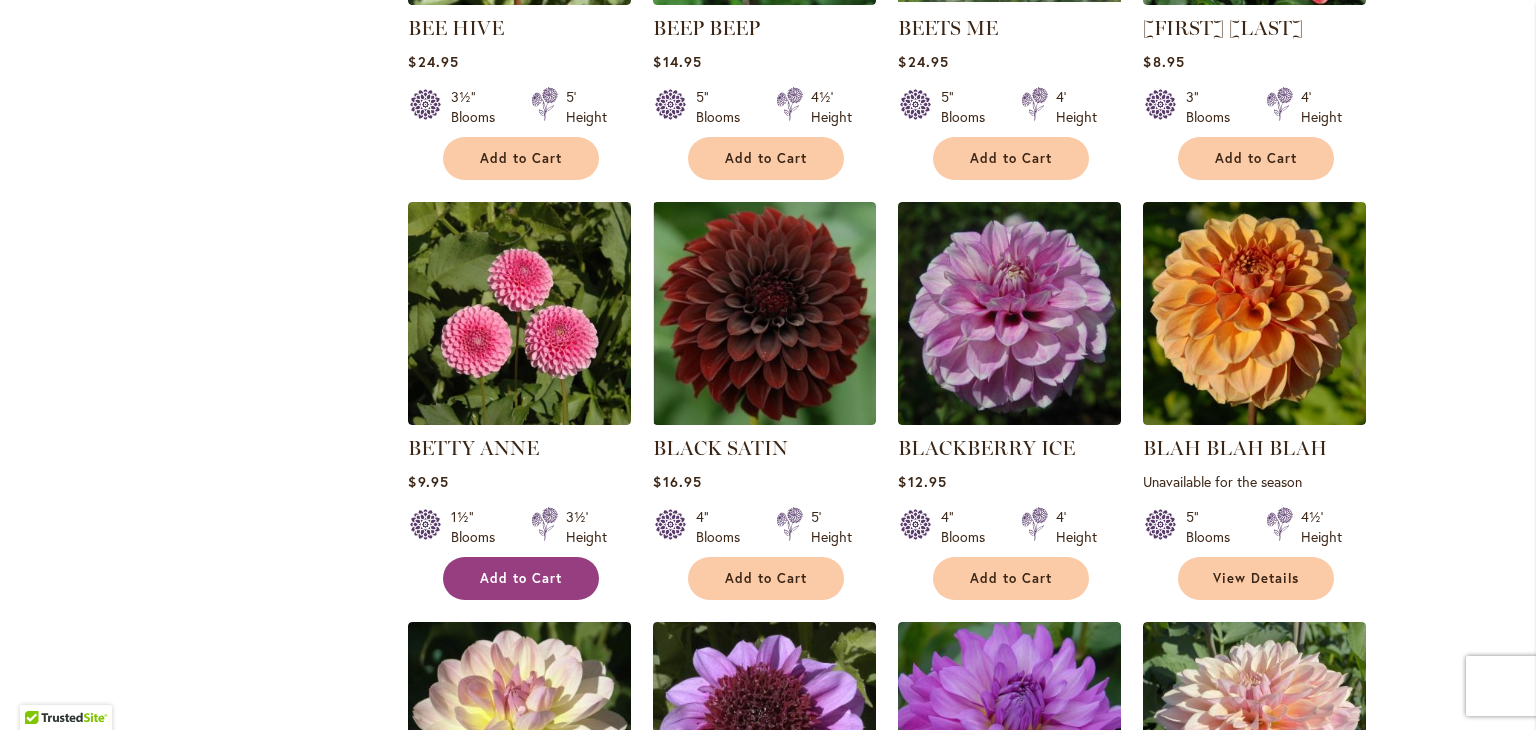 click on "Add to Cart" at bounding box center (521, 578) 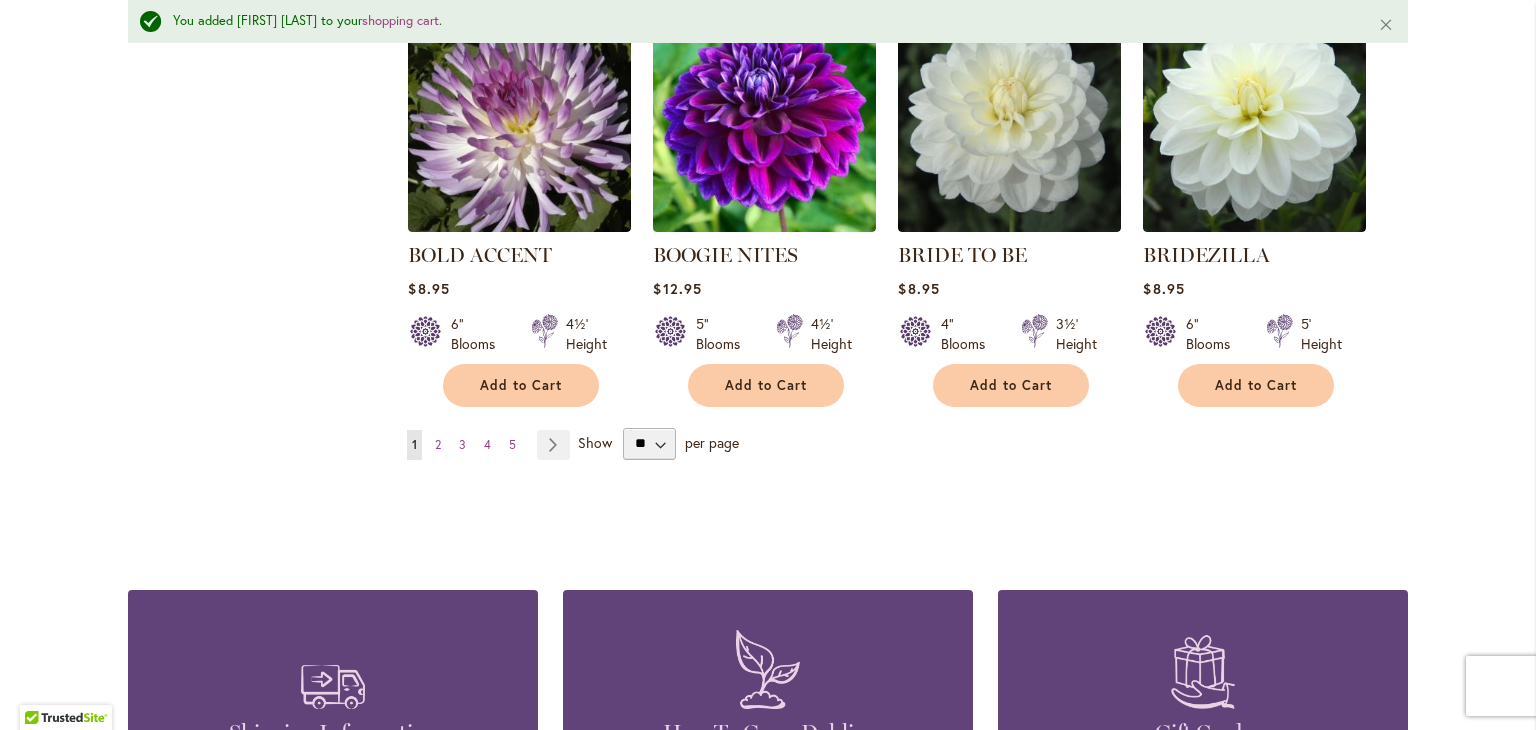 scroll, scrollTop: 3451, scrollLeft: 0, axis: vertical 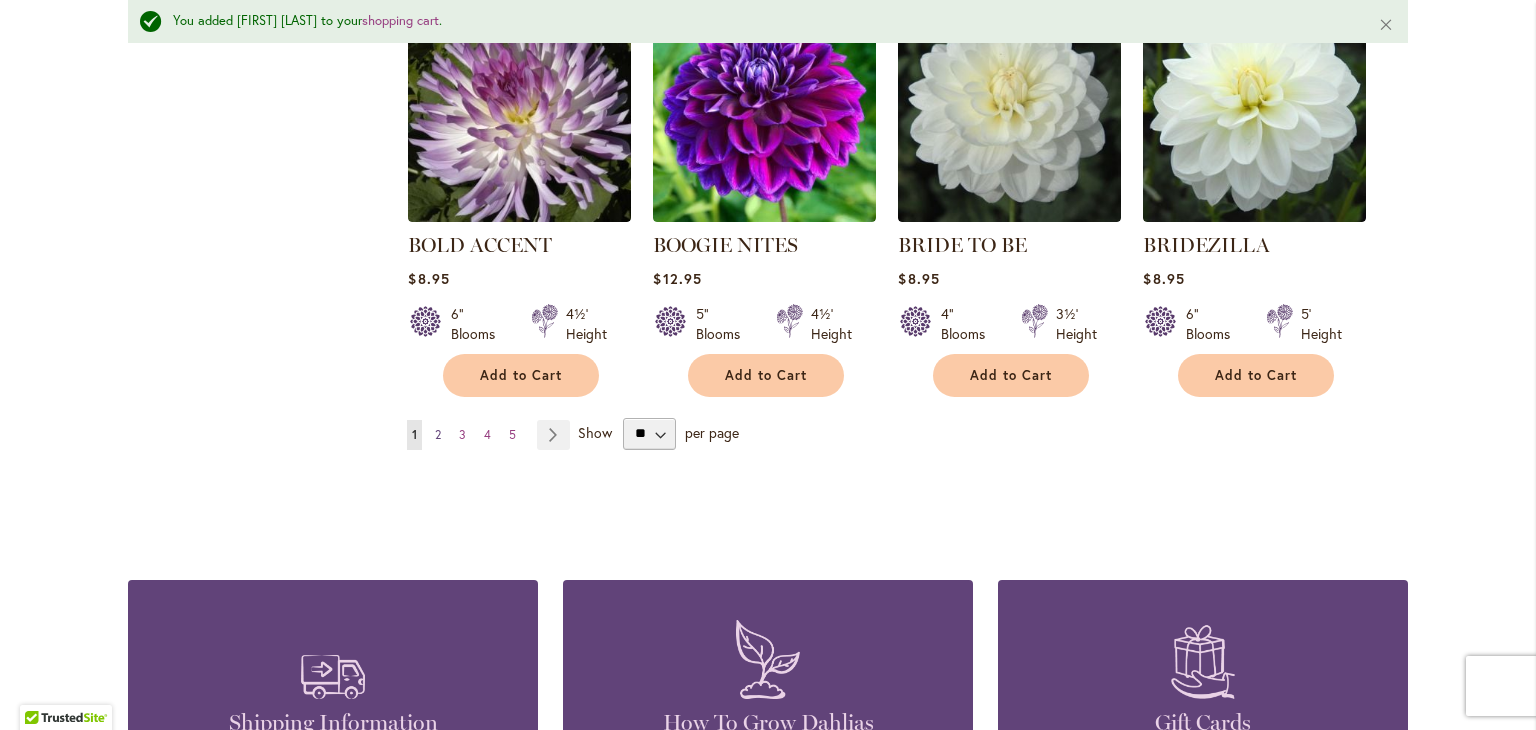click on "2" at bounding box center (438, 434) 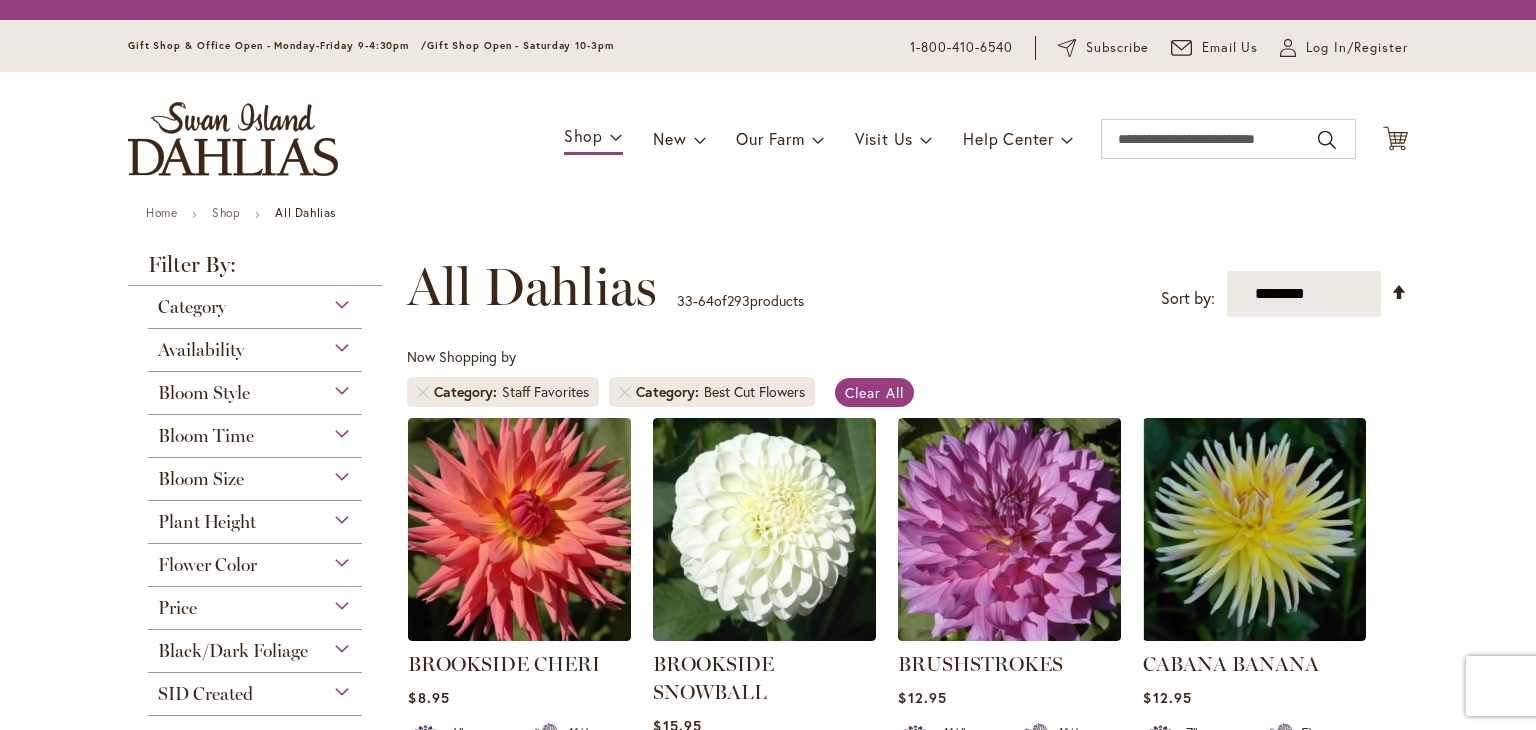 scroll, scrollTop: 0, scrollLeft: 0, axis: both 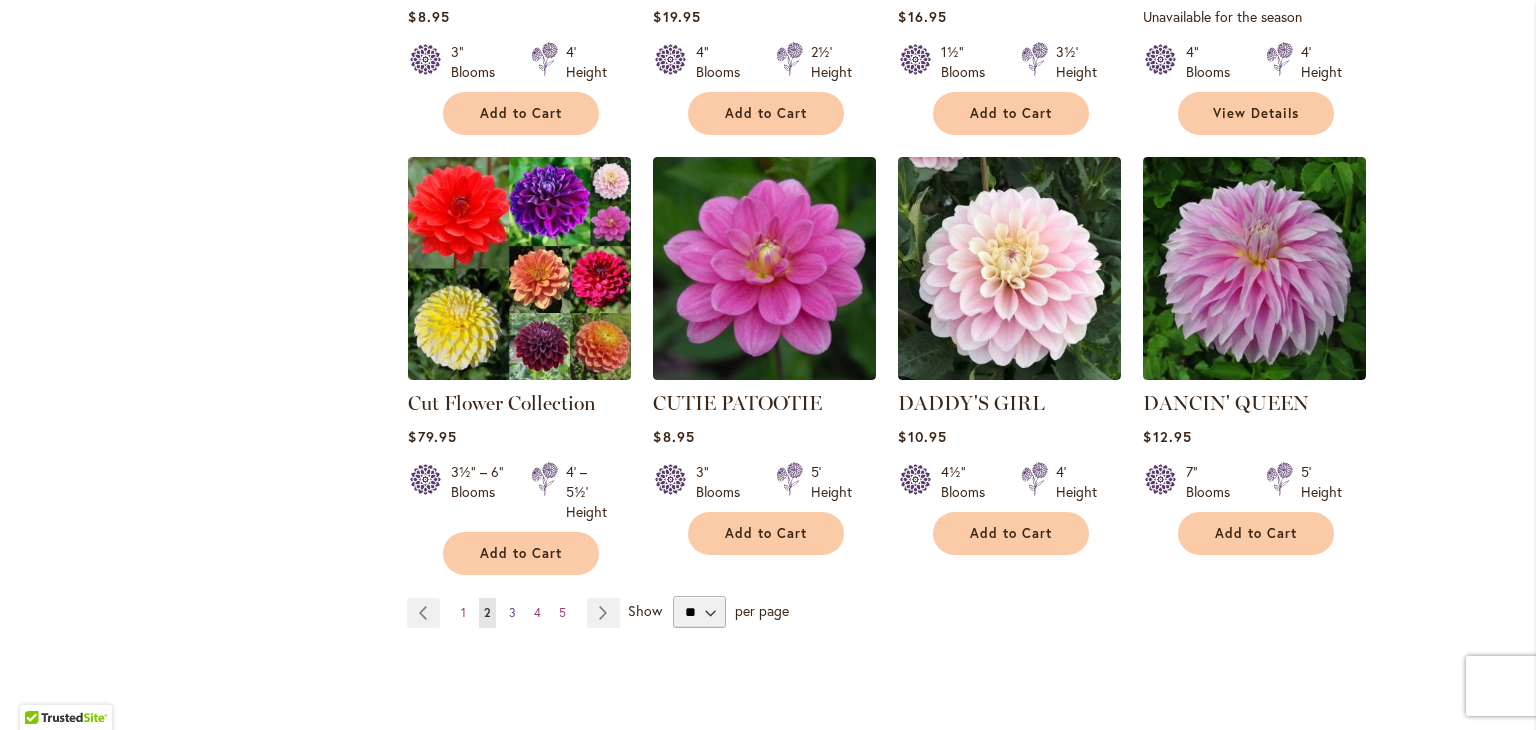click on "3" at bounding box center [512, 612] 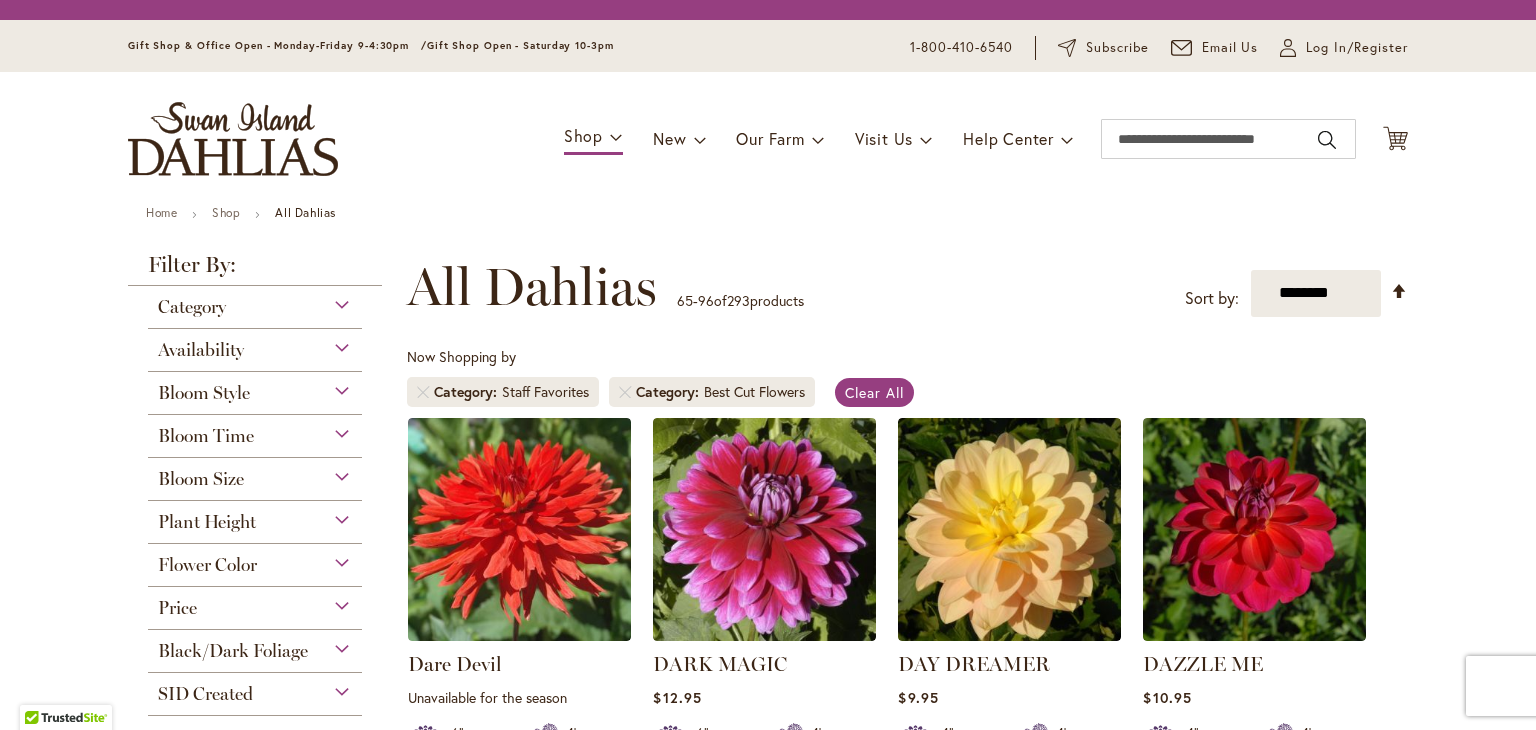 scroll, scrollTop: 0, scrollLeft: 0, axis: both 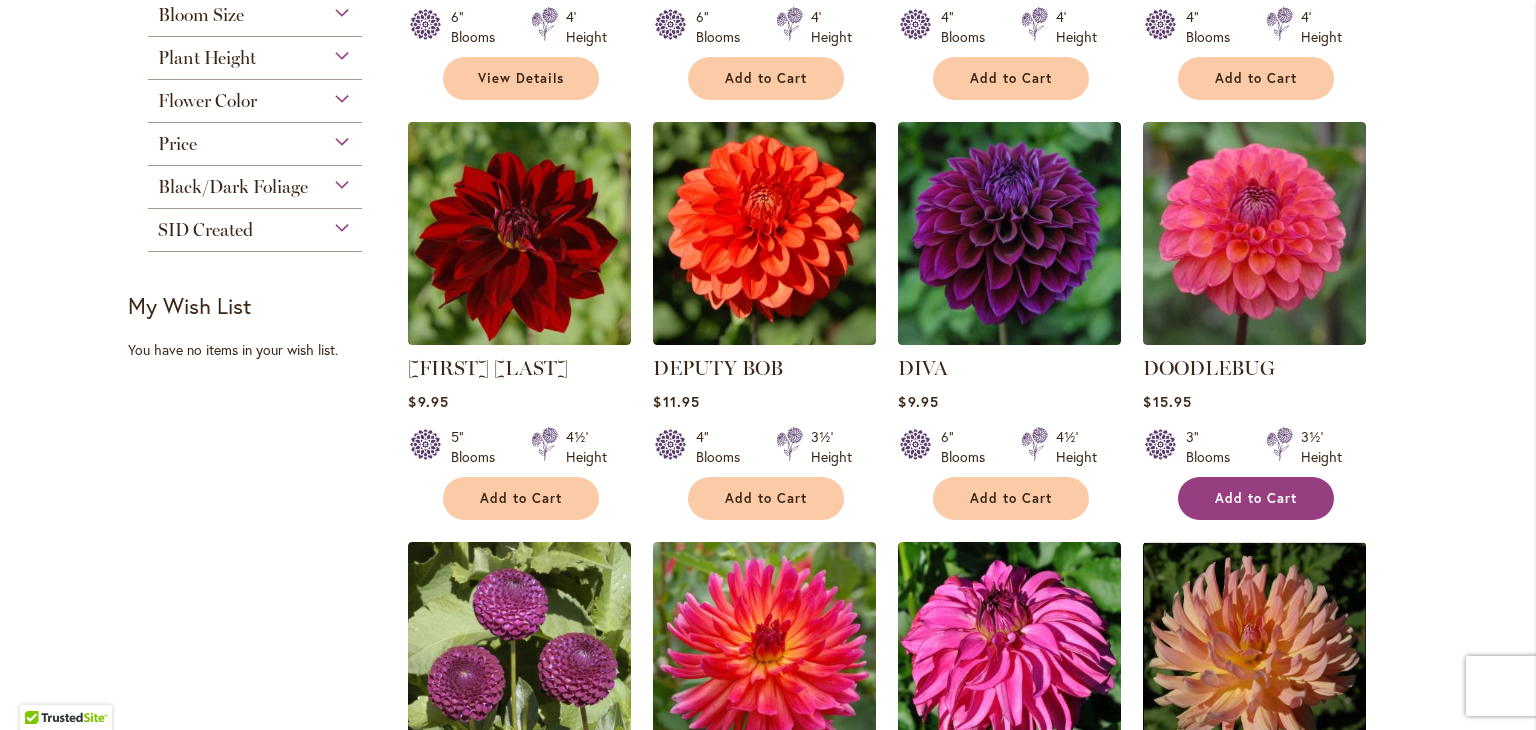 click on "Add to Cart" at bounding box center [1256, 498] 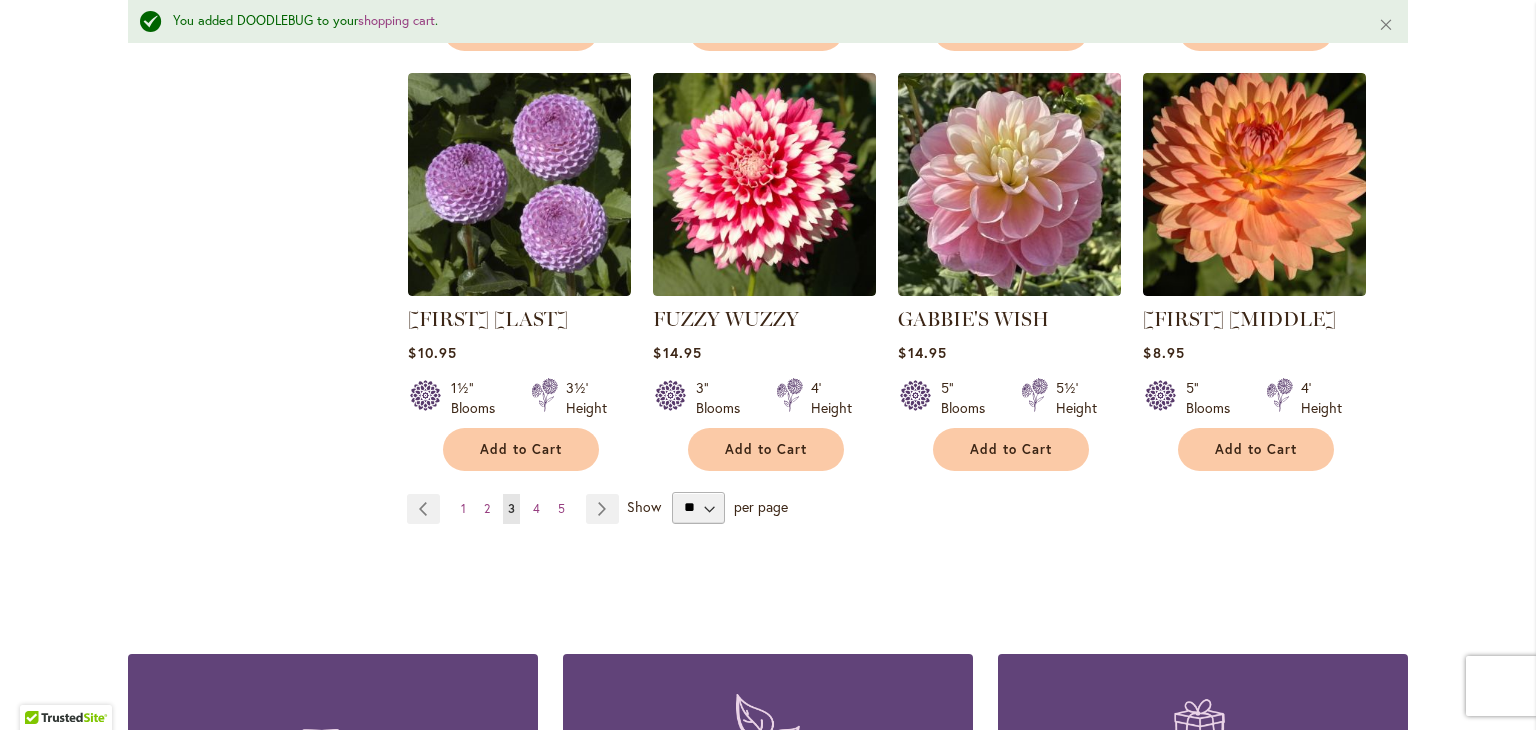 scroll, scrollTop: 3455, scrollLeft: 0, axis: vertical 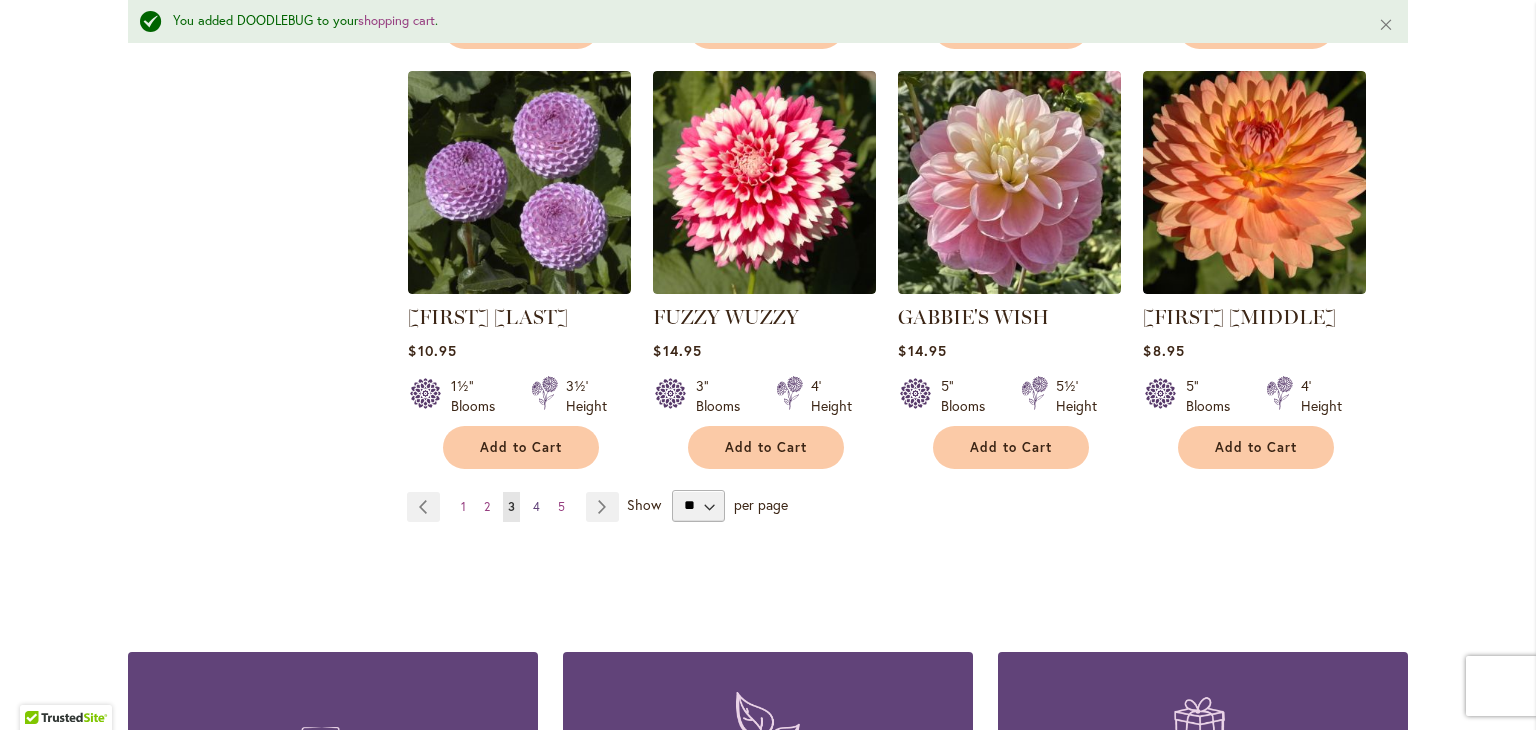 click on "4" at bounding box center [536, 506] 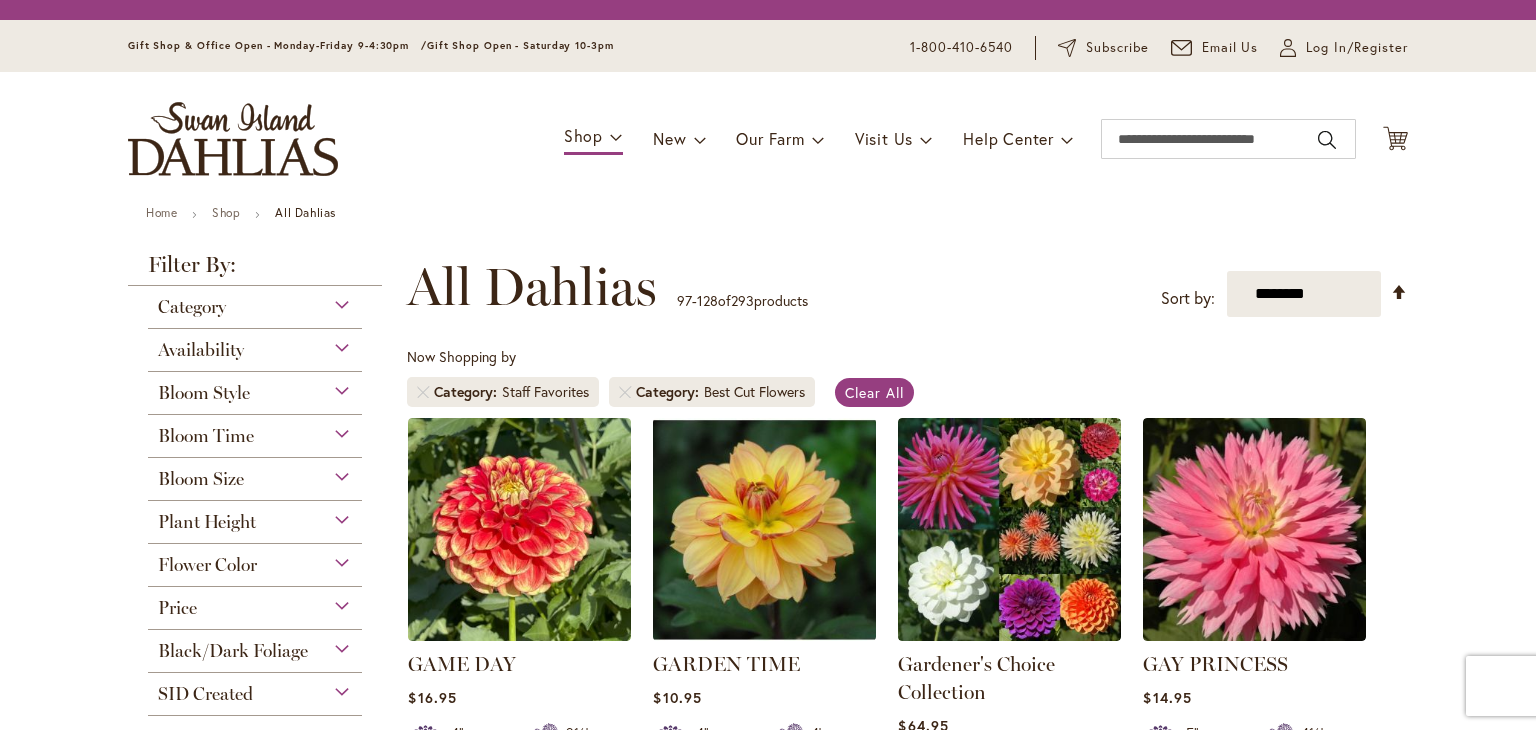 scroll, scrollTop: 0, scrollLeft: 0, axis: both 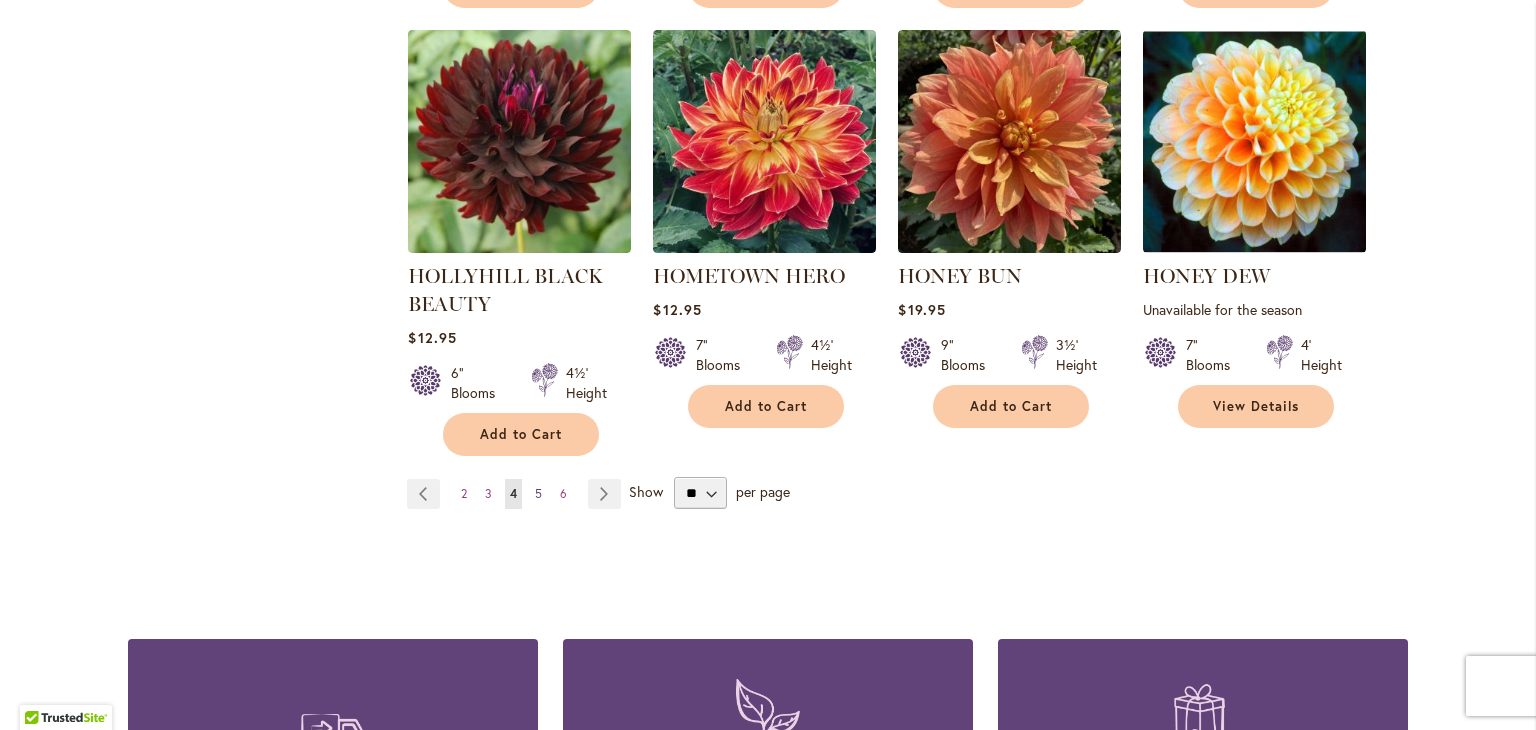 click on "5" at bounding box center (538, 493) 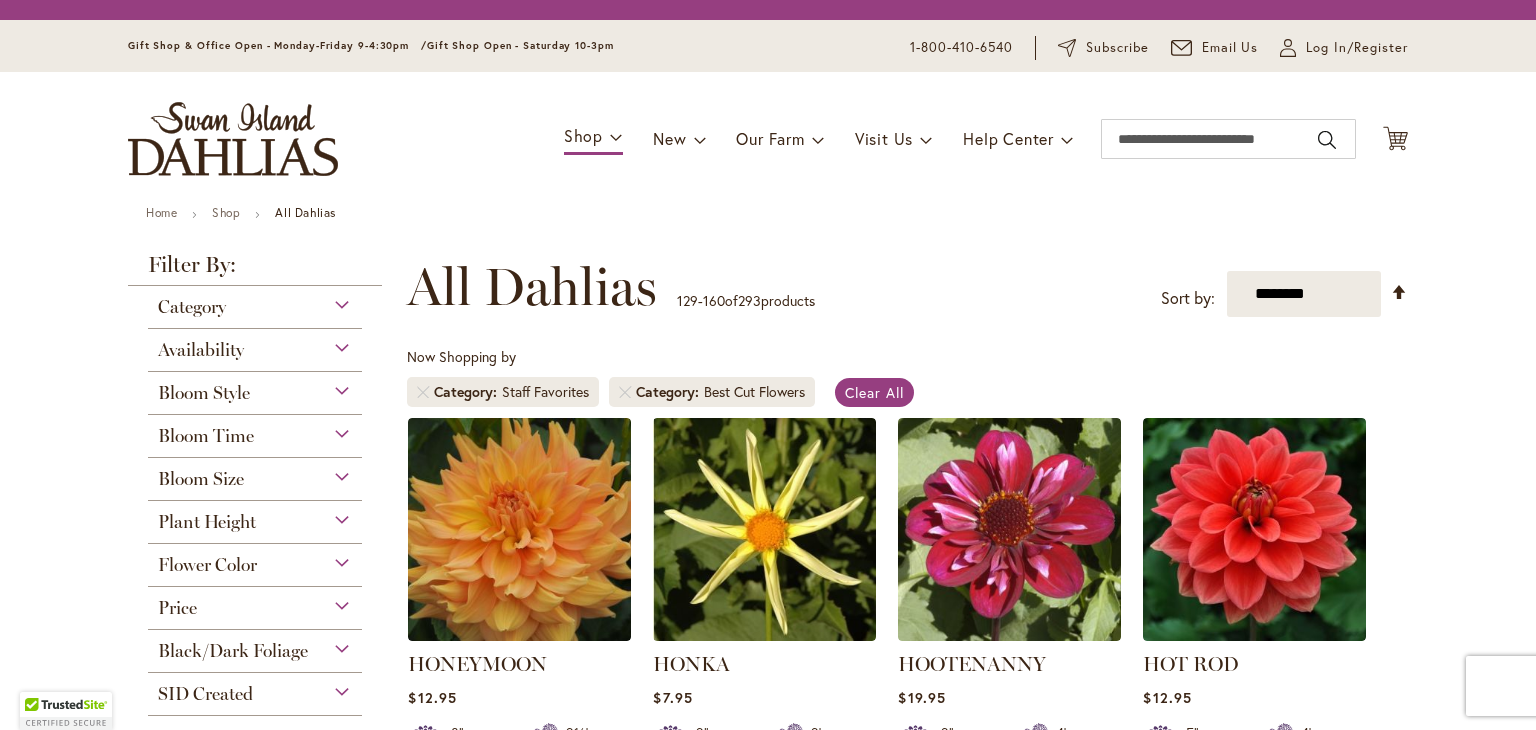 scroll, scrollTop: 0, scrollLeft: 0, axis: both 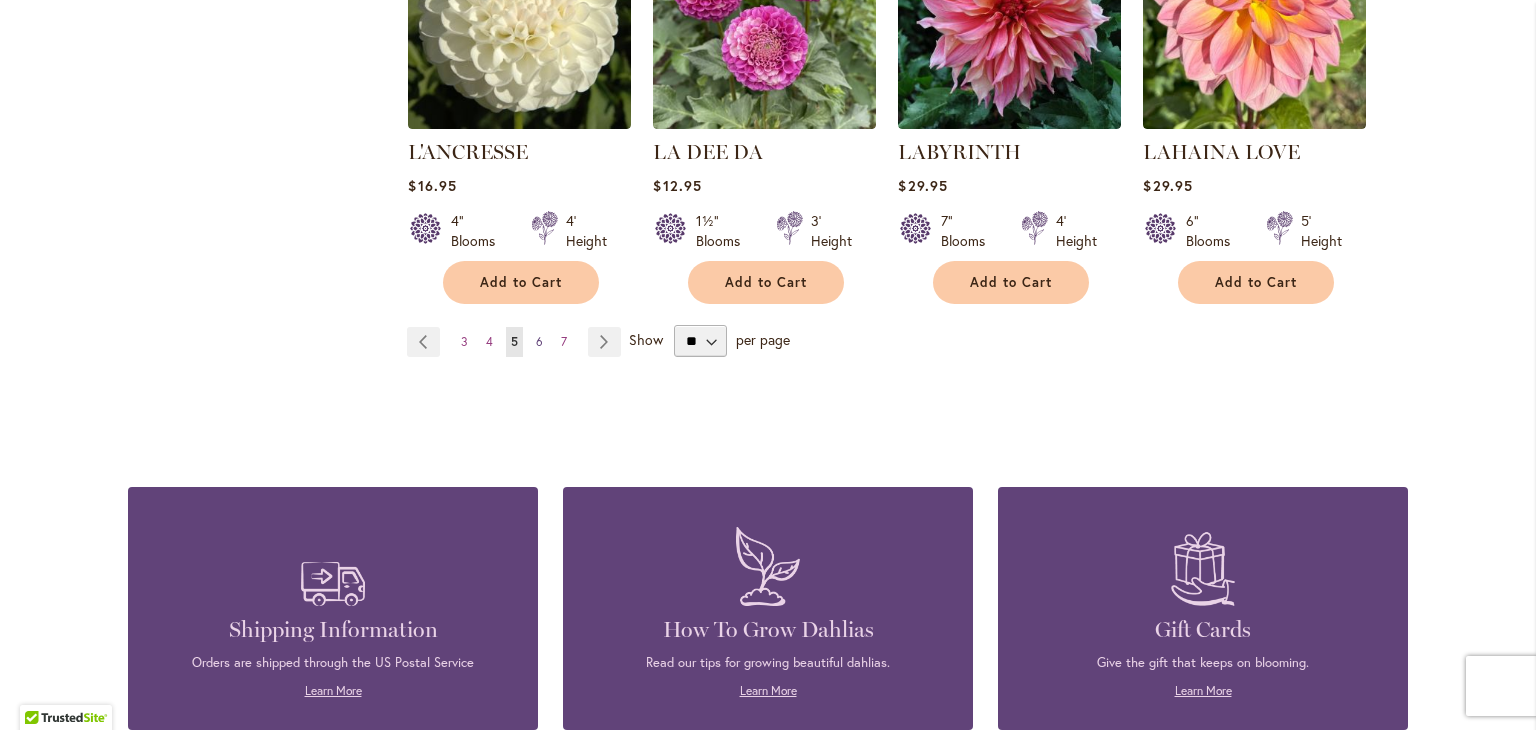 click on "6" at bounding box center [539, 341] 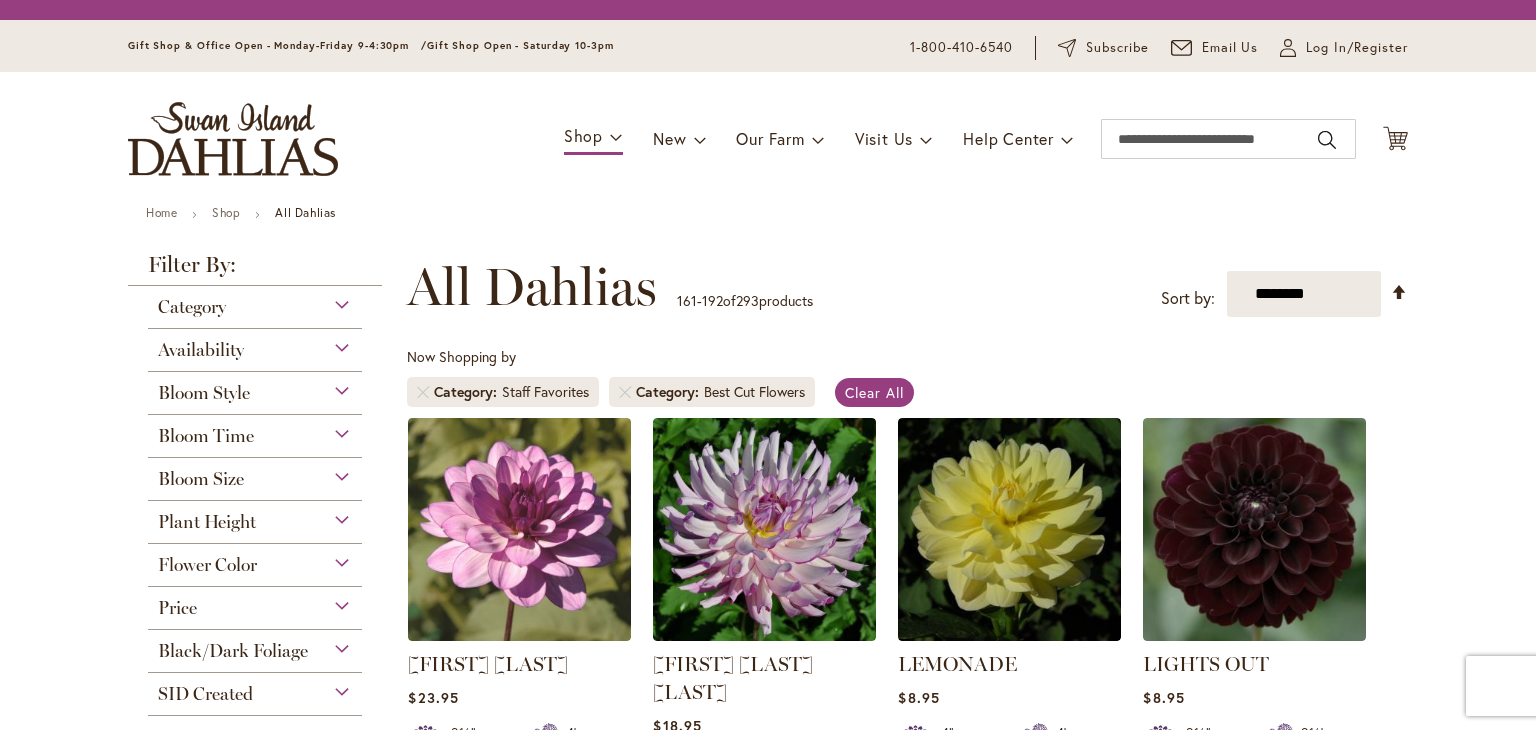 scroll, scrollTop: 0, scrollLeft: 0, axis: both 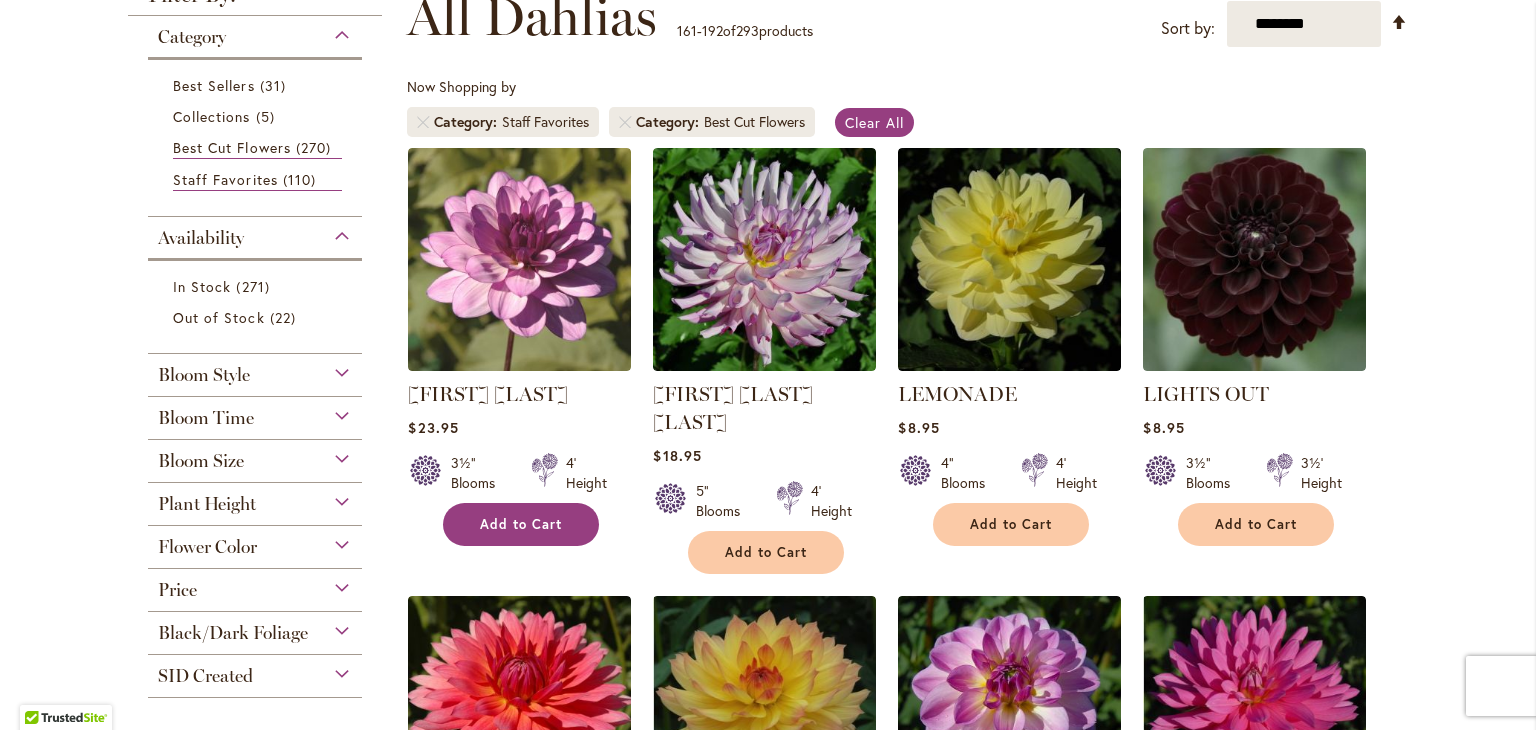 click on "Add to Cart" at bounding box center (521, 524) 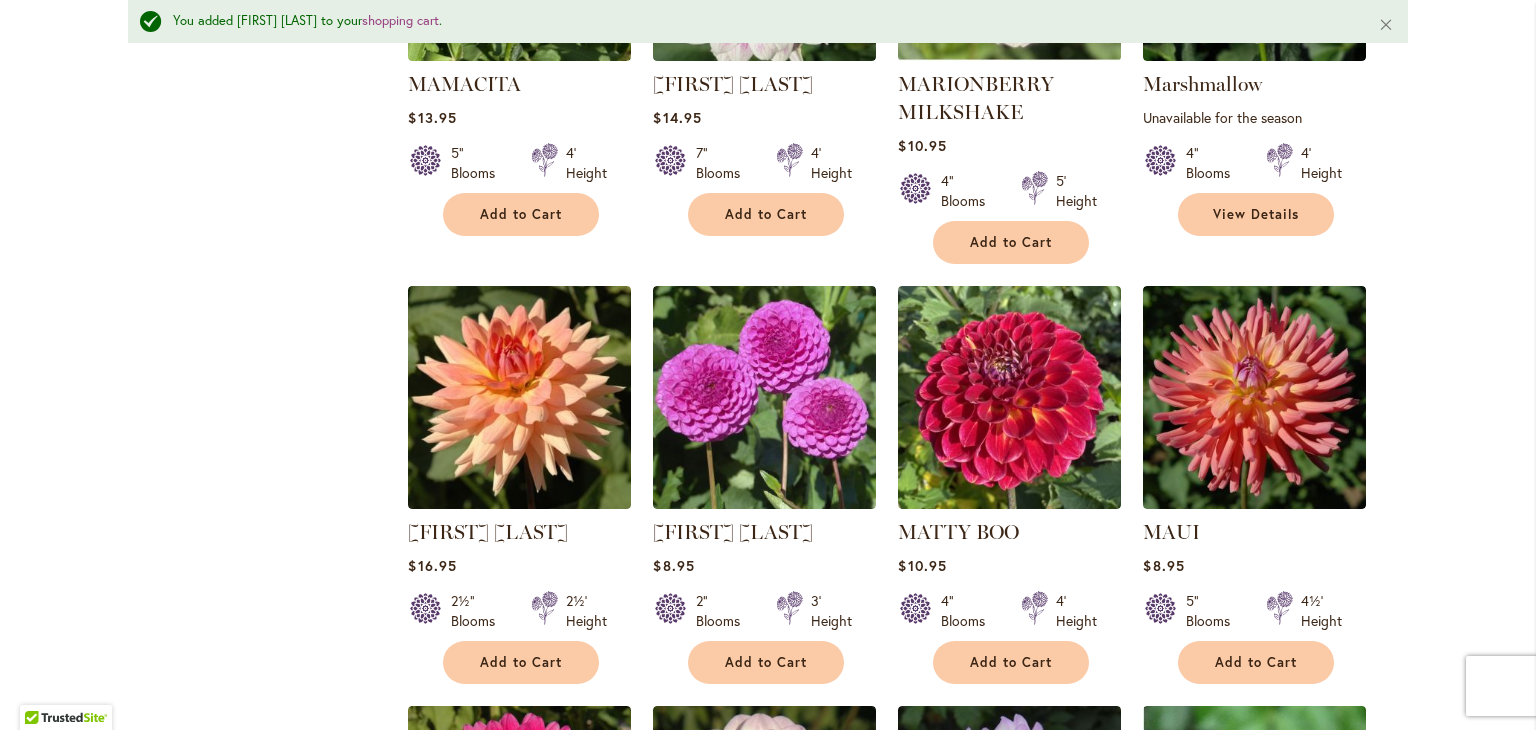 scroll, scrollTop: 2812, scrollLeft: 0, axis: vertical 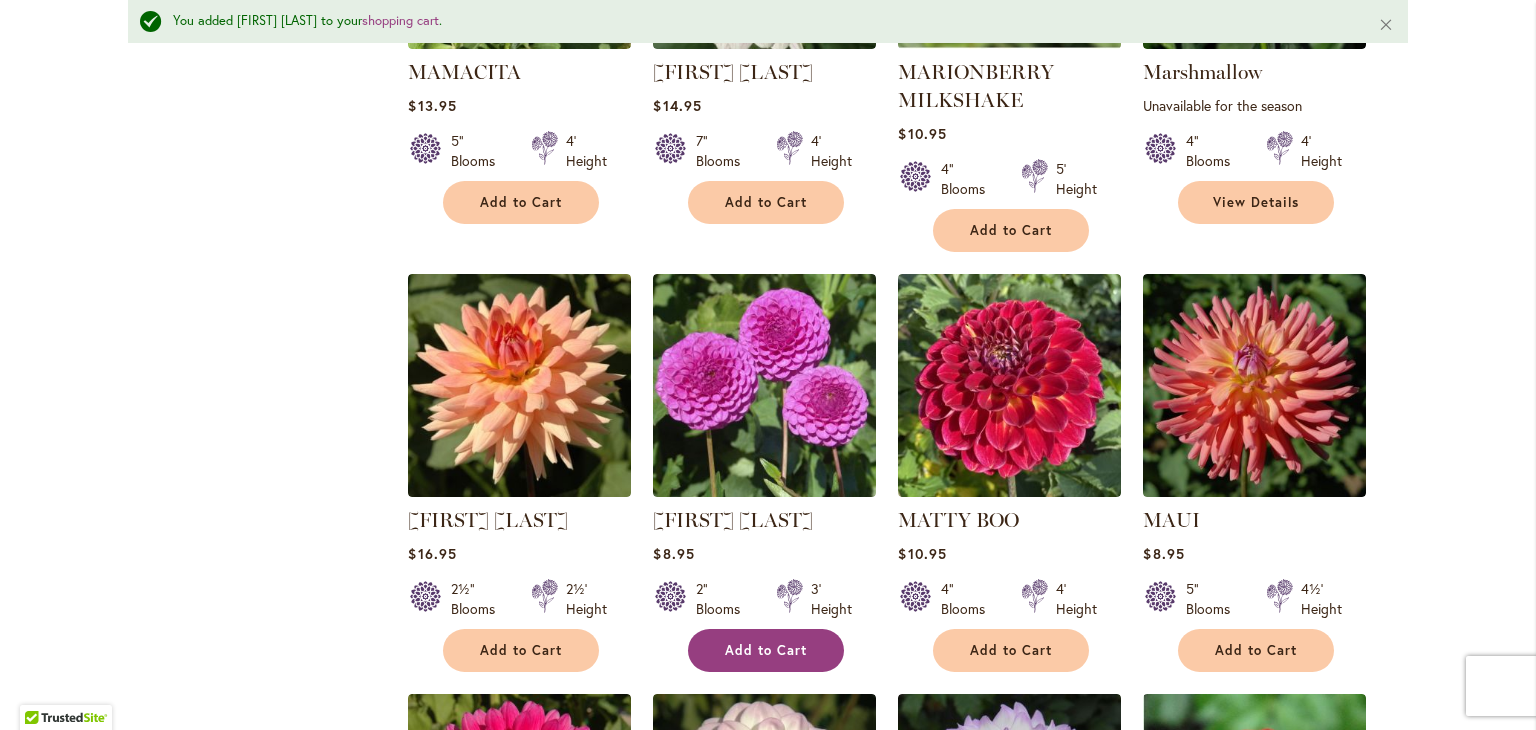 click on "Add to Cart" at bounding box center [766, 650] 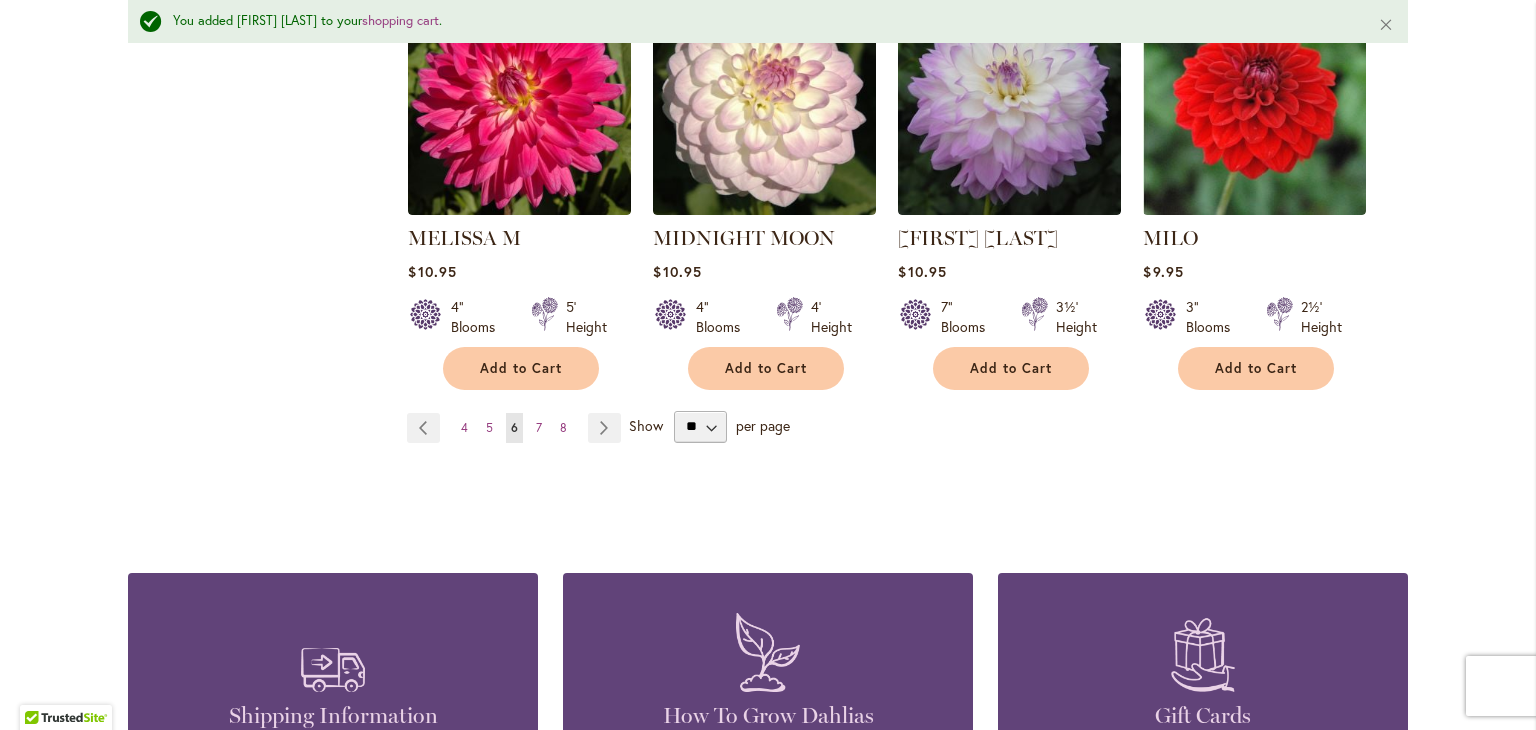scroll, scrollTop: 3516, scrollLeft: 0, axis: vertical 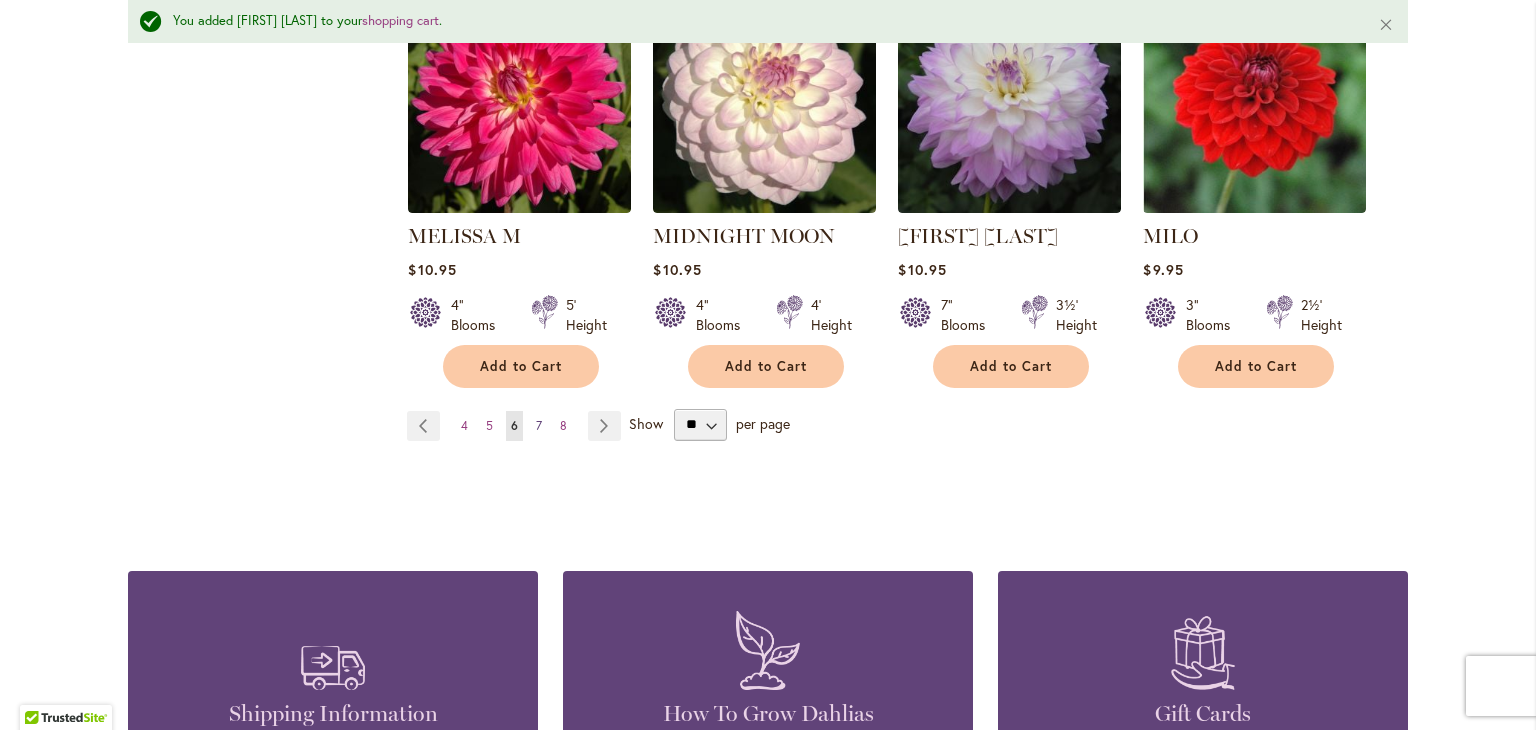 click on "7" at bounding box center [539, 425] 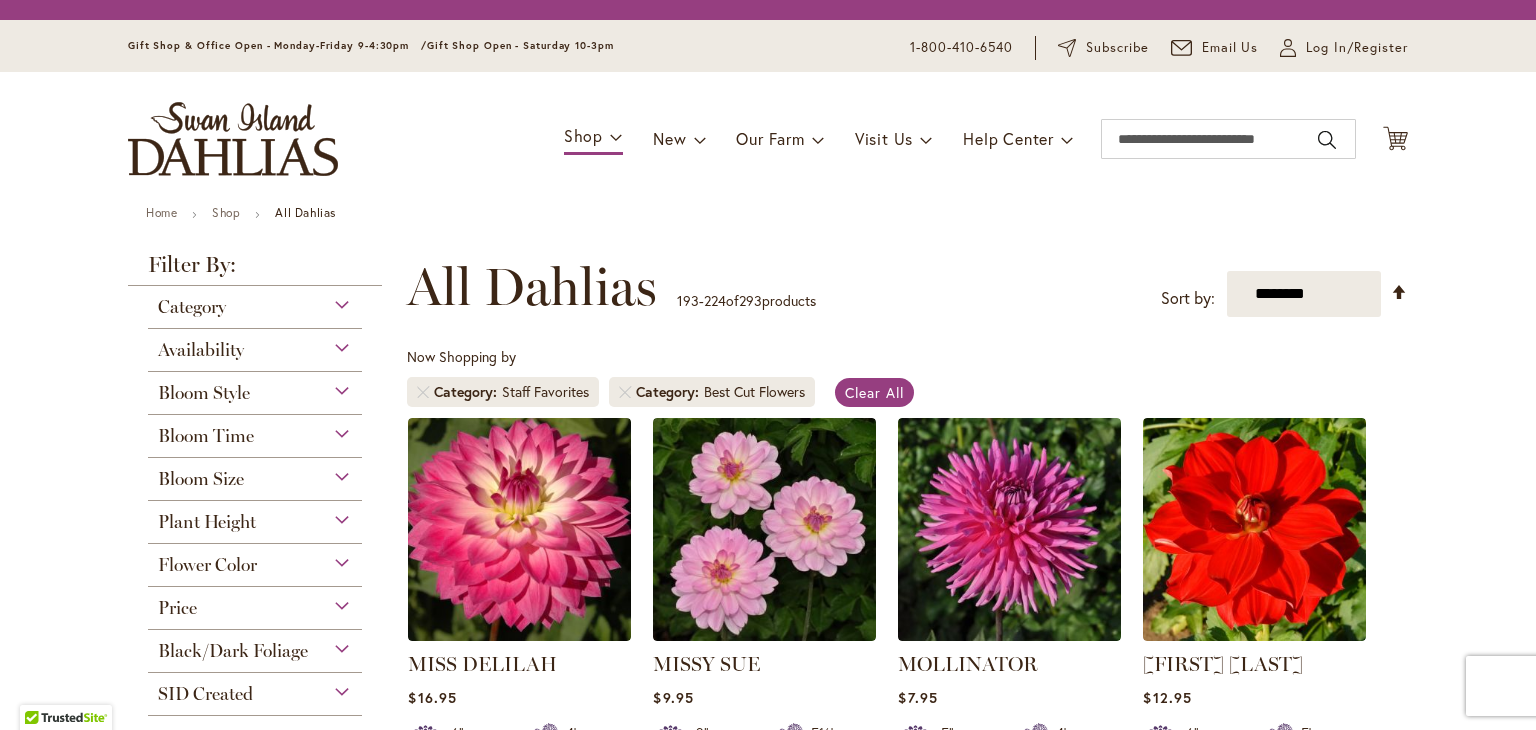 scroll, scrollTop: 0, scrollLeft: 0, axis: both 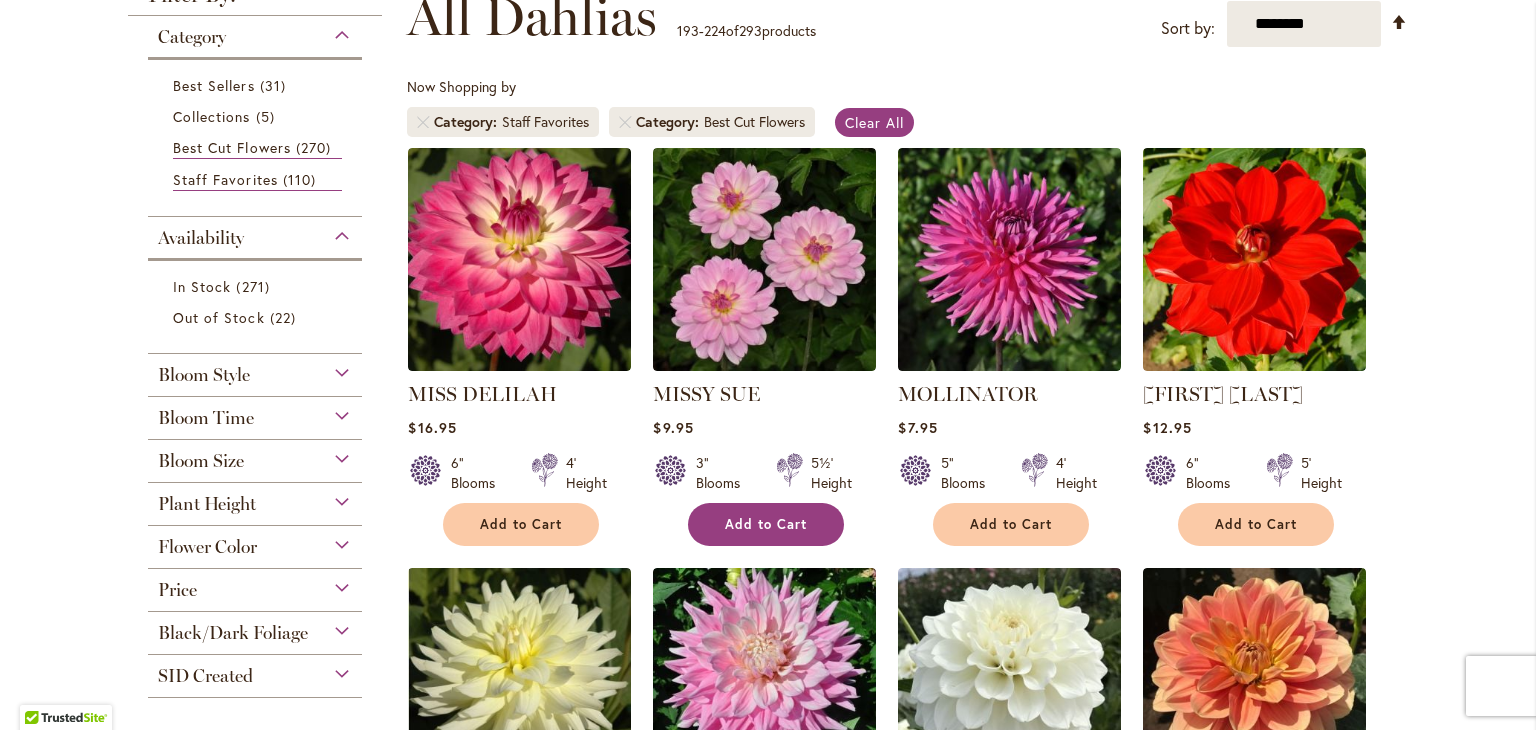 click on "Add to Cart" at bounding box center (766, 524) 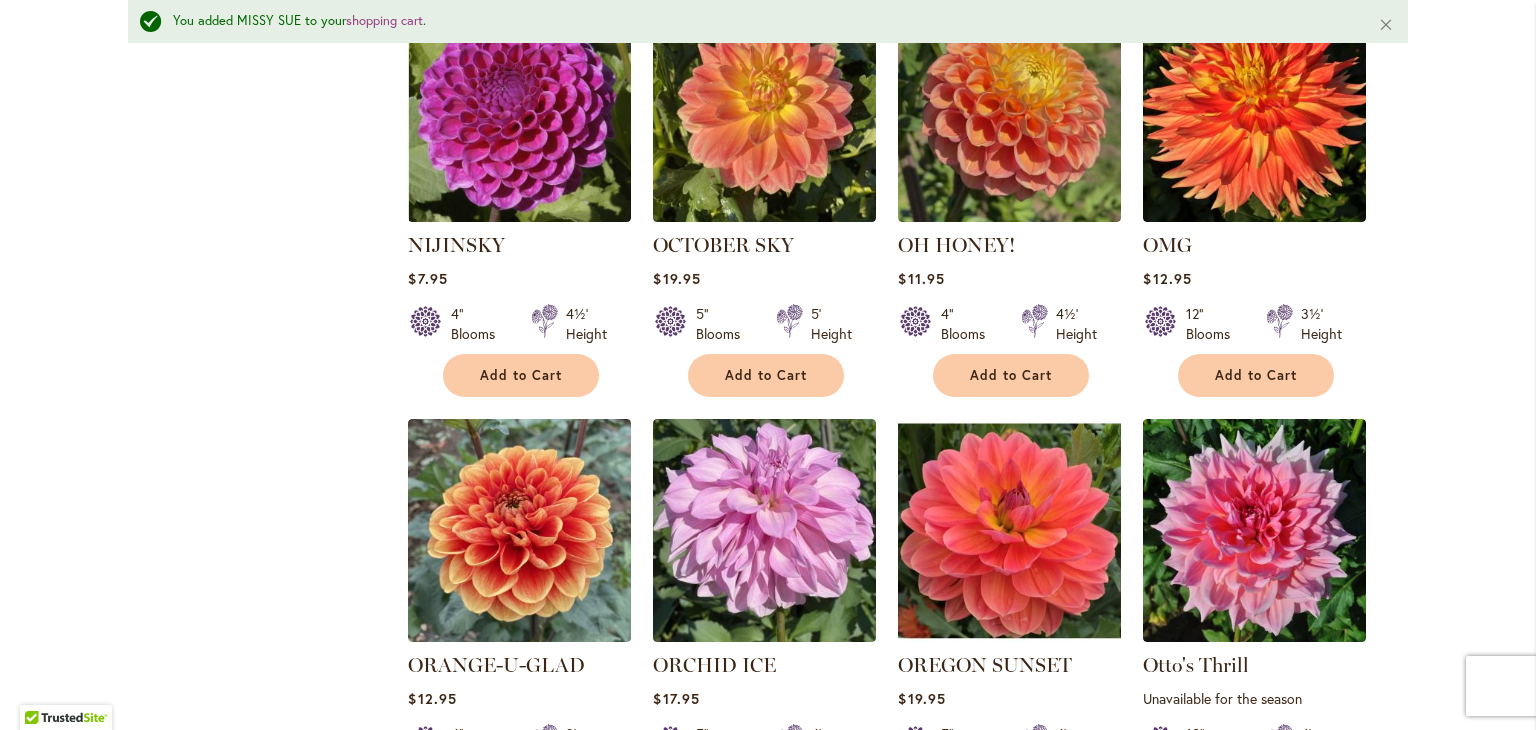 scroll, scrollTop: 2220, scrollLeft: 0, axis: vertical 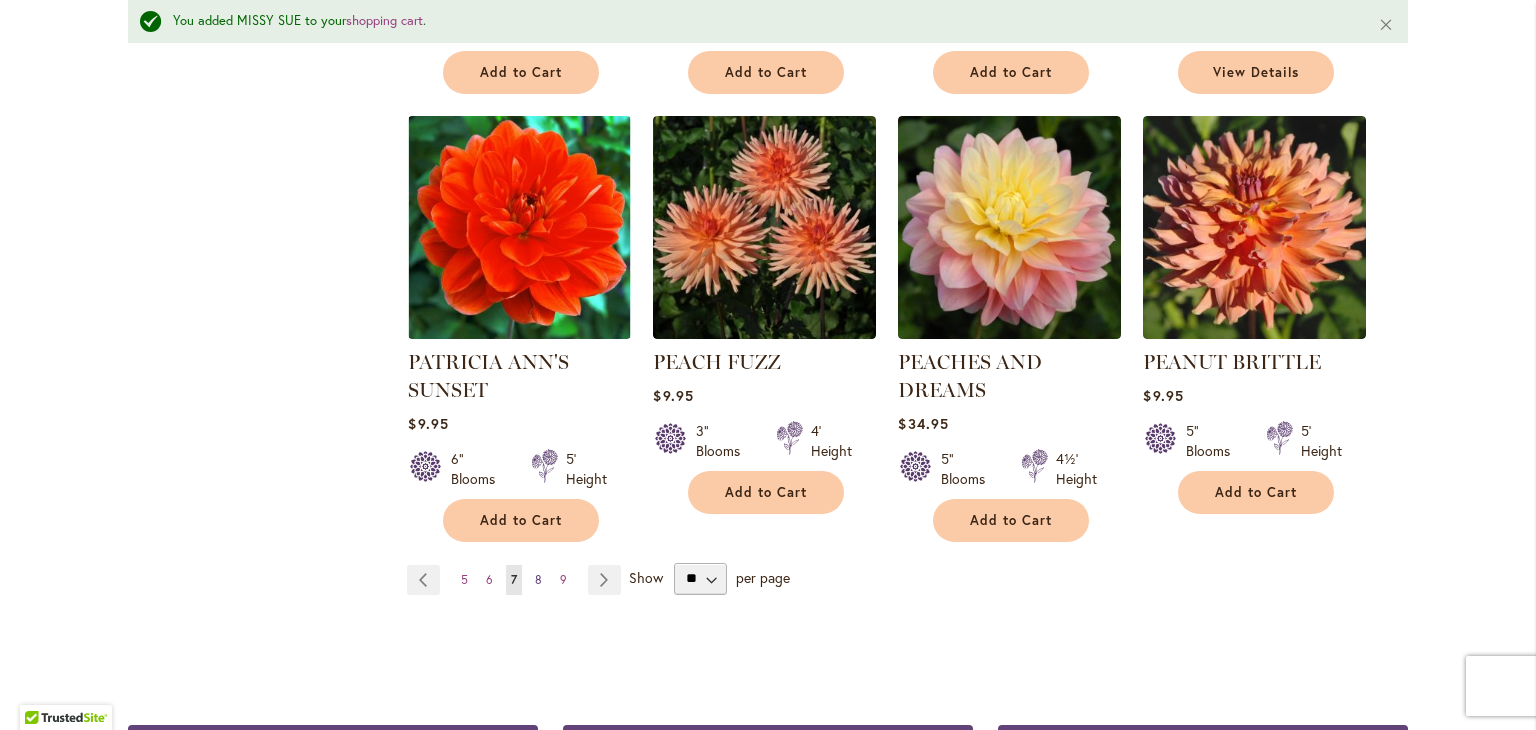 click on "8" at bounding box center [538, 579] 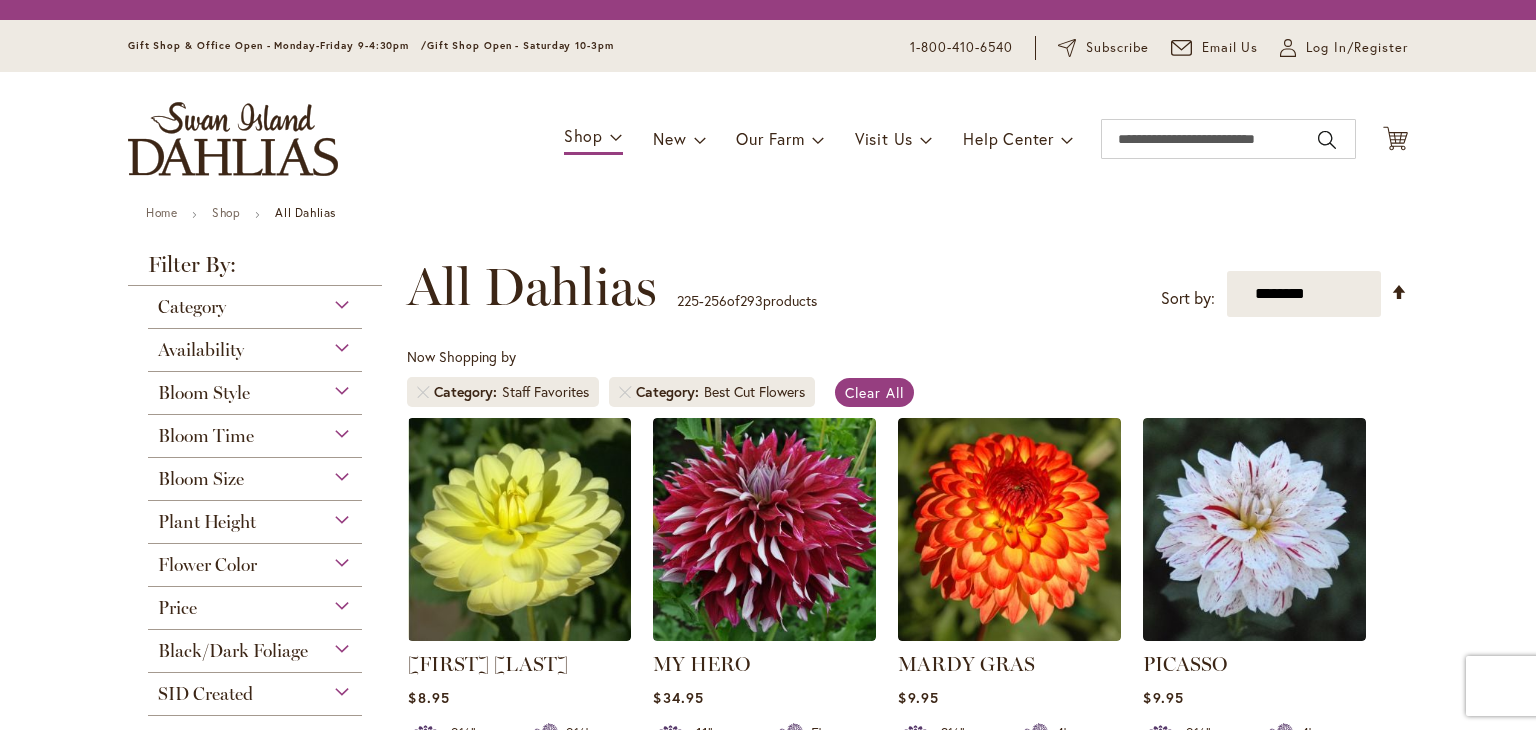 scroll, scrollTop: 0, scrollLeft: 0, axis: both 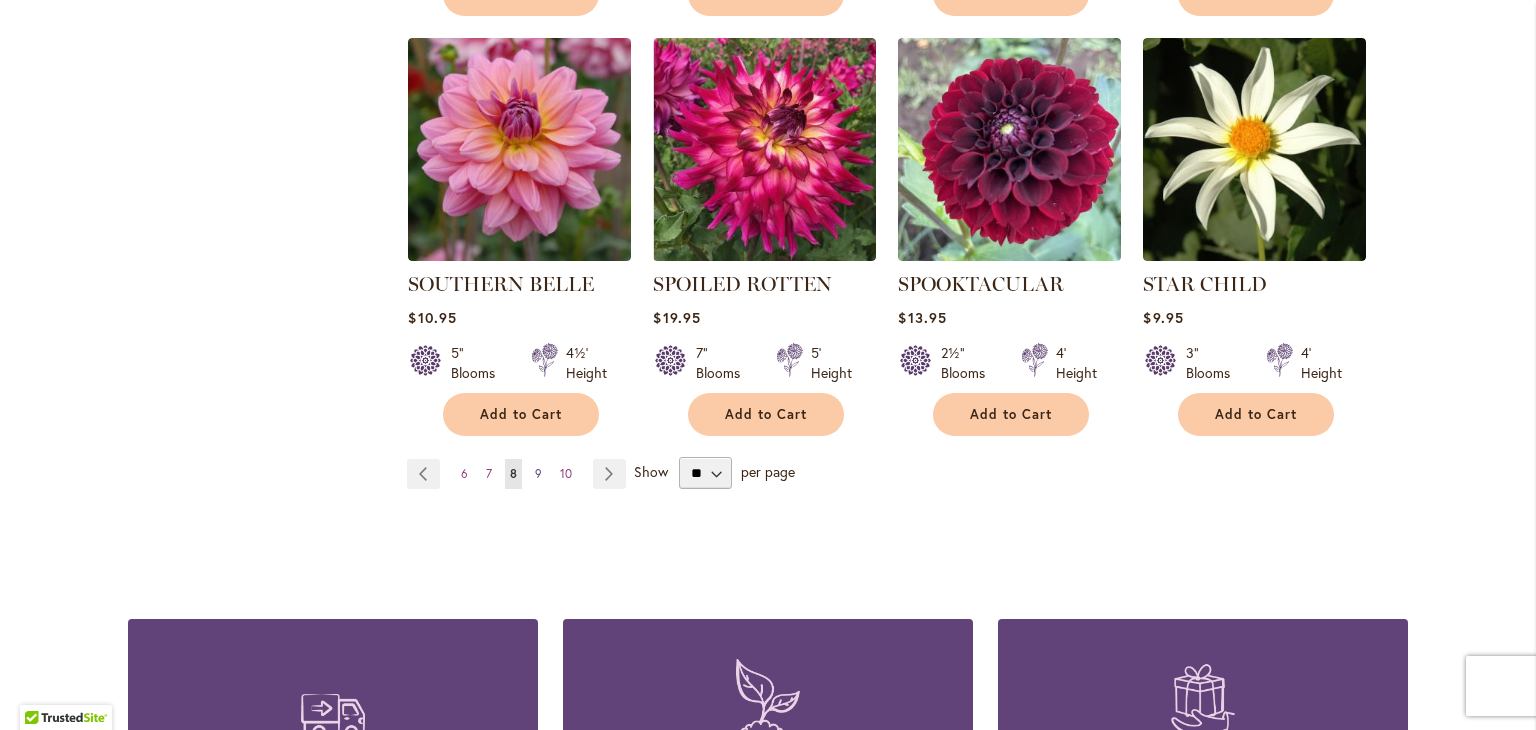 click on "9" at bounding box center [538, 473] 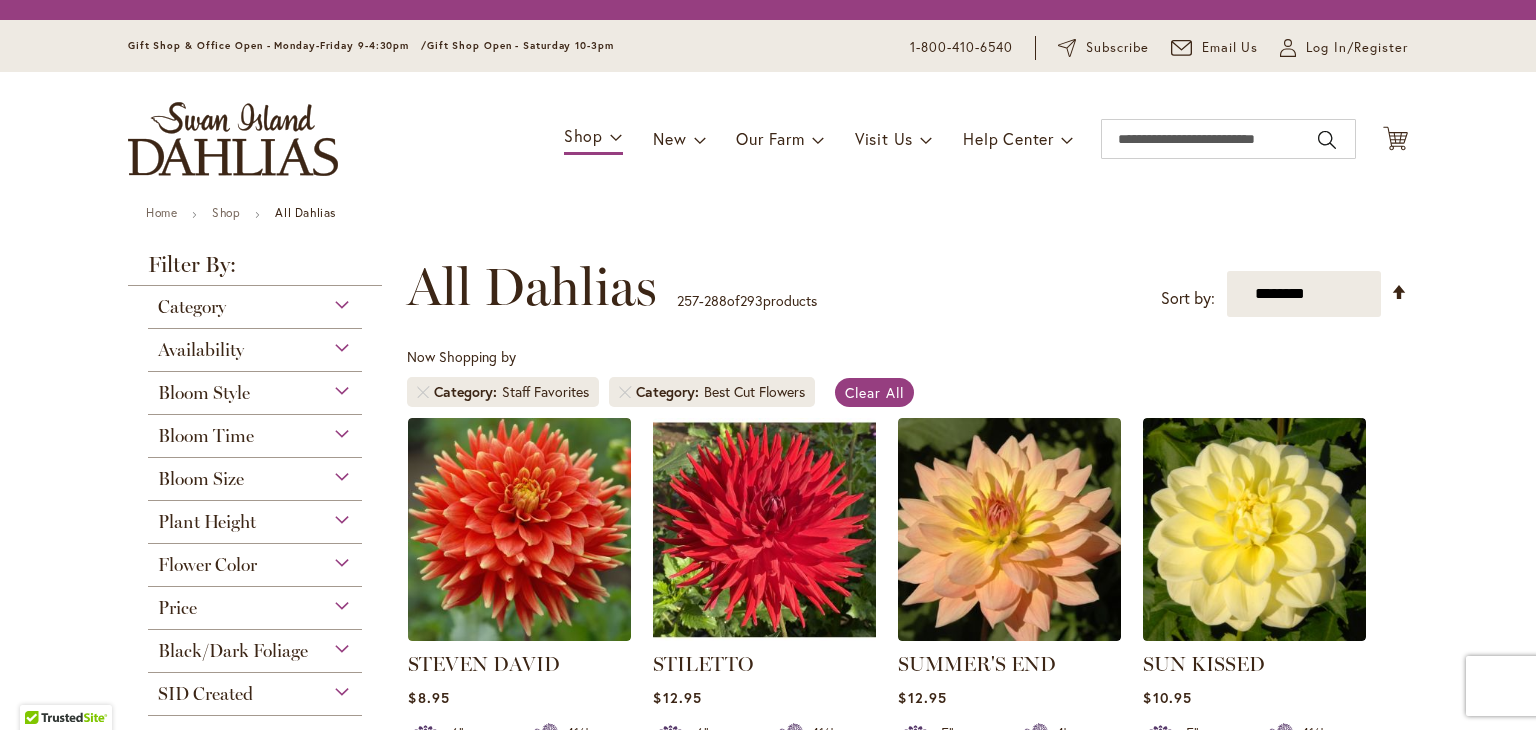 scroll, scrollTop: 0, scrollLeft: 0, axis: both 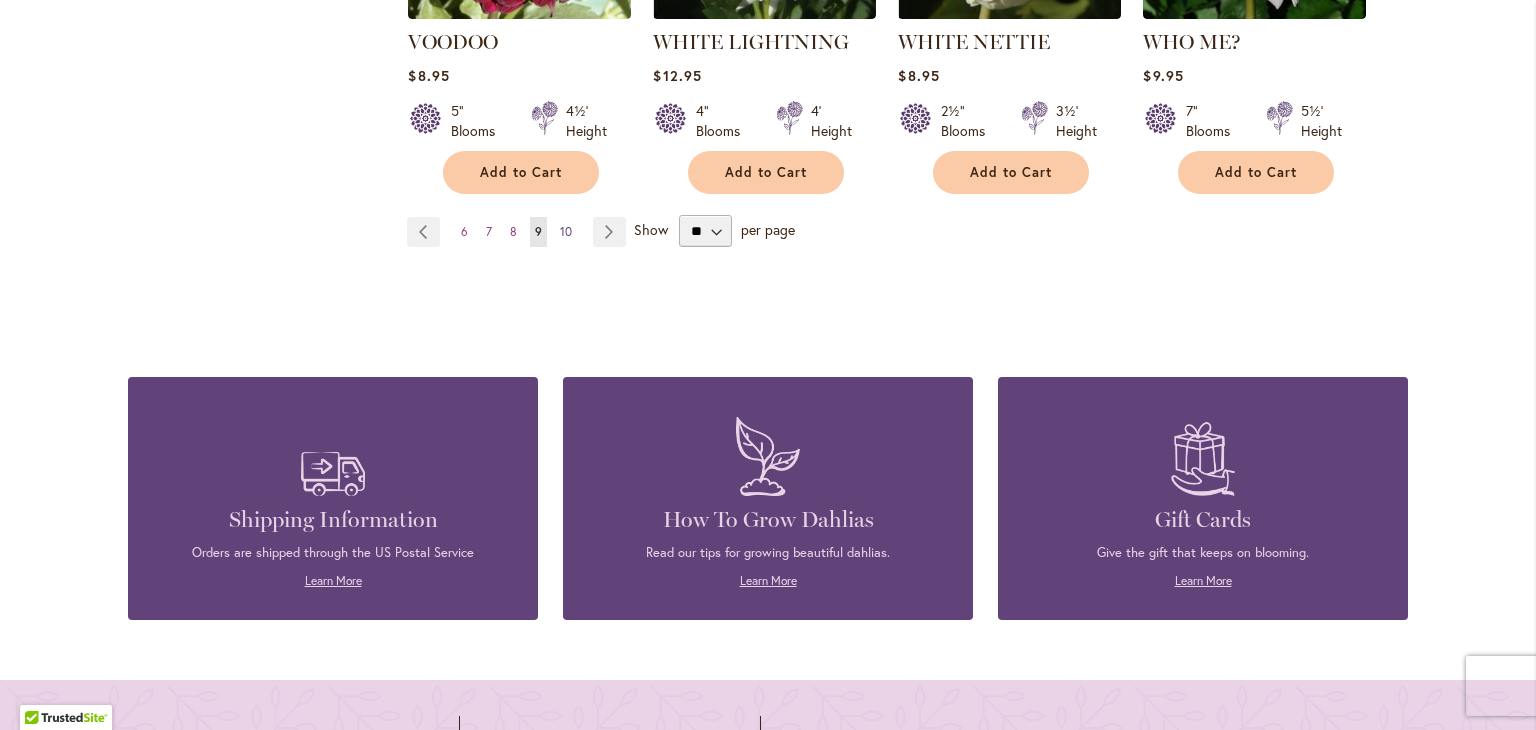 click on "10" at bounding box center (566, 231) 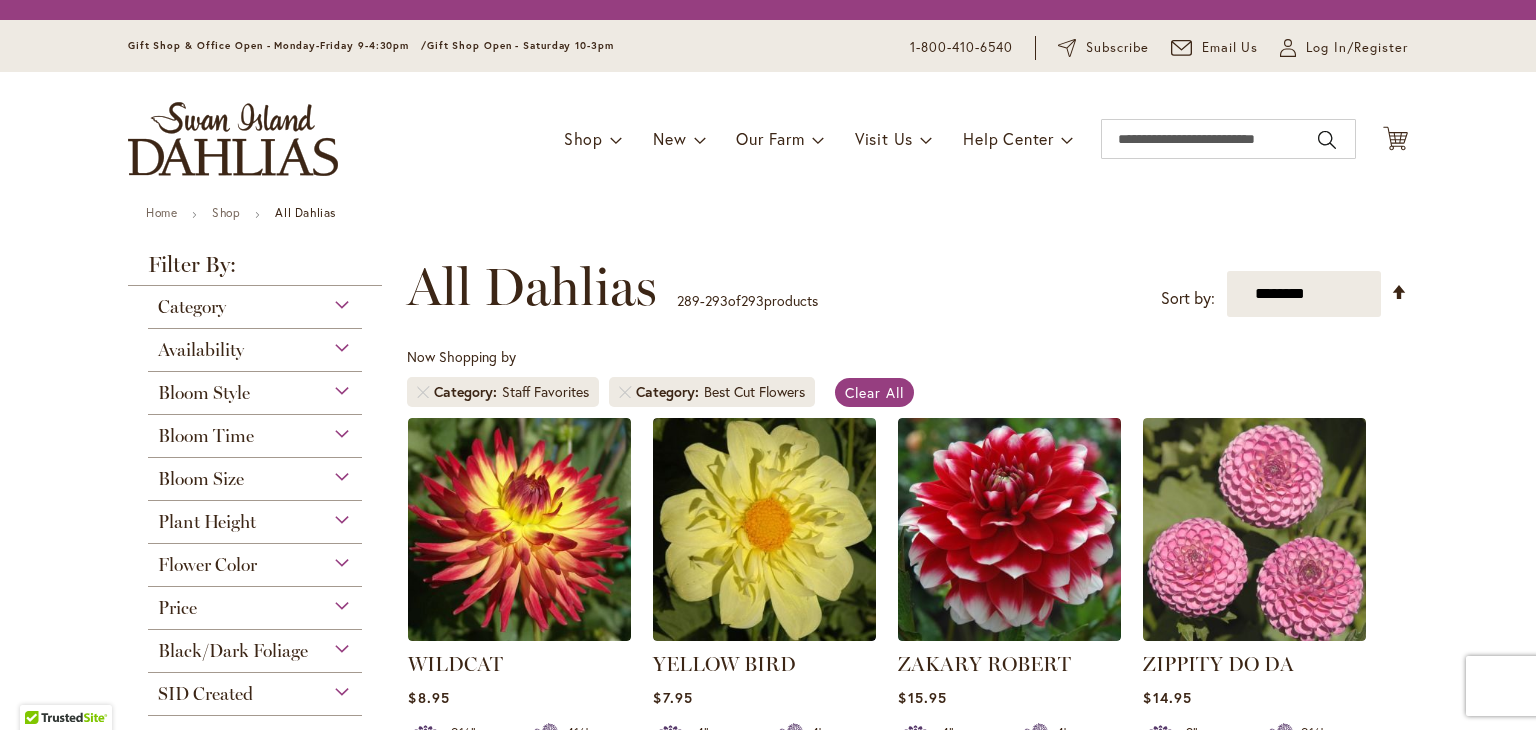 scroll, scrollTop: 0, scrollLeft: 0, axis: both 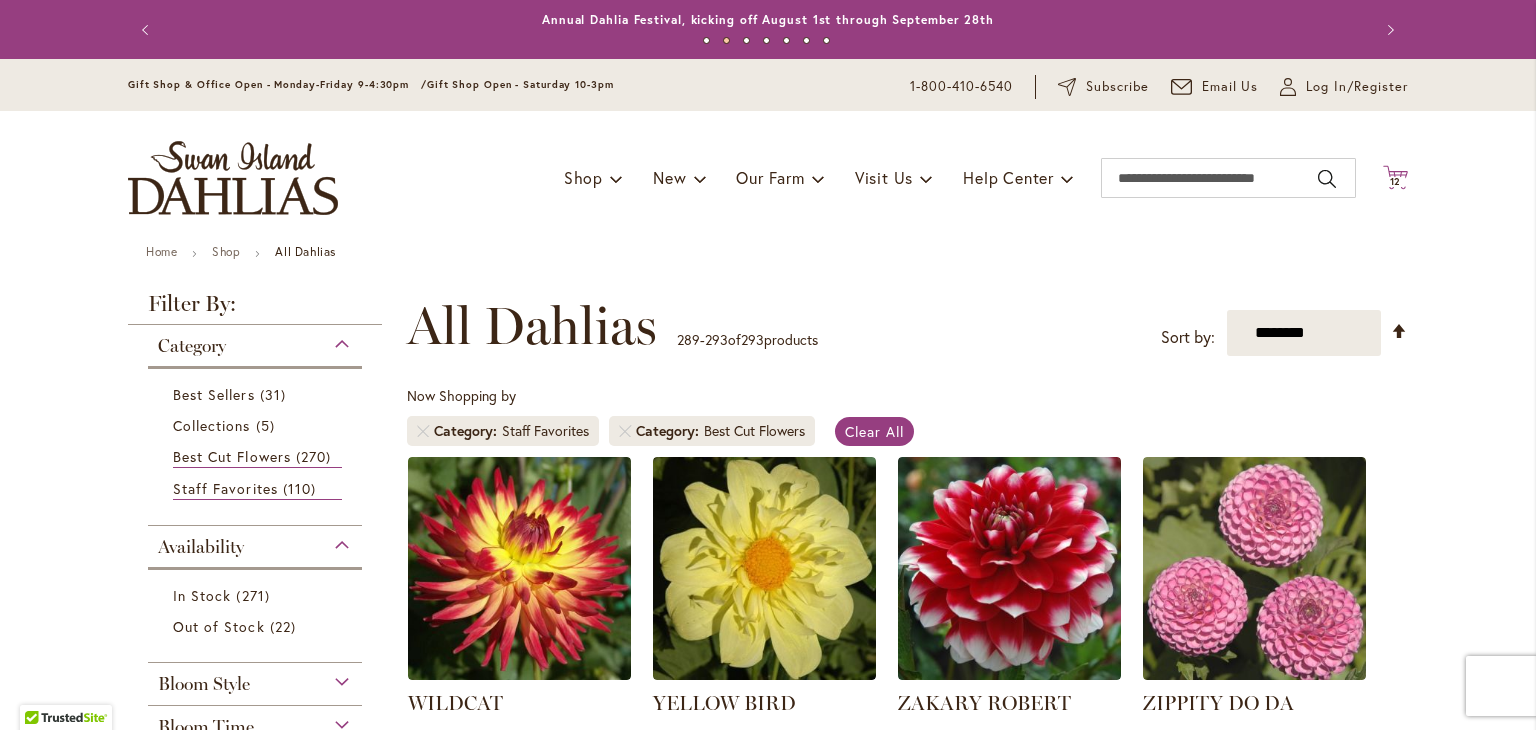 click on "12" at bounding box center [1396, 181] 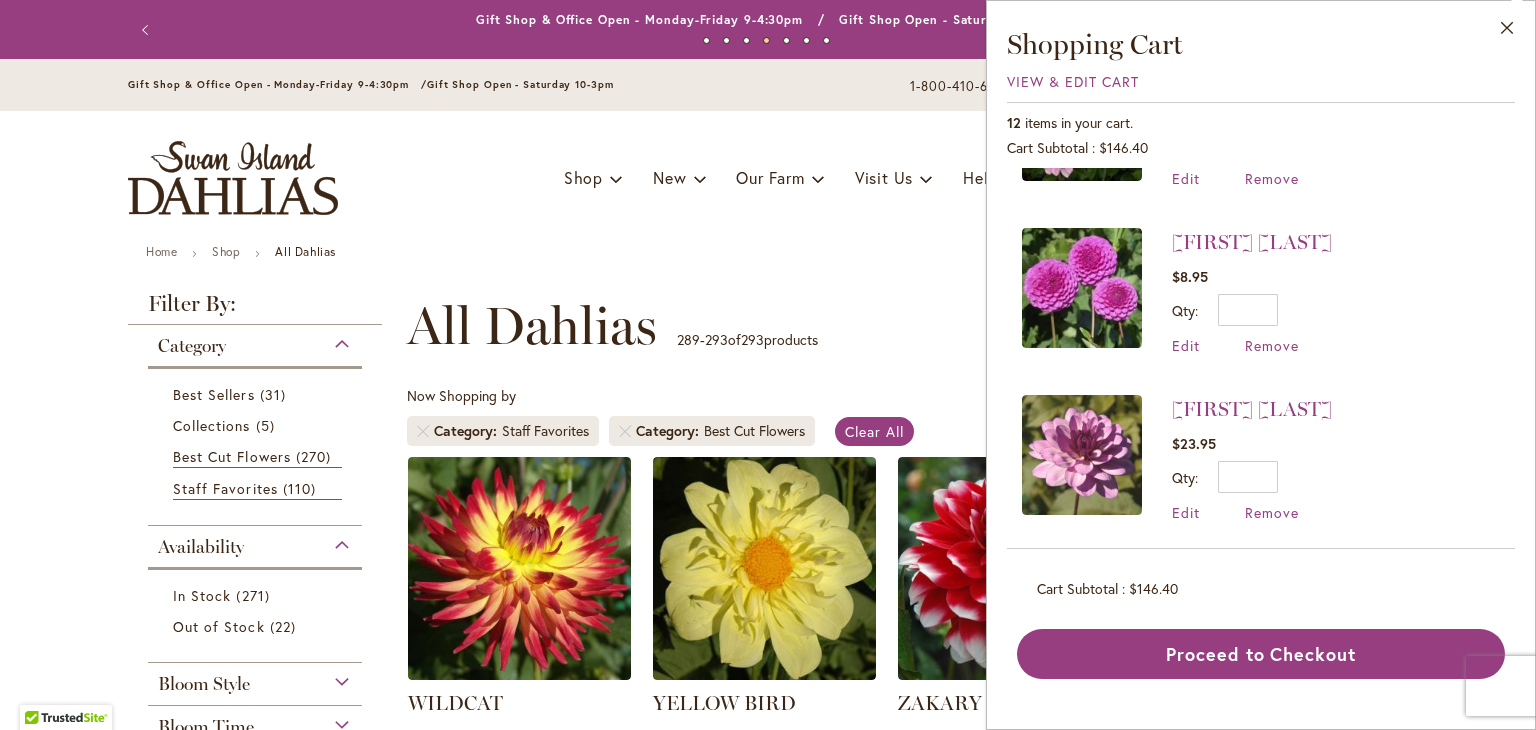 scroll, scrollTop: 123, scrollLeft: 0, axis: vertical 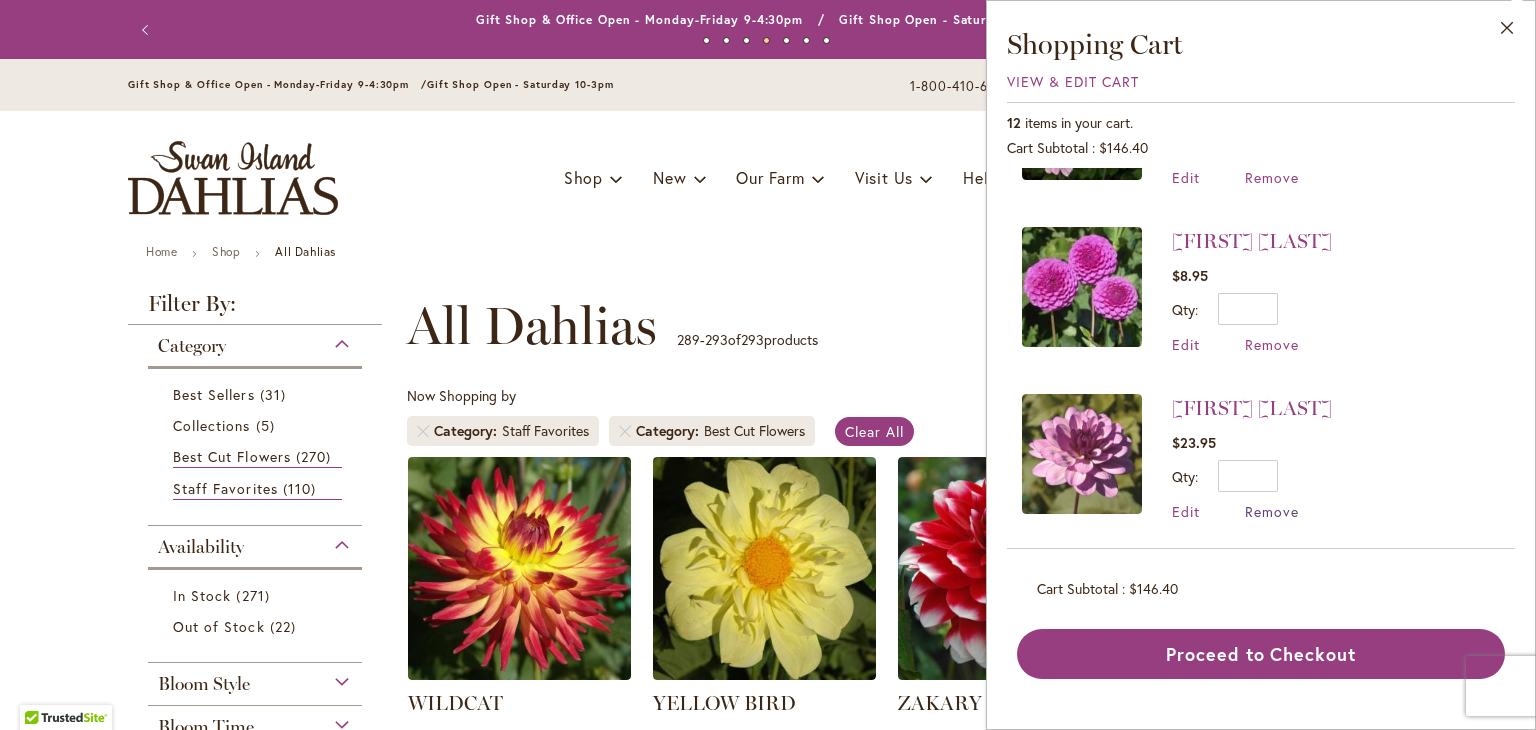 click on "Remove" at bounding box center (1272, 511) 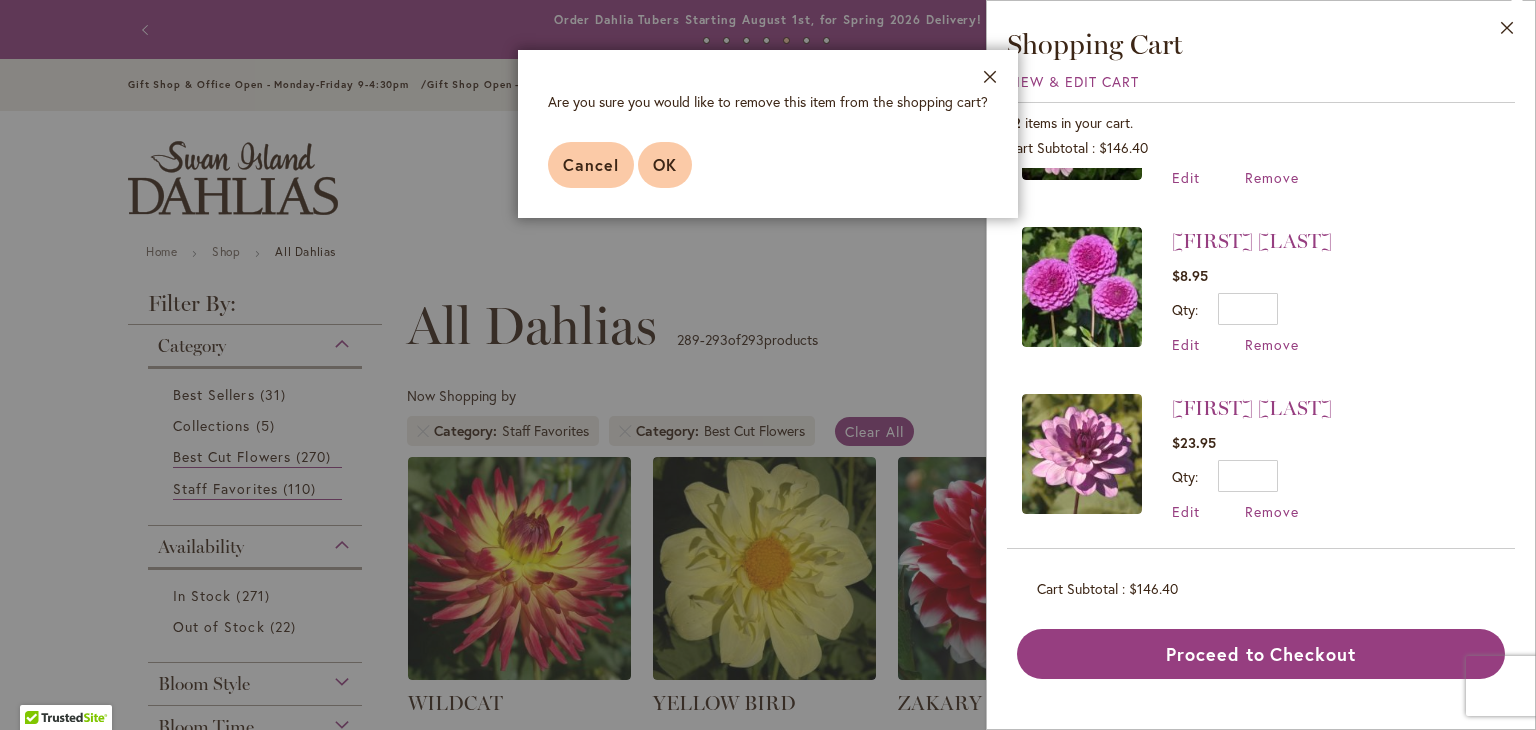 click on "OK" at bounding box center [665, 164] 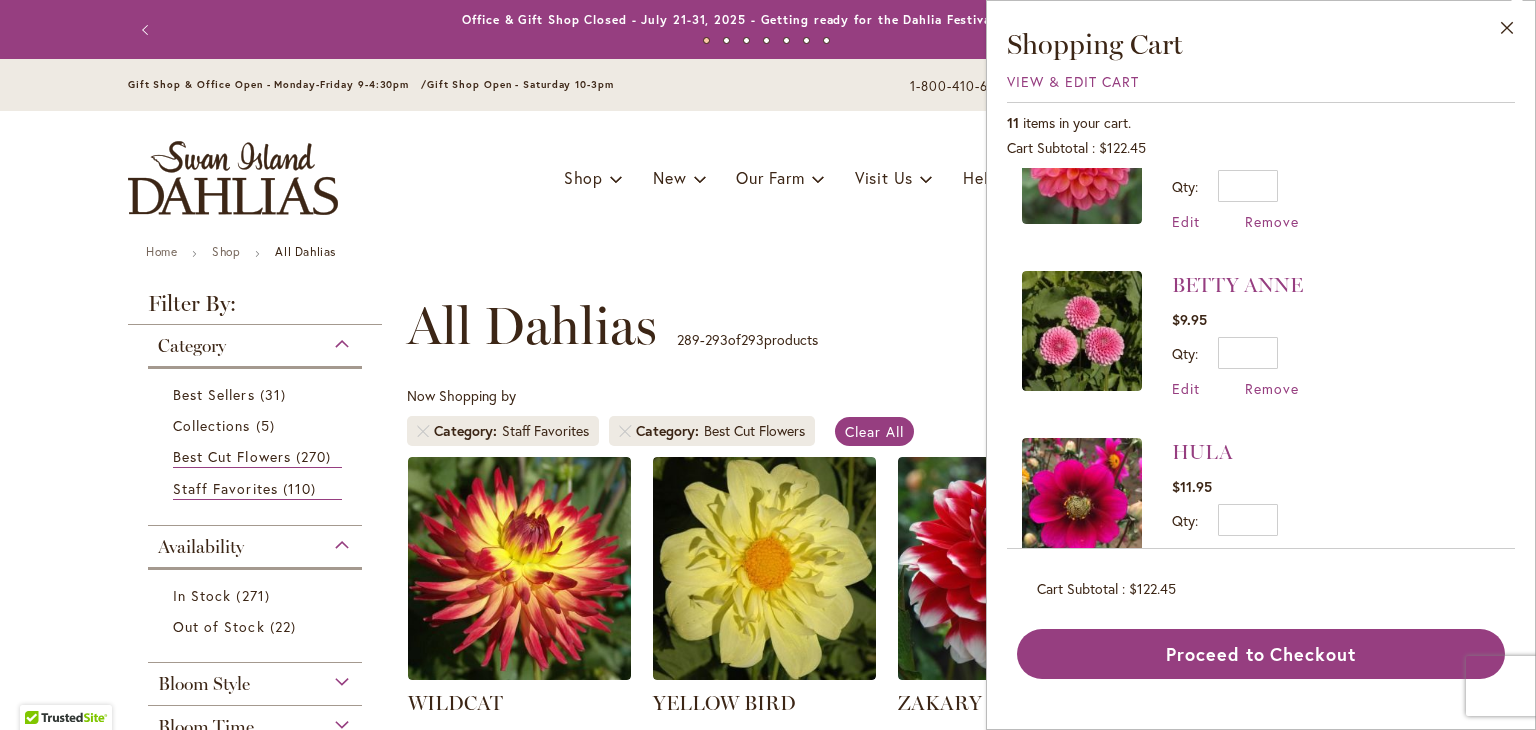 scroll, scrollTop: 412, scrollLeft: 0, axis: vertical 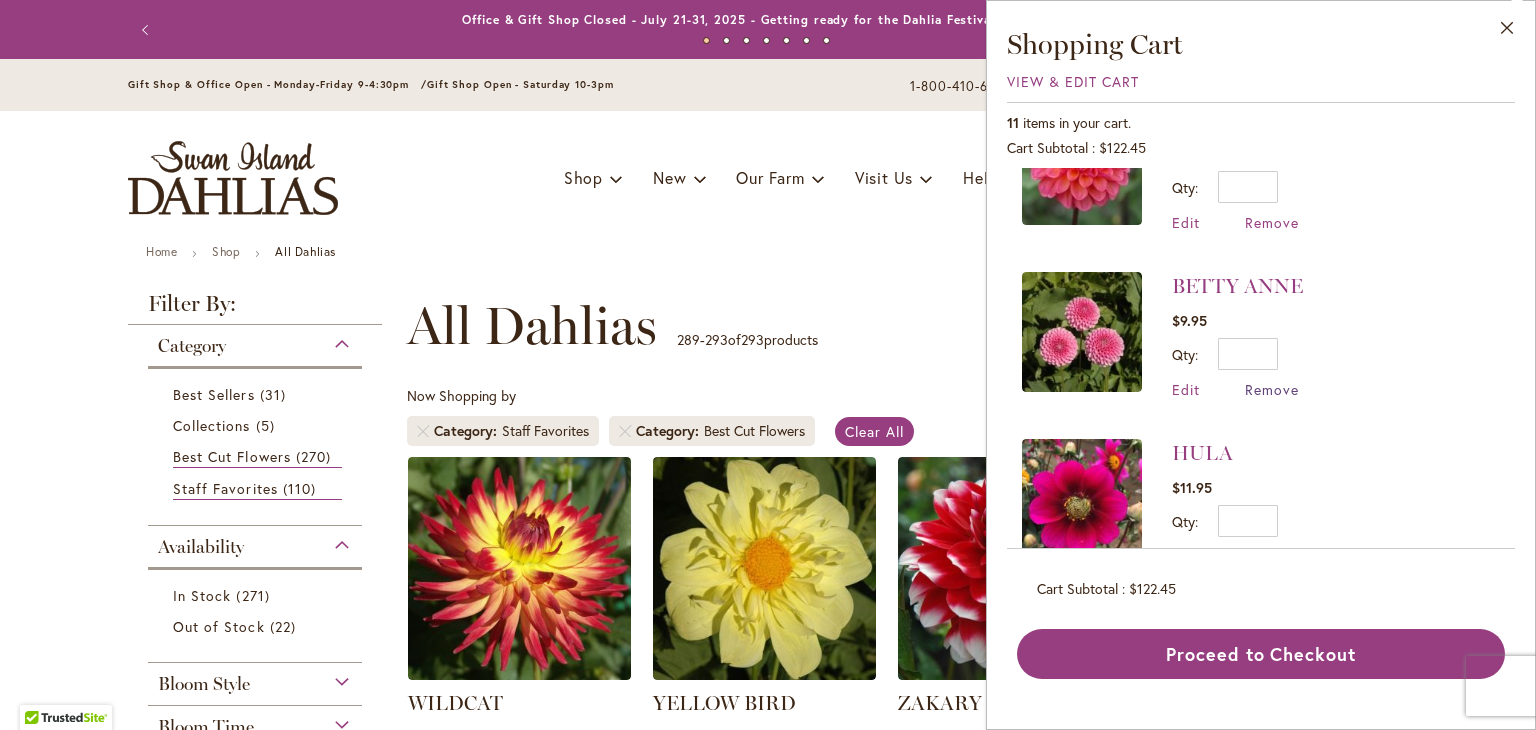 click on "Remove" at bounding box center (1272, 389) 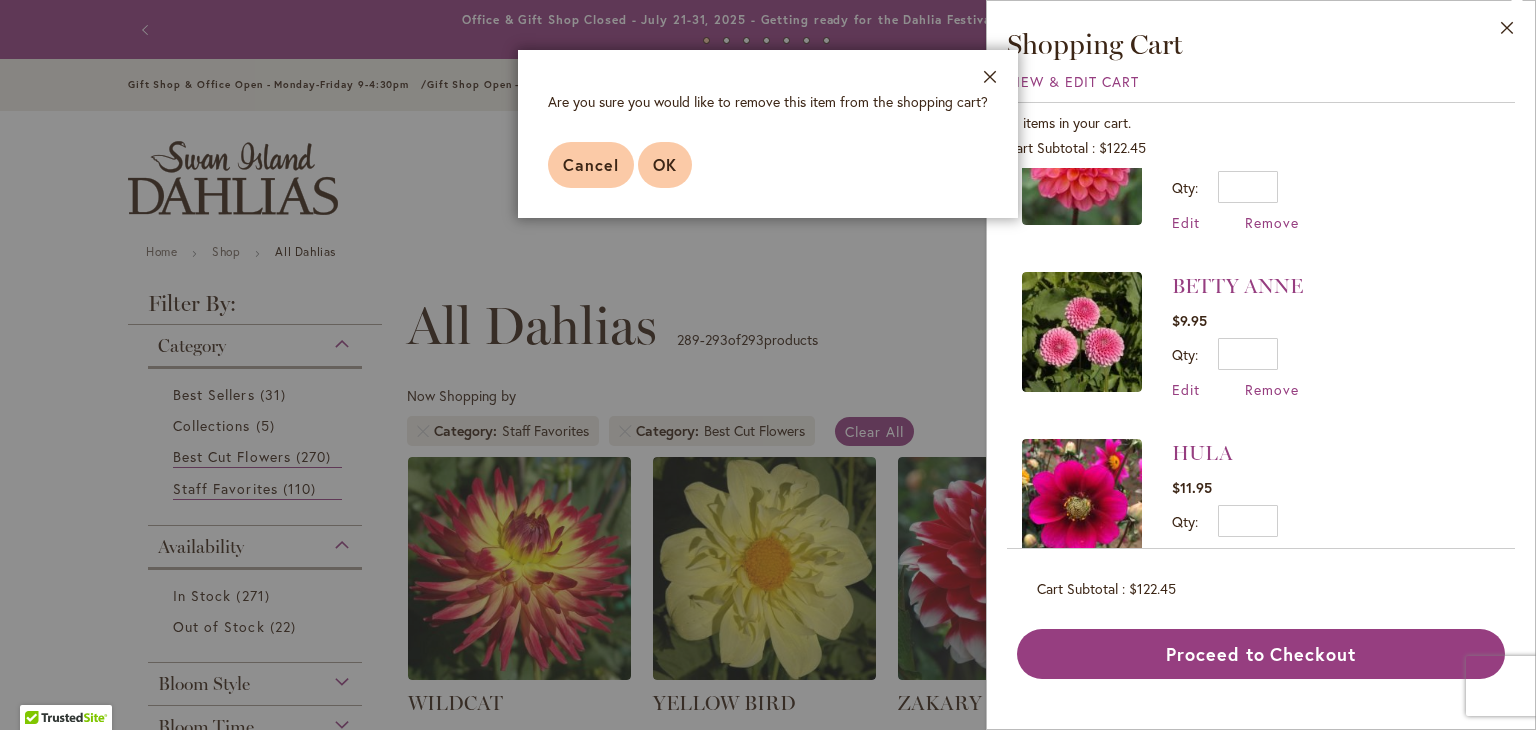 click on "OK" at bounding box center (665, 164) 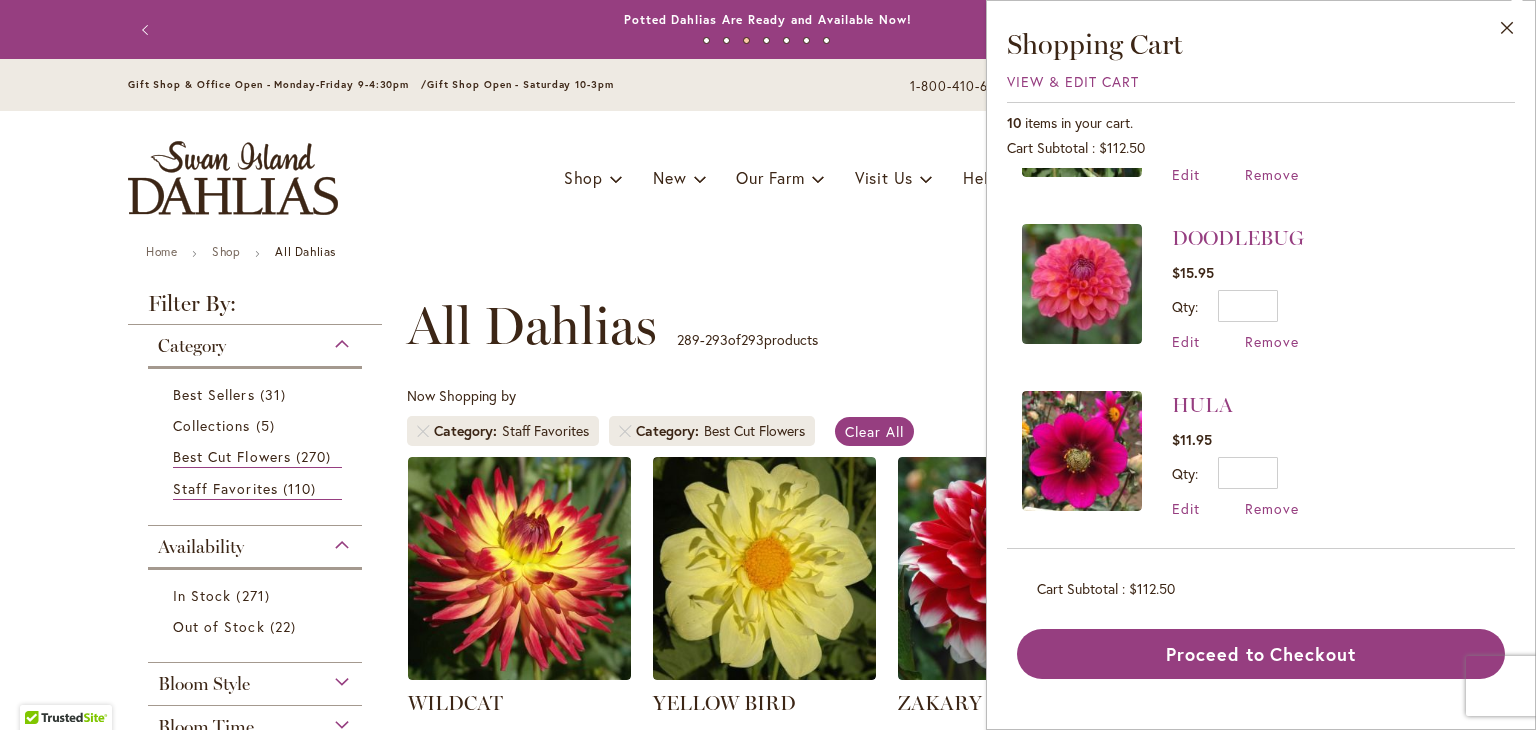 scroll, scrollTop: 291, scrollLeft: 0, axis: vertical 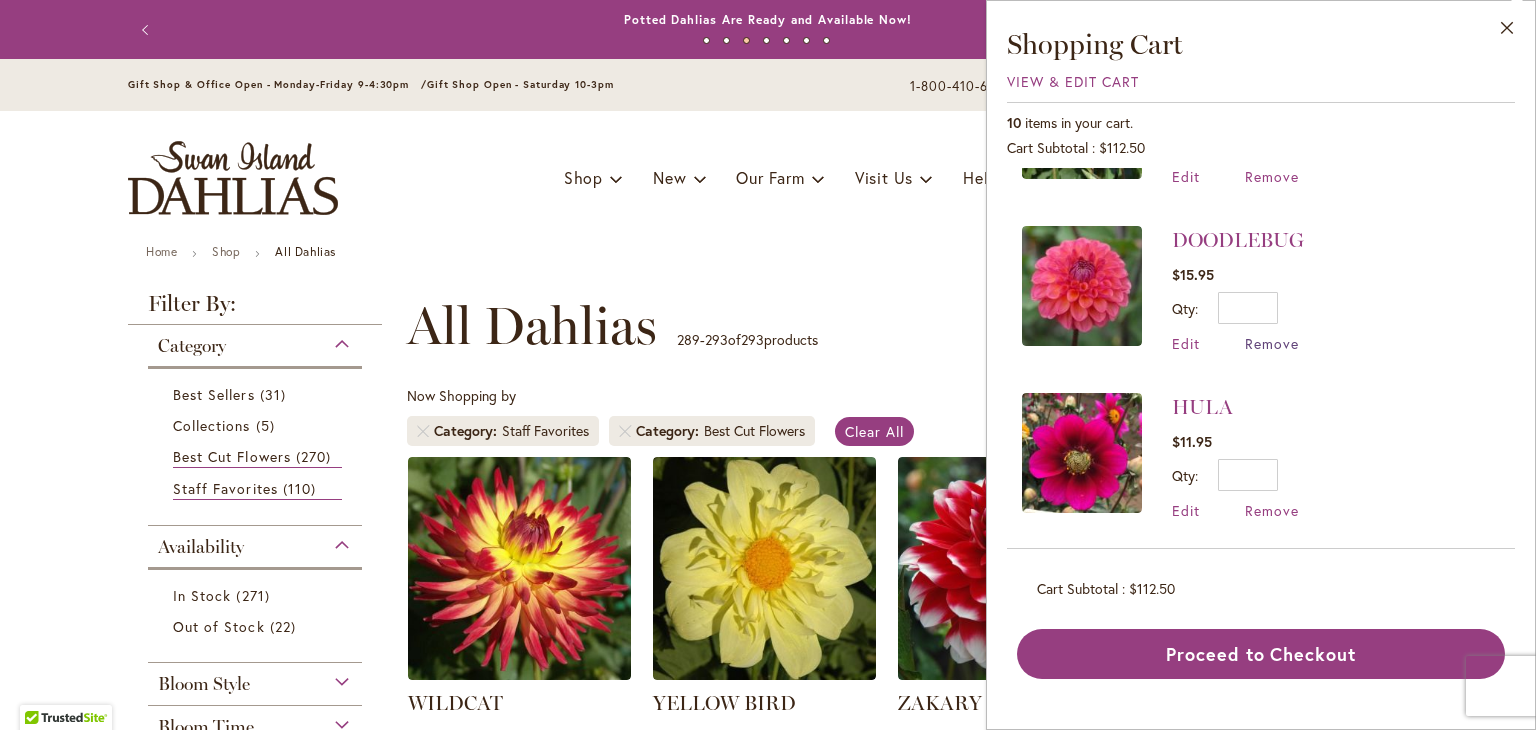 click on "Remove" at bounding box center [1272, 343] 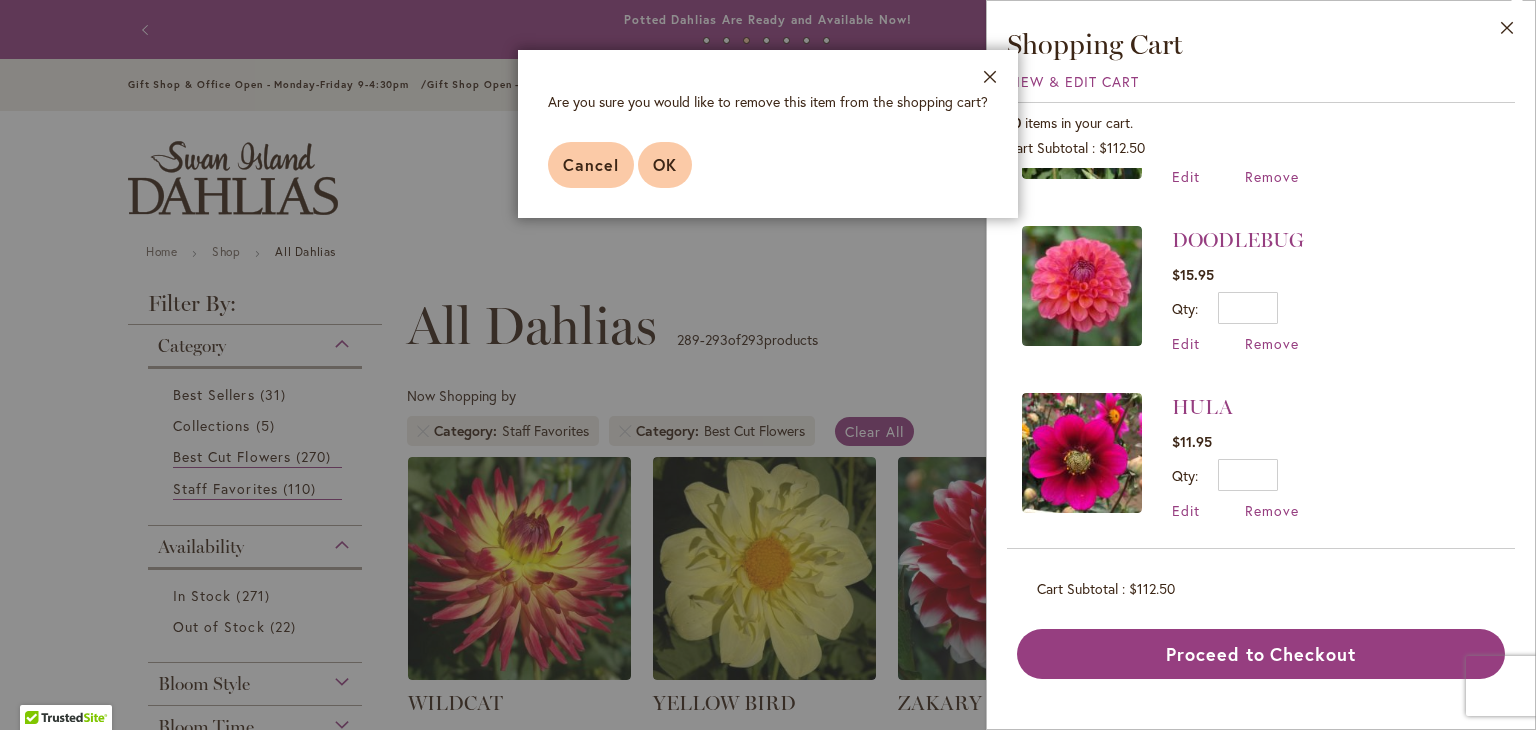 click on "OK" at bounding box center (665, 164) 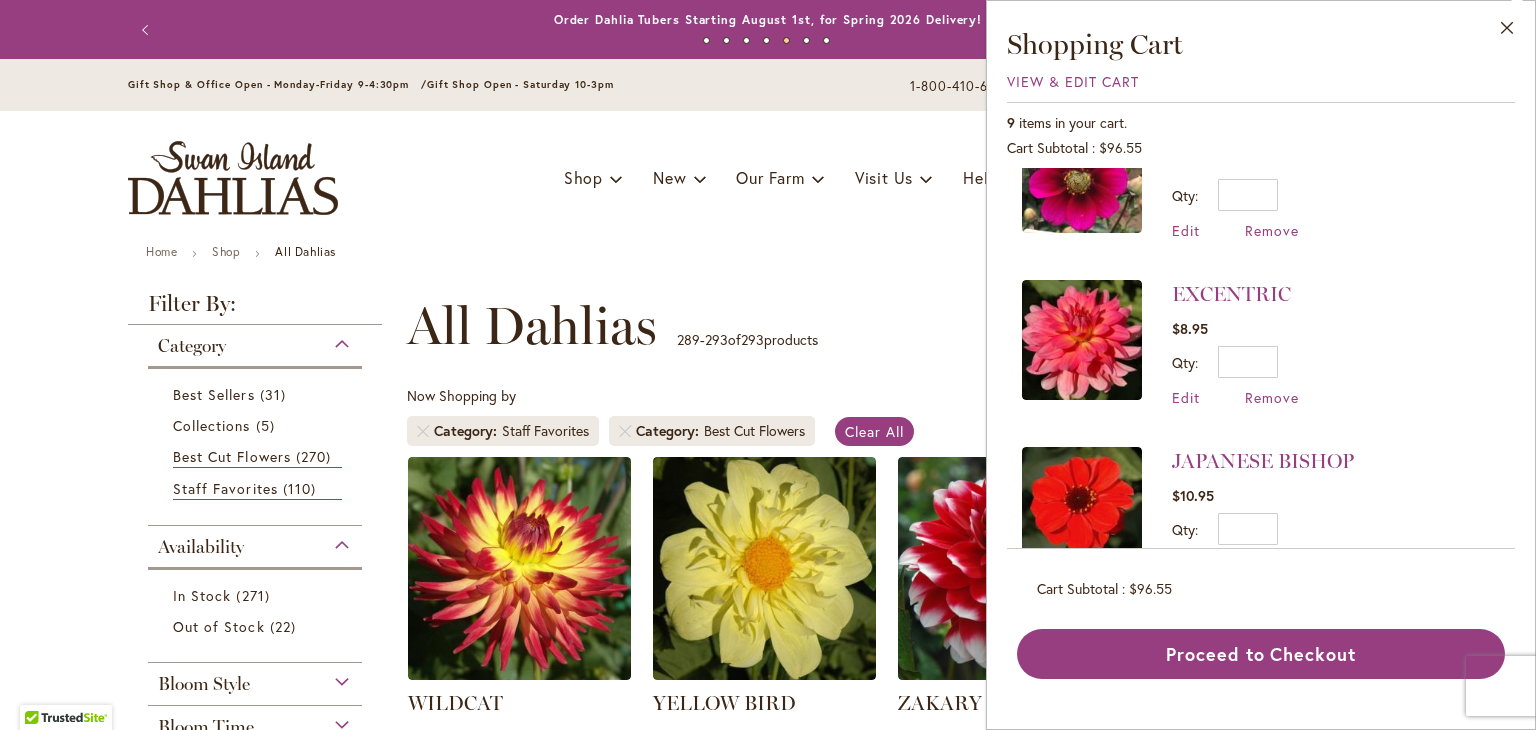 scroll, scrollTop: 411, scrollLeft: 0, axis: vertical 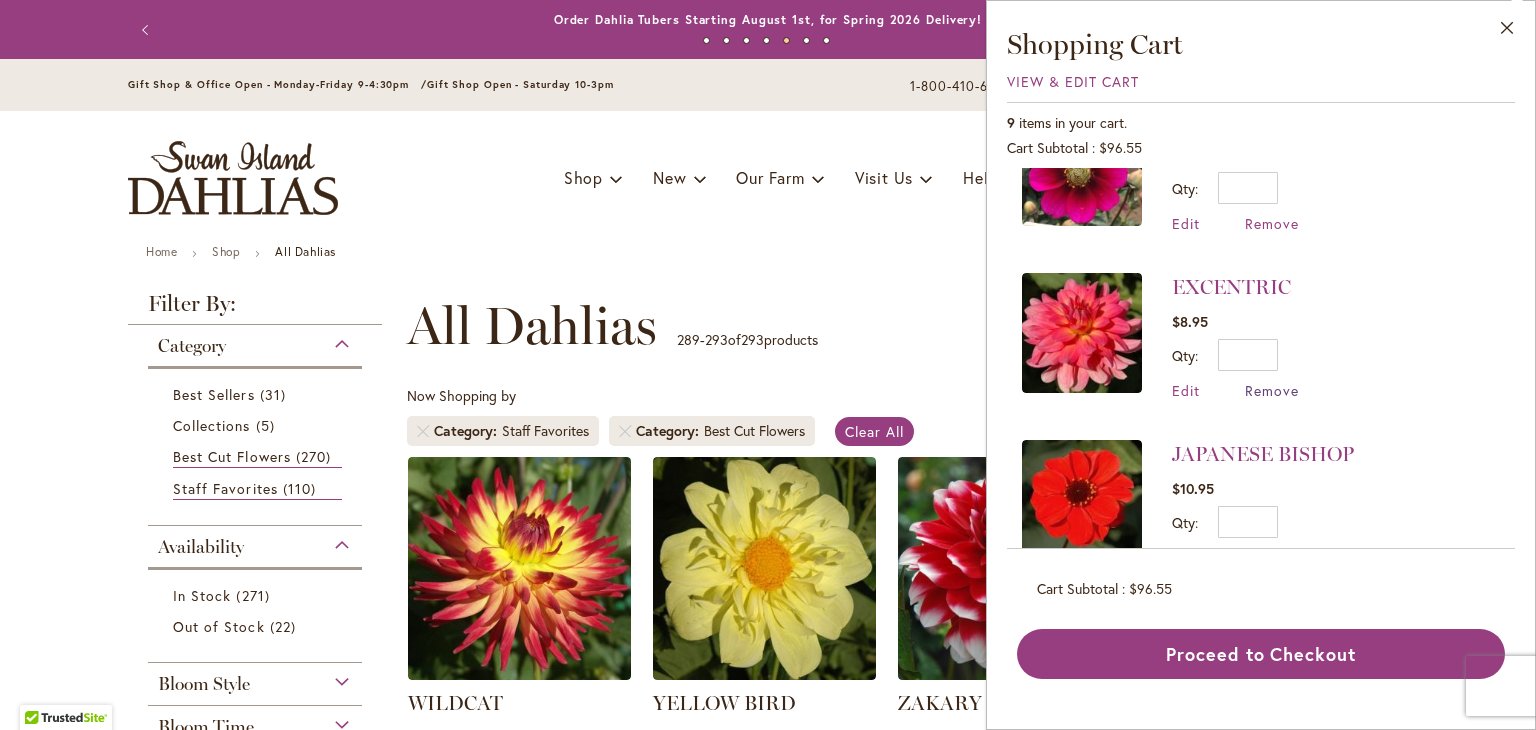 click on "Remove" at bounding box center (1272, 390) 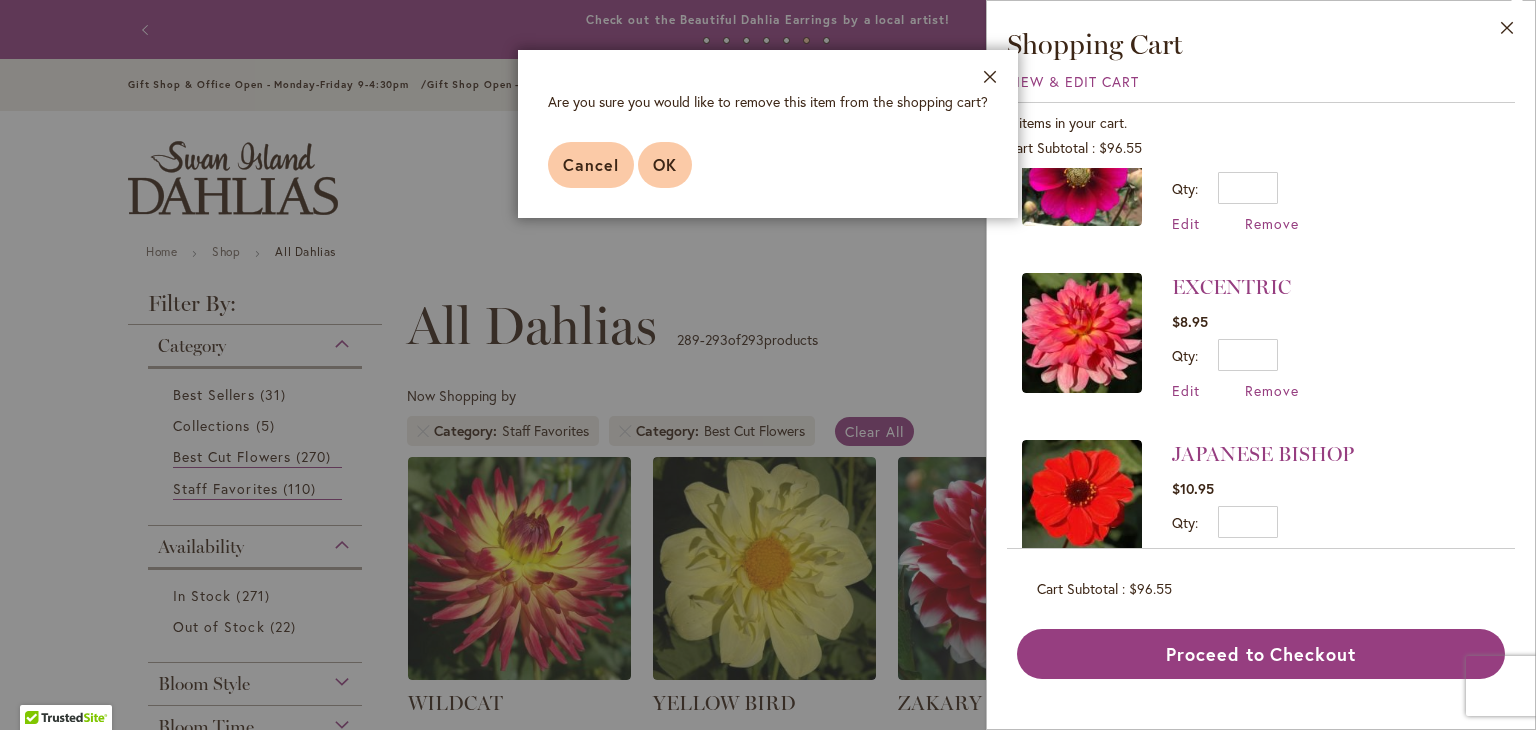 click on "OK" at bounding box center (665, 164) 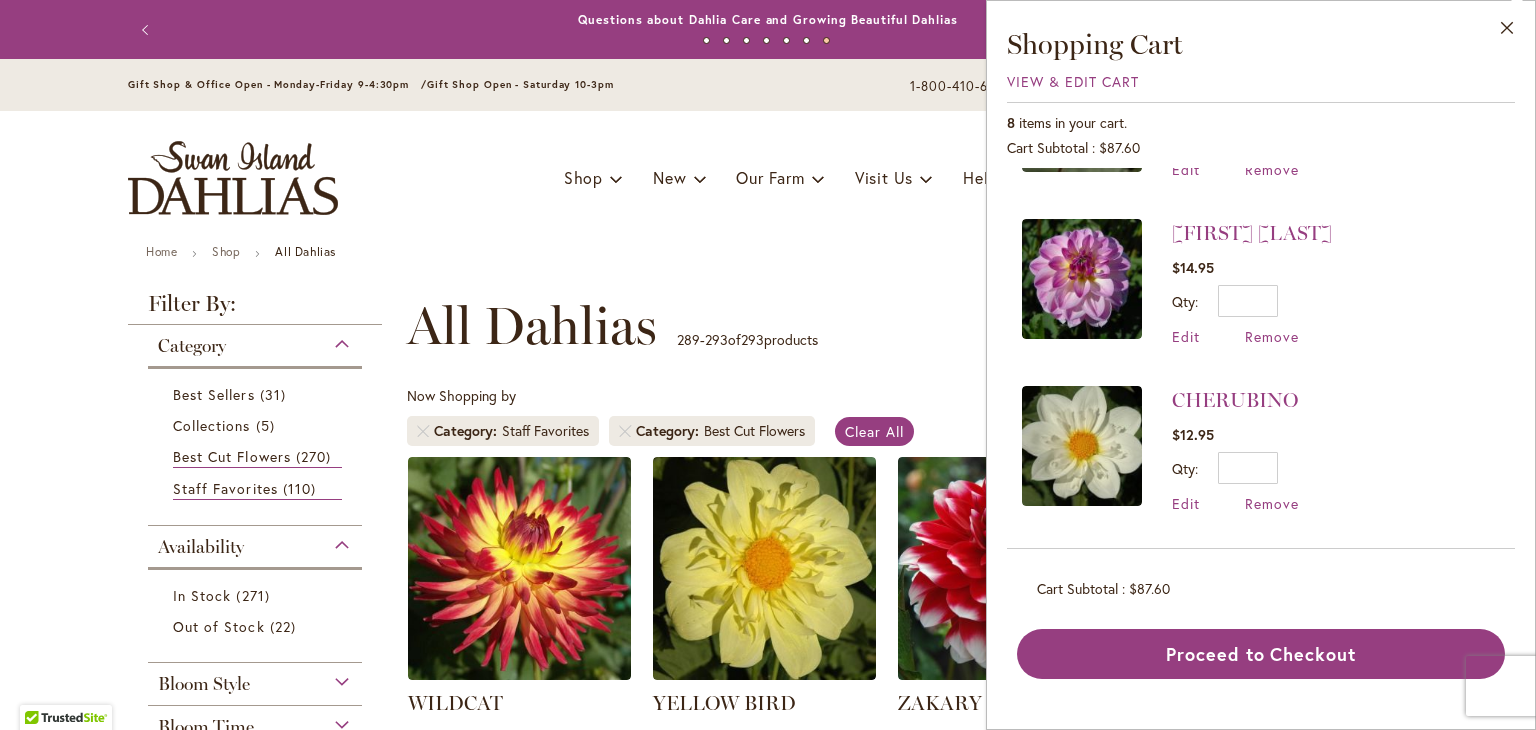 scroll, scrollTop: 631, scrollLeft: 0, axis: vertical 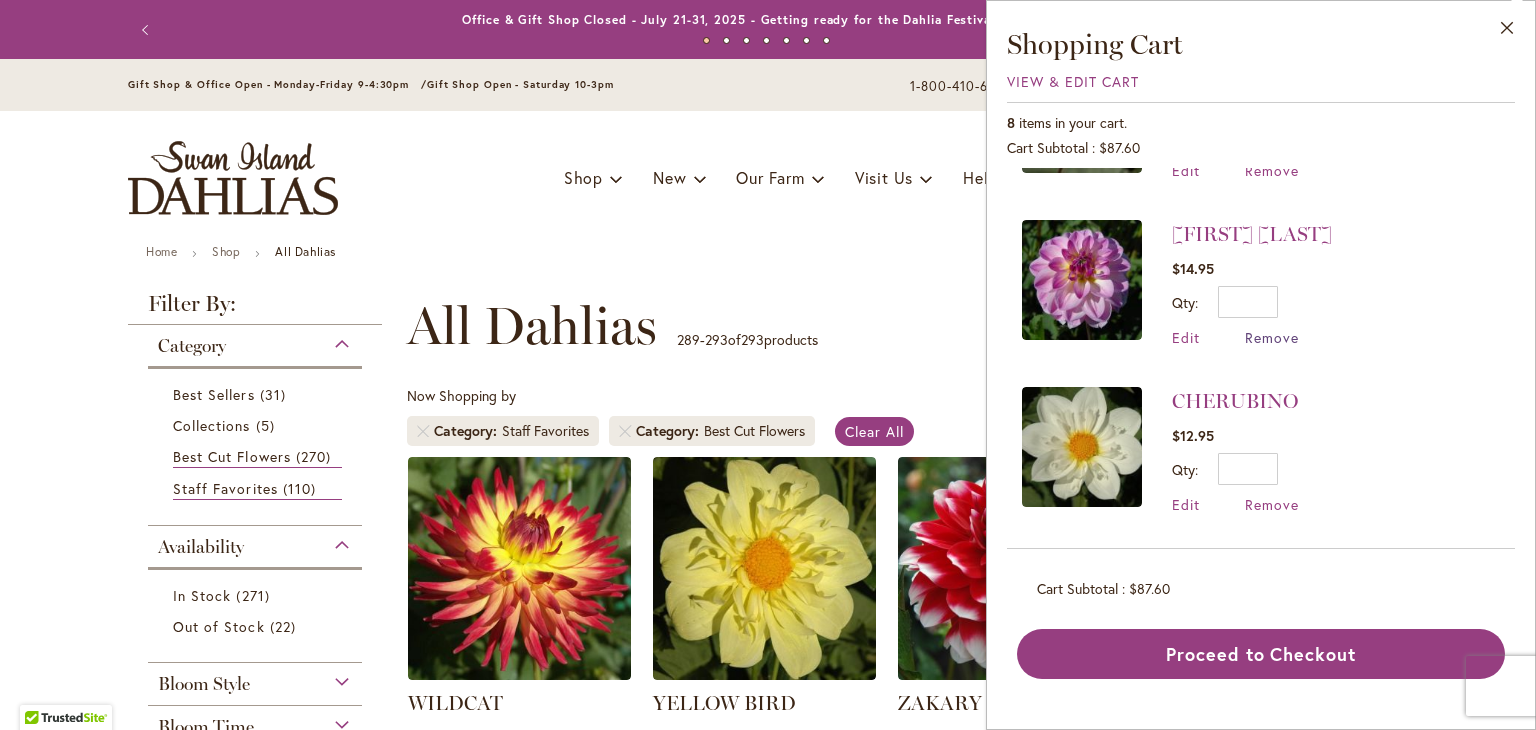 click on "Remove" at bounding box center (1272, 337) 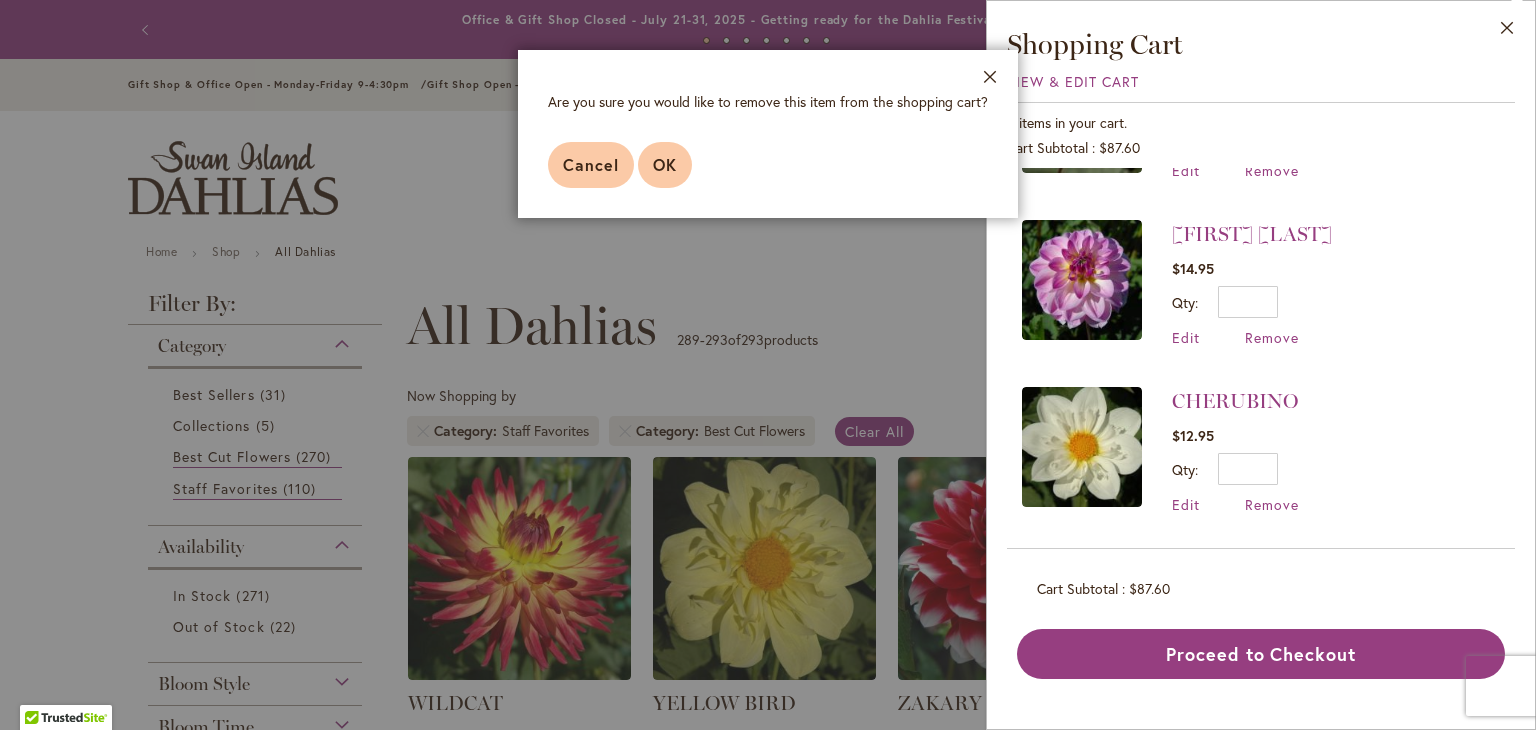 click on "OK" at bounding box center (665, 164) 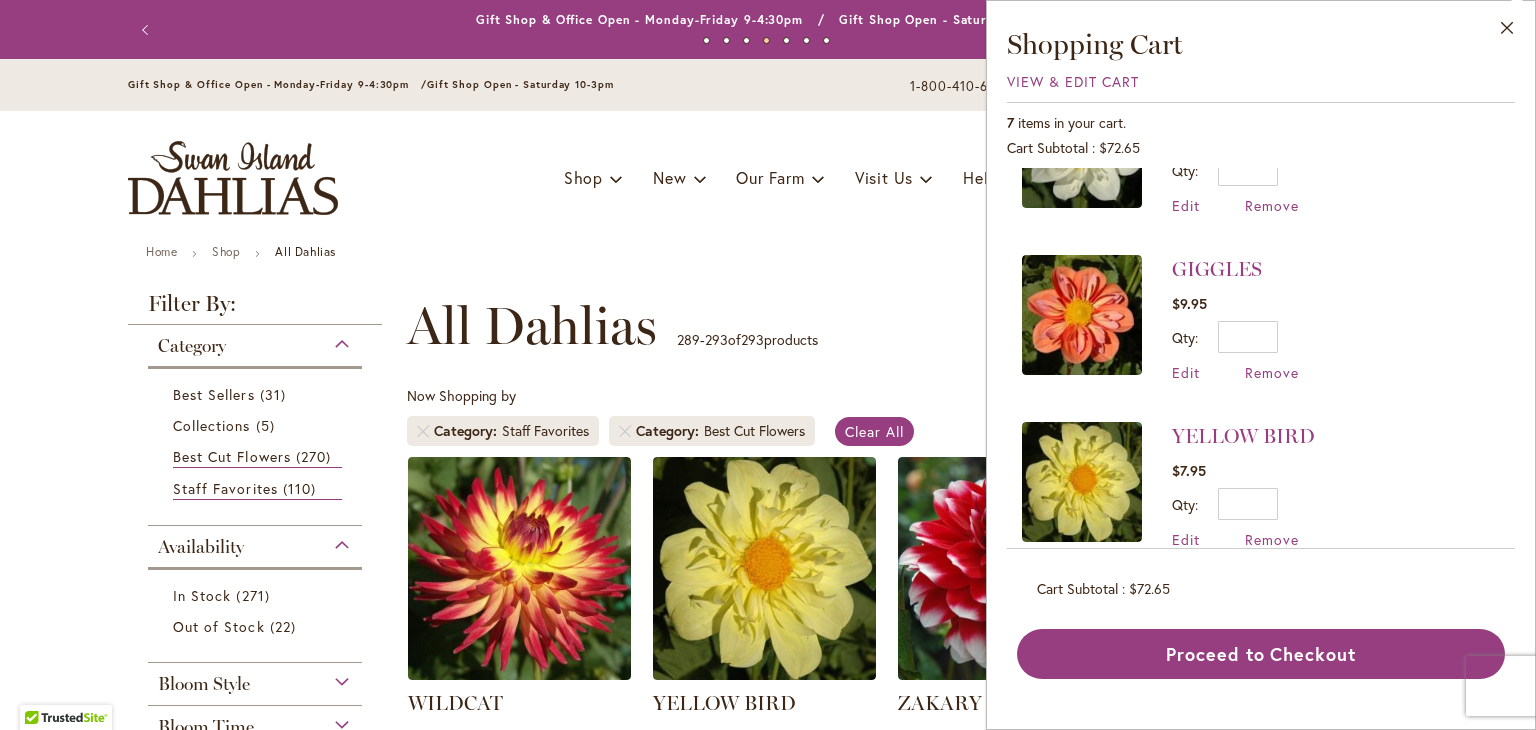 scroll, scrollTop: 784, scrollLeft: 0, axis: vertical 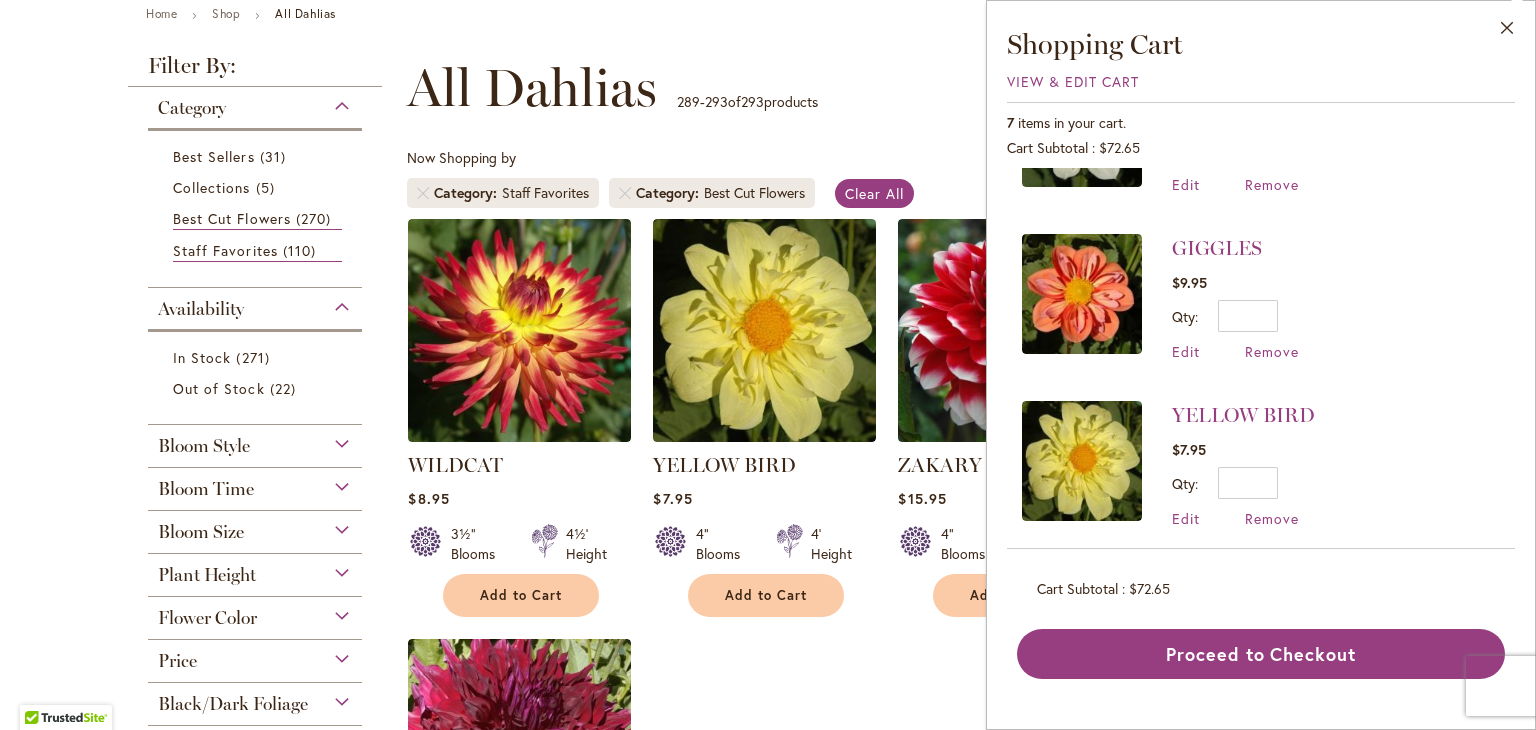 click on "Bloom Time" at bounding box center [255, 484] 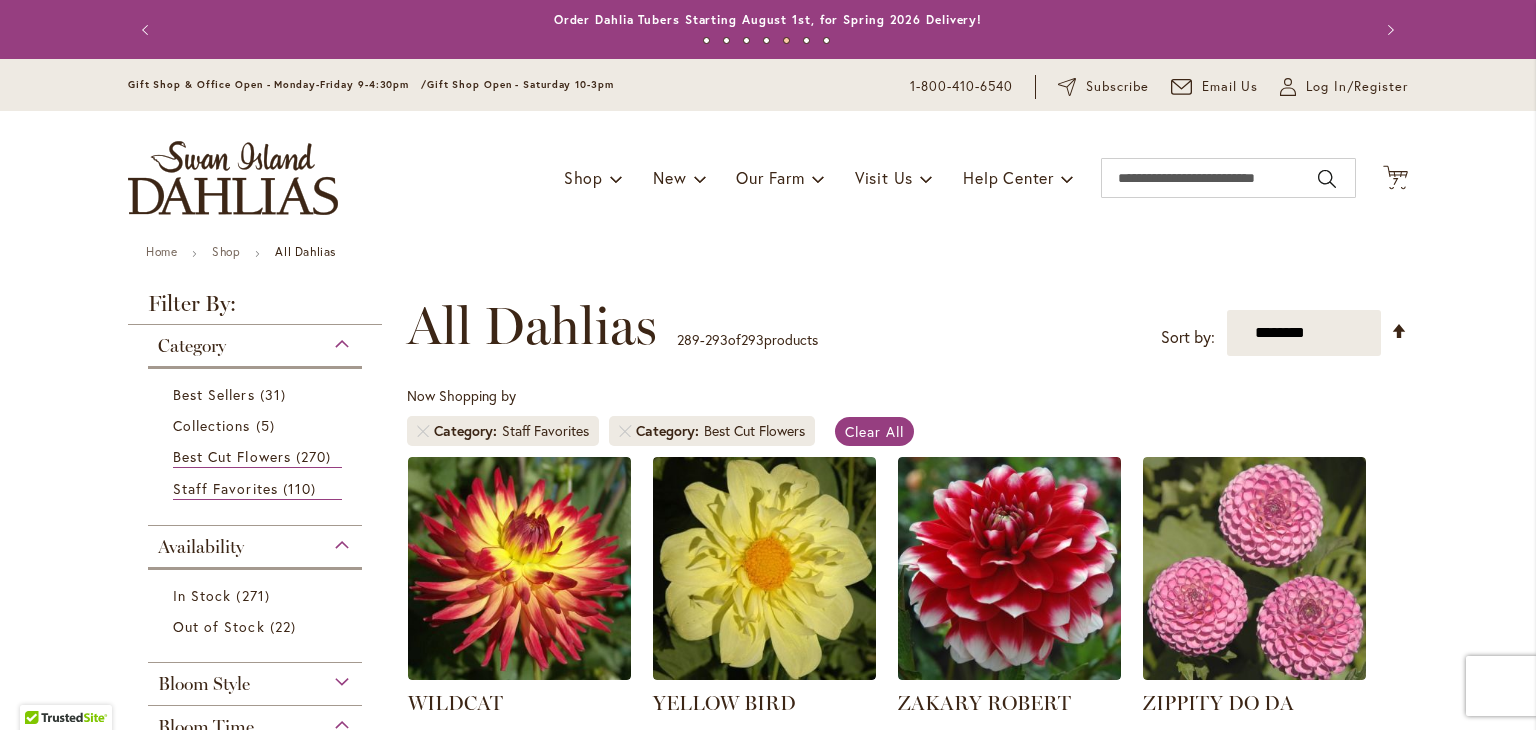 click on "Bloom Style" at bounding box center (255, 679) 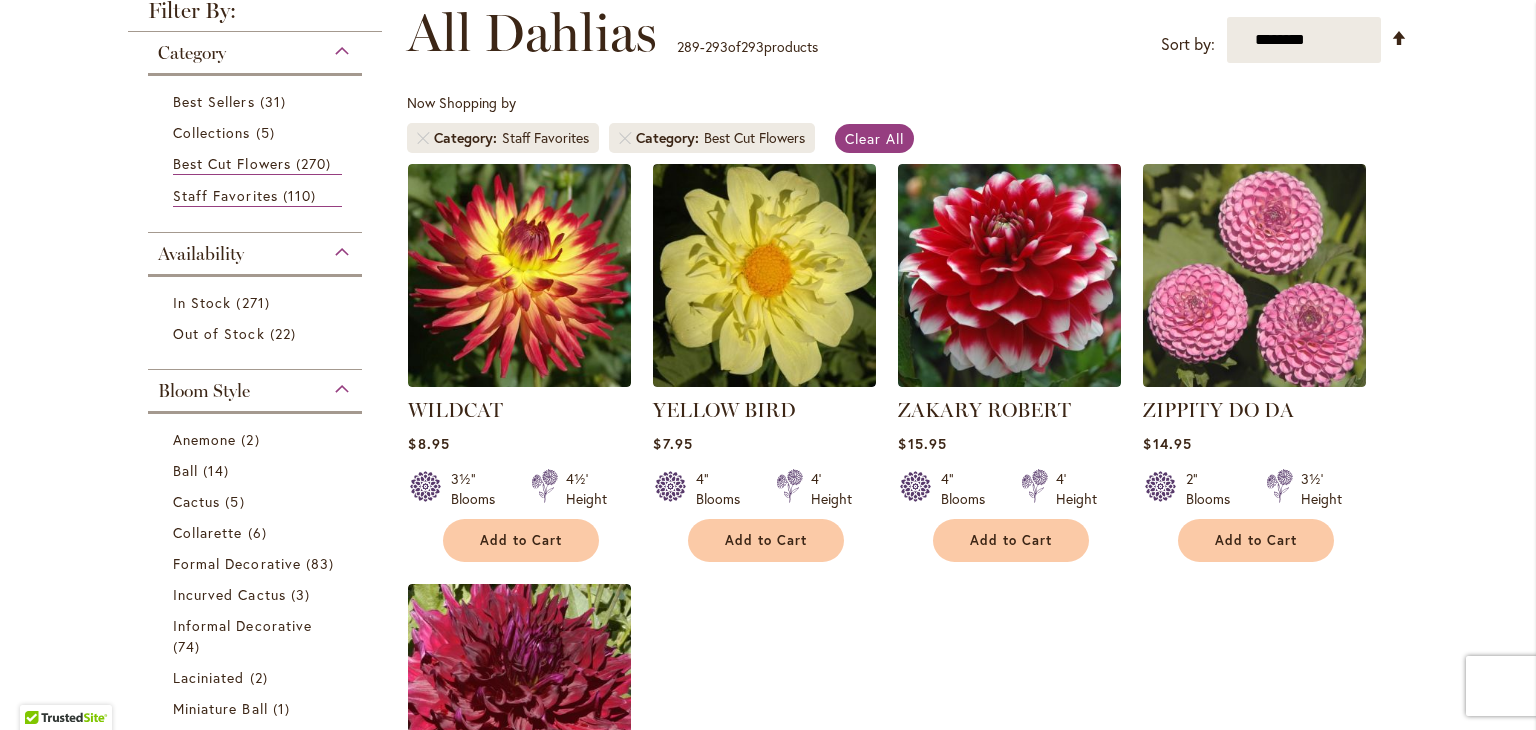 scroll, scrollTop: 0, scrollLeft: 0, axis: both 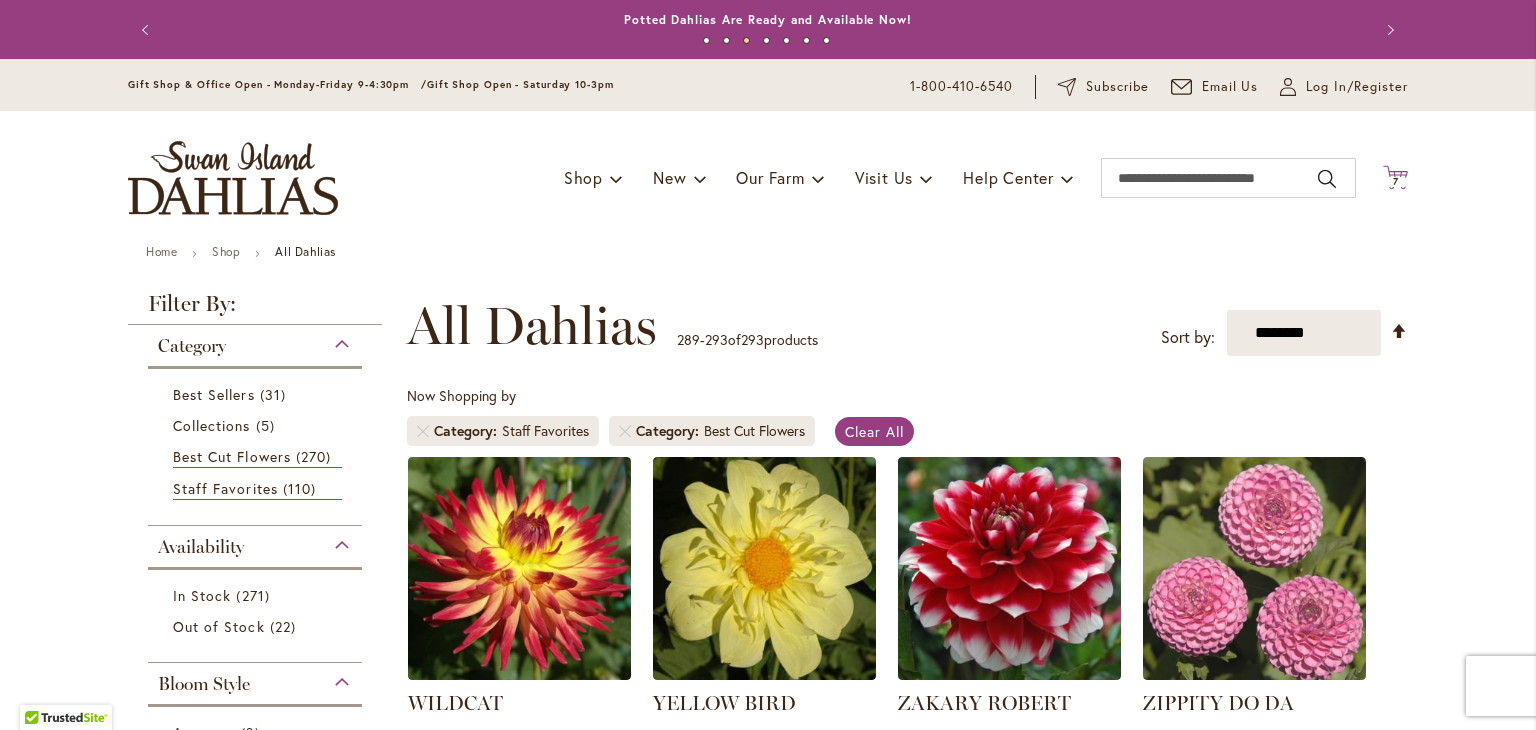 click on "7" at bounding box center (1396, 181) 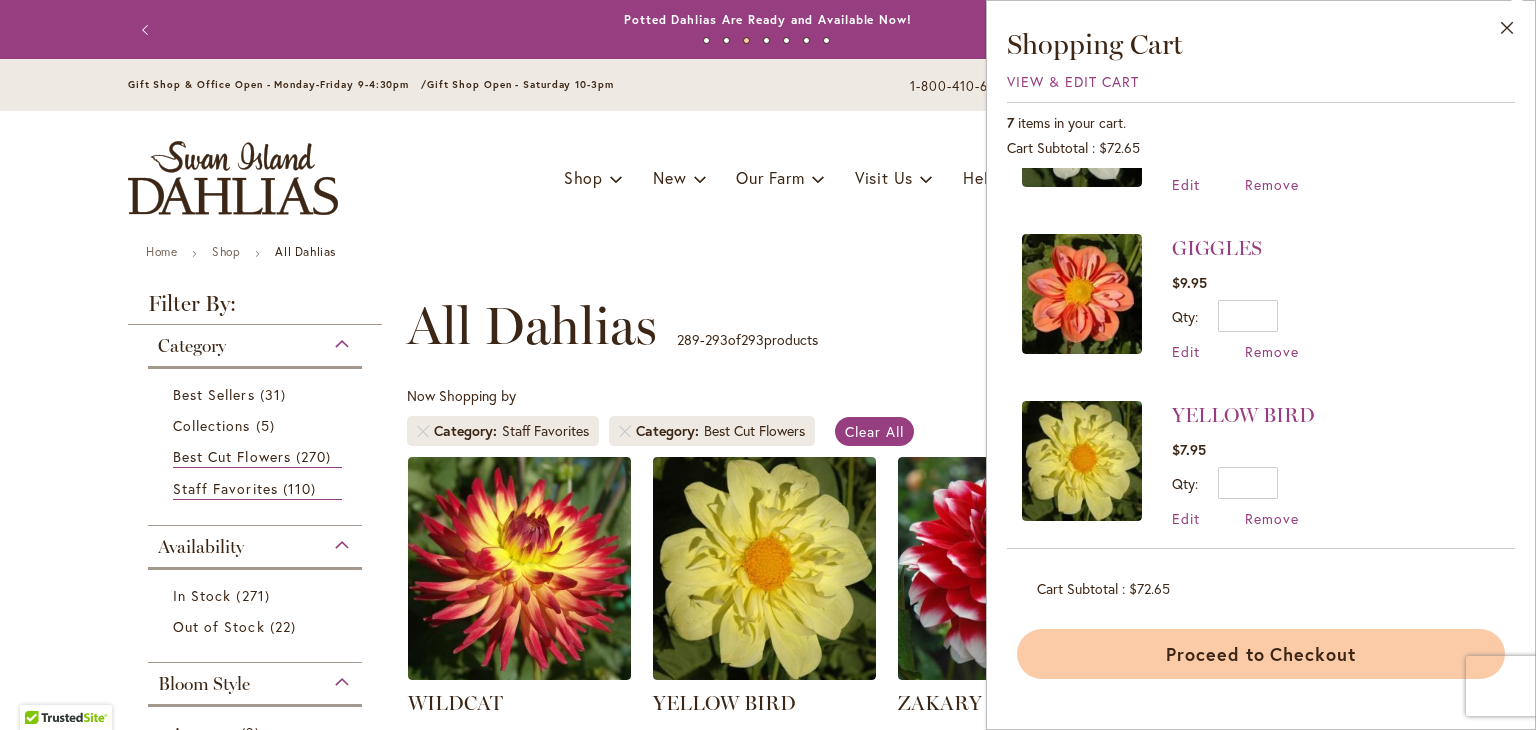 click on "Proceed to Checkout" at bounding box center (1261, 654) 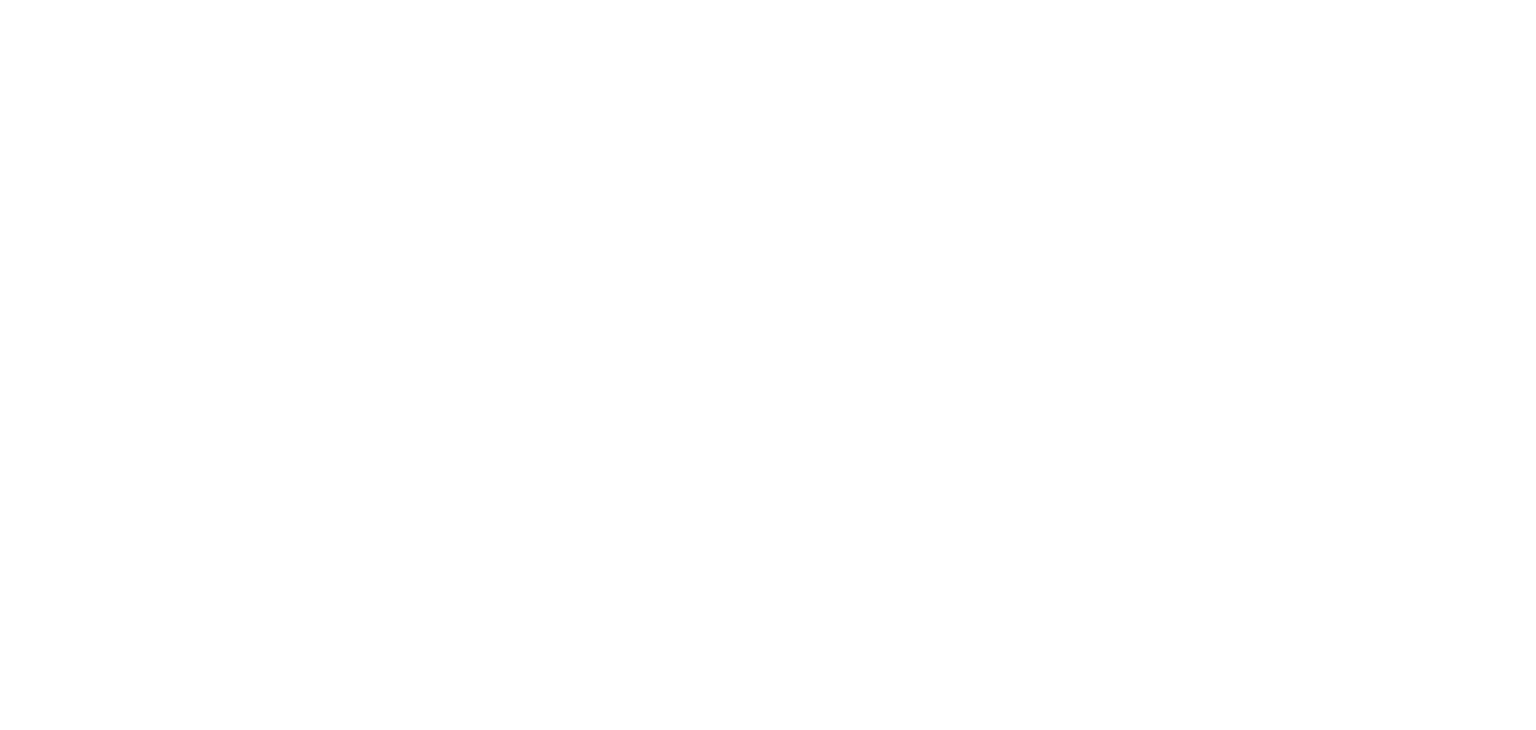 scroll, scrollTop: 0, scrollLeft: 0, axis: both 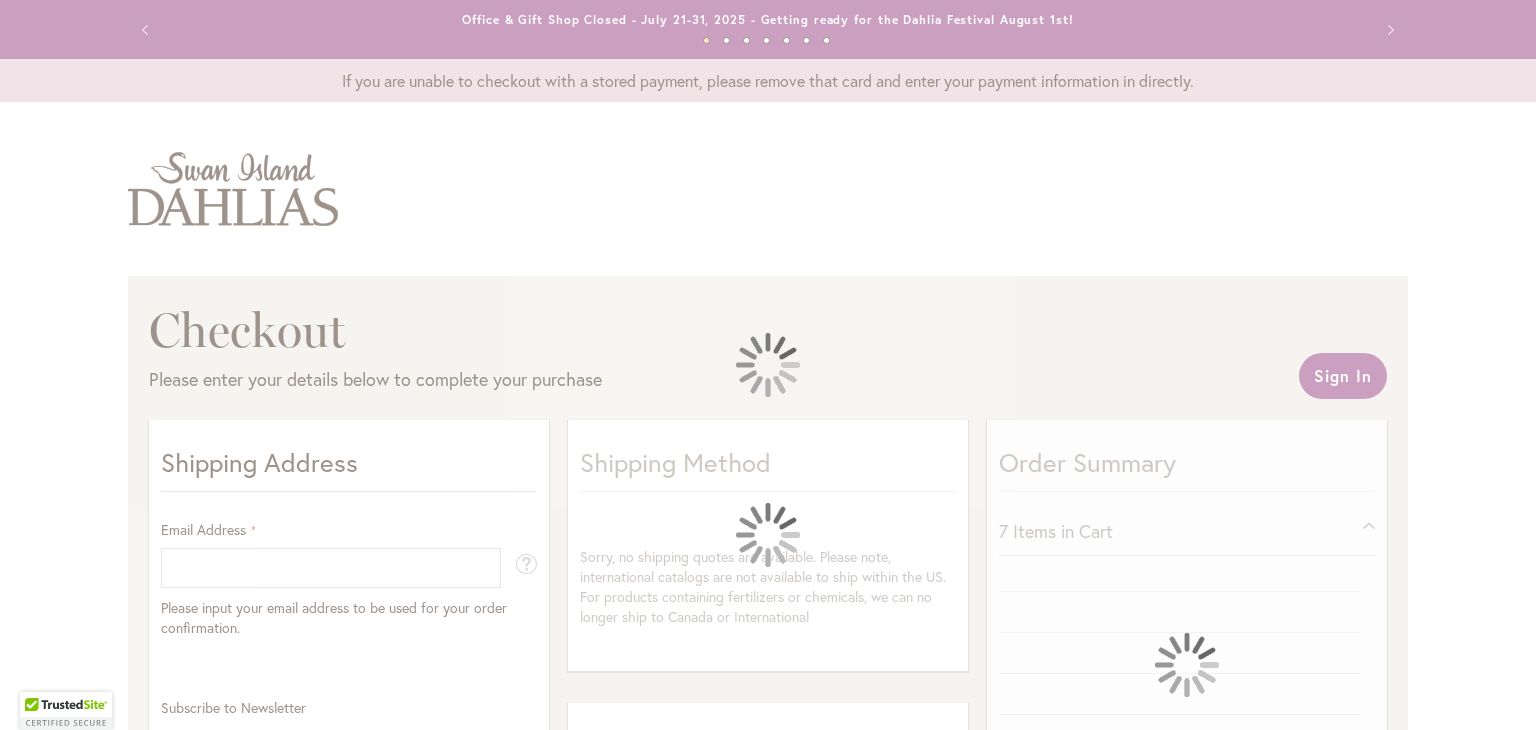select on "**" 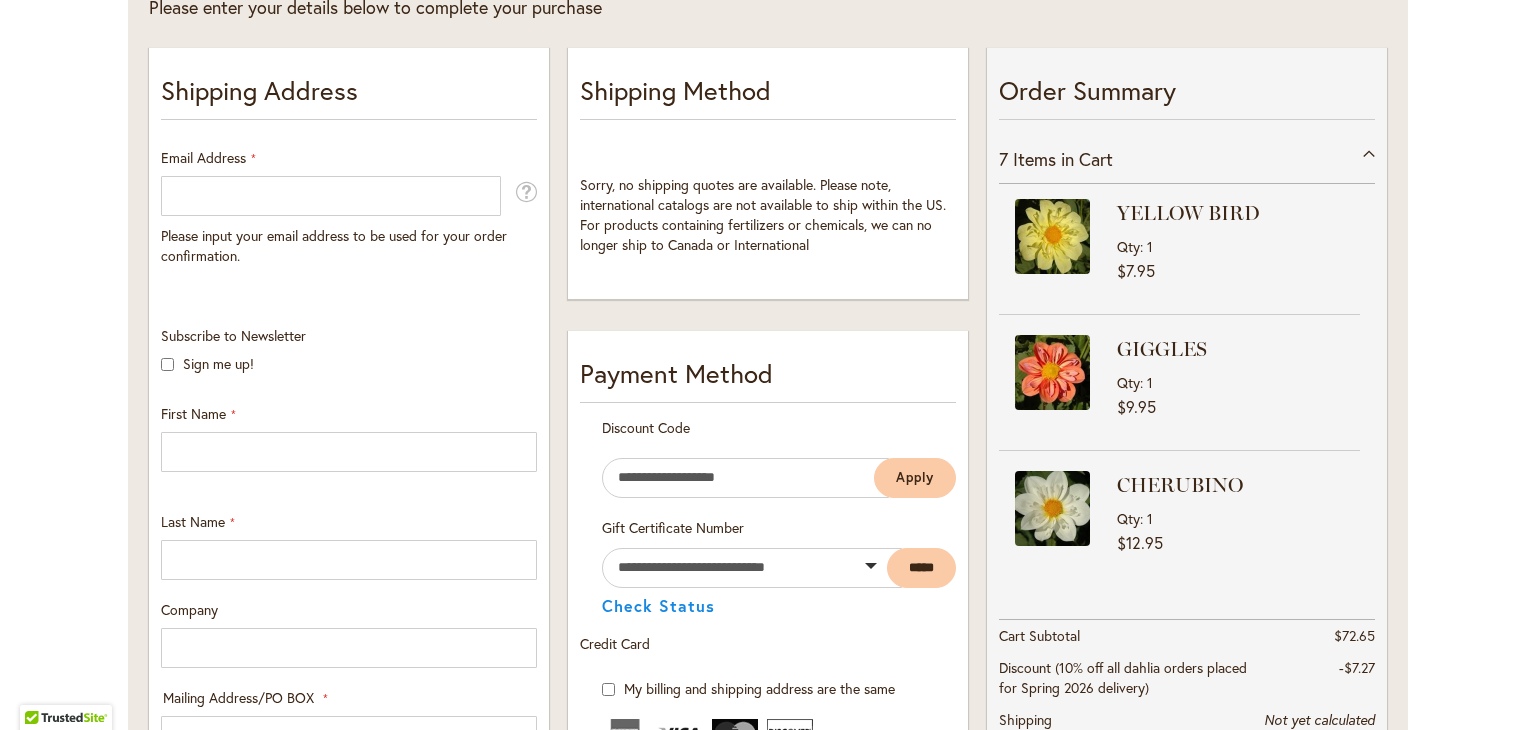 scroll, scrollTop: 376, scrollLeft: 0, axis: vertical 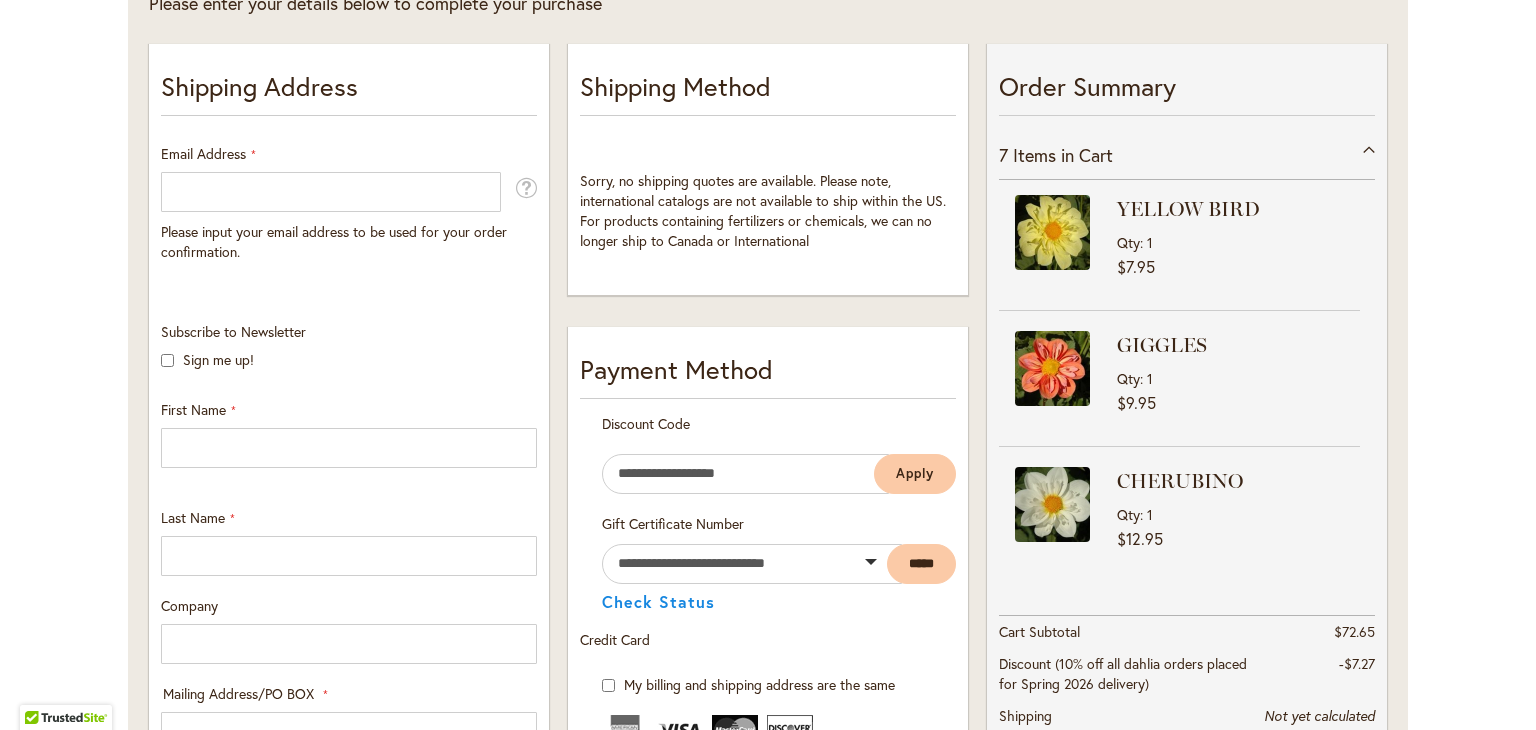 click on "Toggle Nav
Checkout
Please enter your details below to complete your purchase
Sign In
Close
Sign In
Email Address
Password" at bounding box center [768, 668] 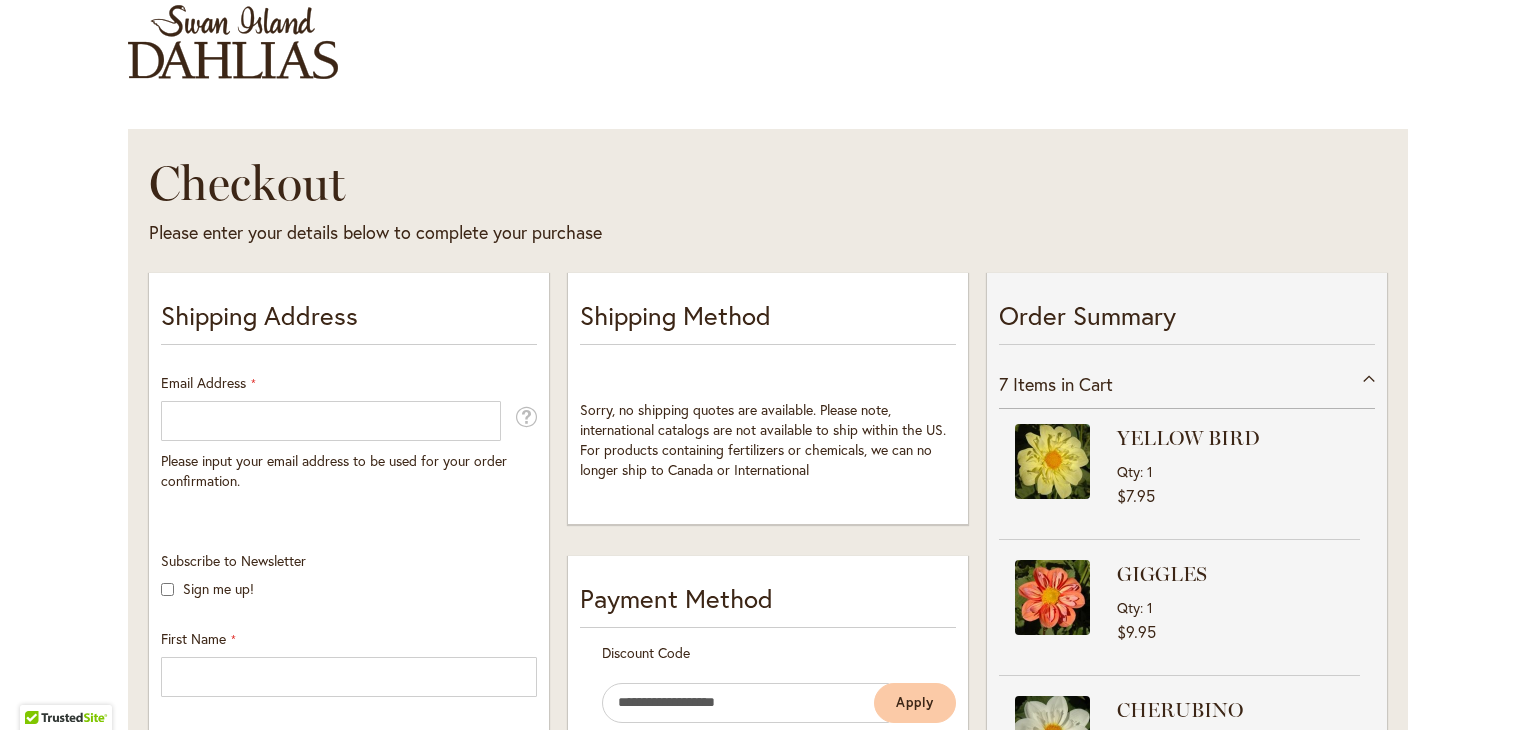 scroll, scrollTop: 0, scrollLeft: 0, axis: both 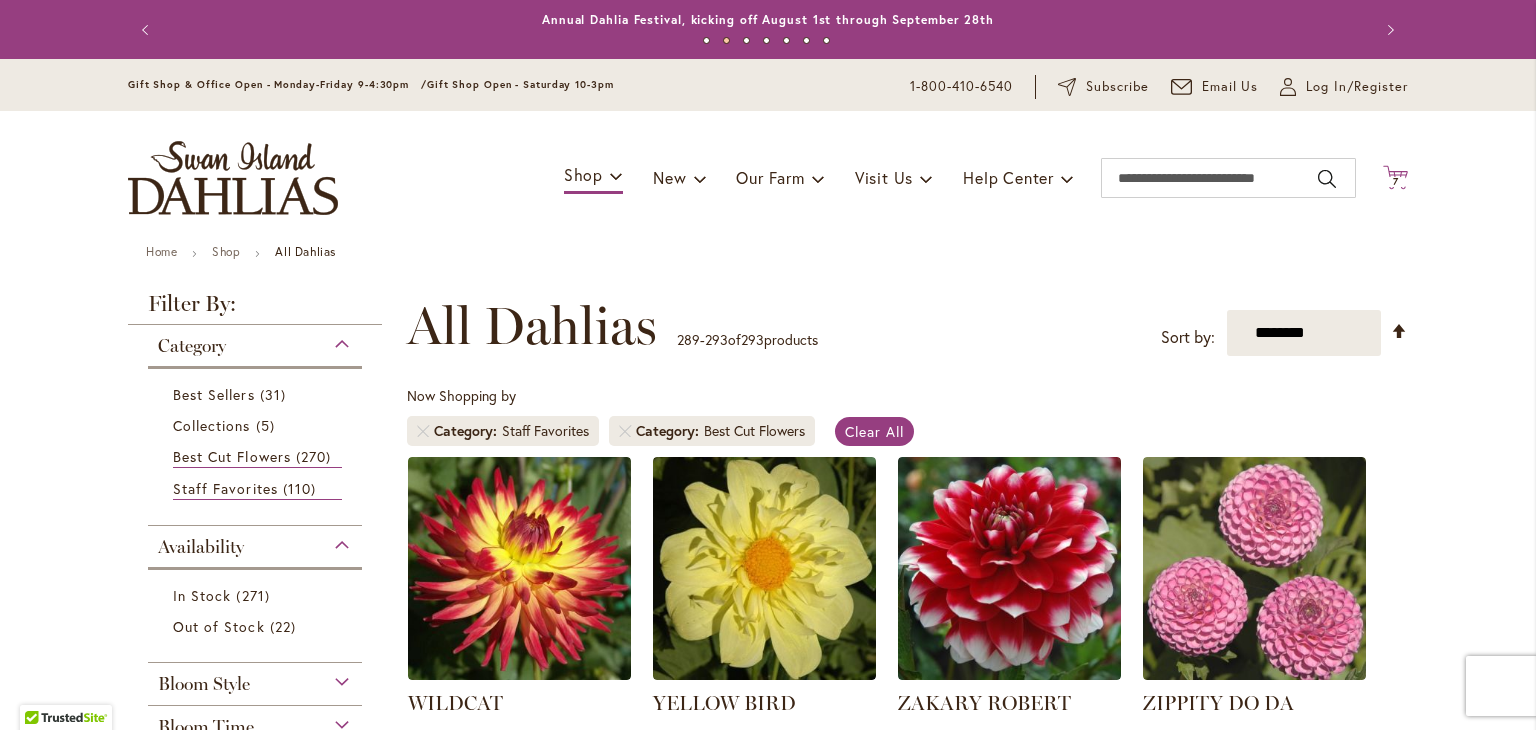 click on "Cart
.cls-1 {
fill: #231f20;
}" 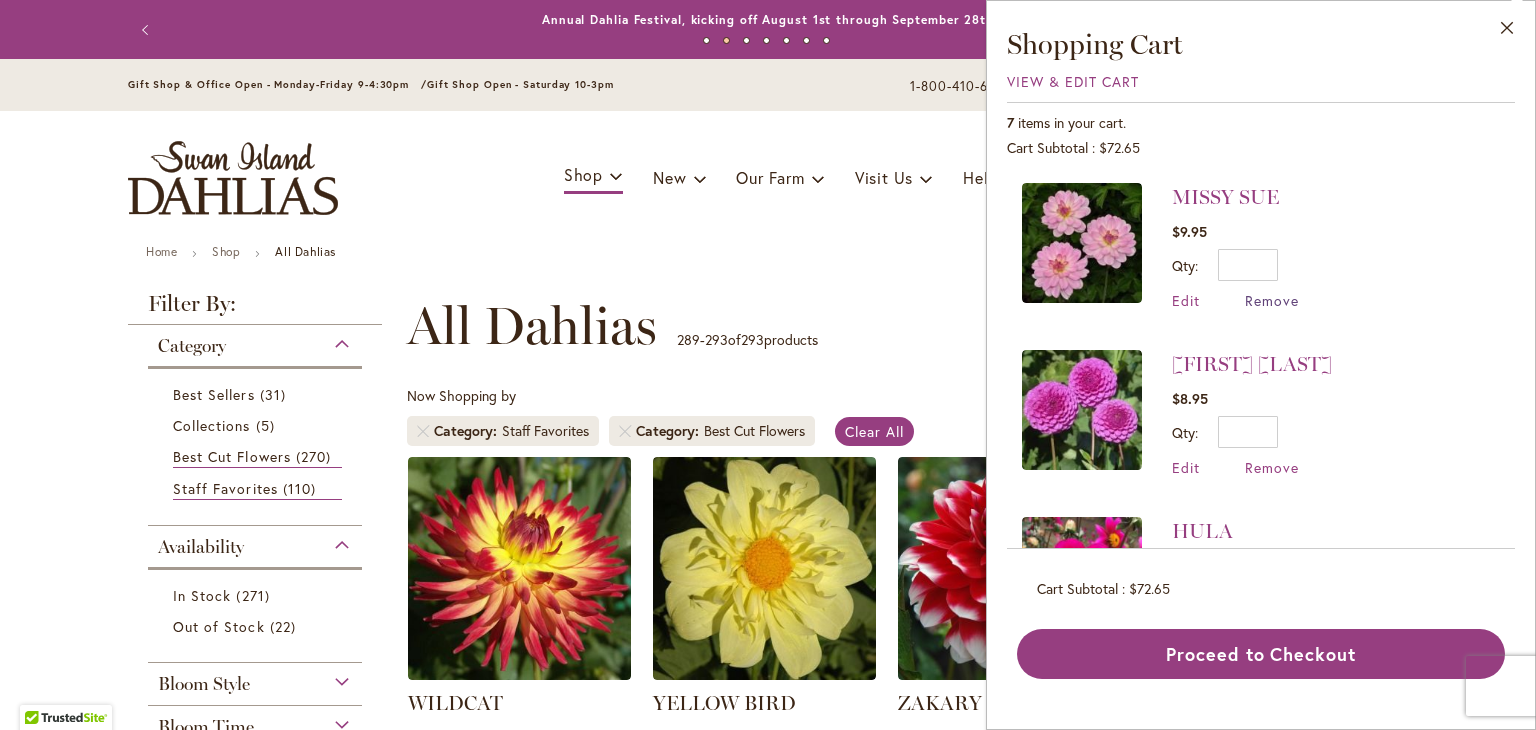 click on "Remove" at bounding box center [1272, 300] 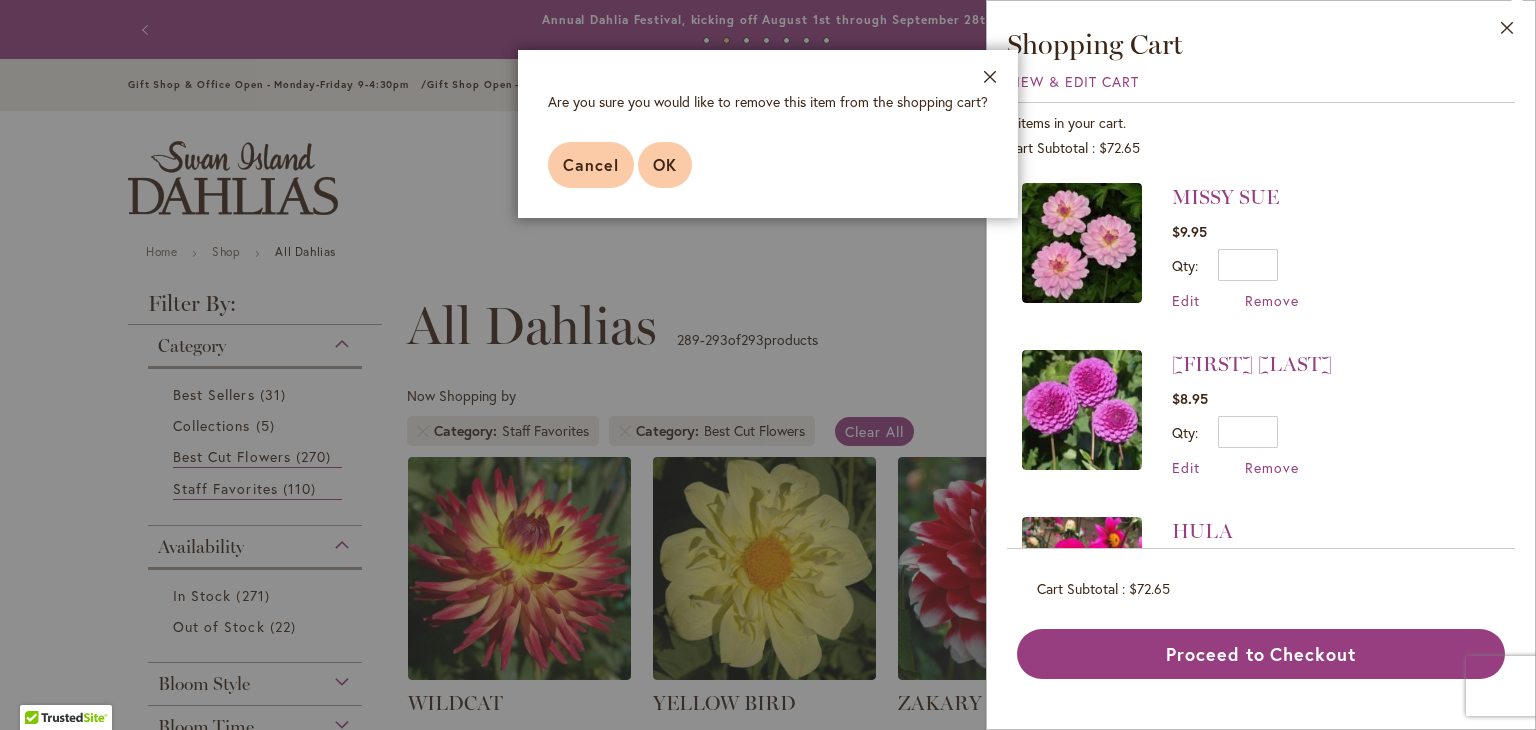 click on "OK" at bounding box center (665, 164) 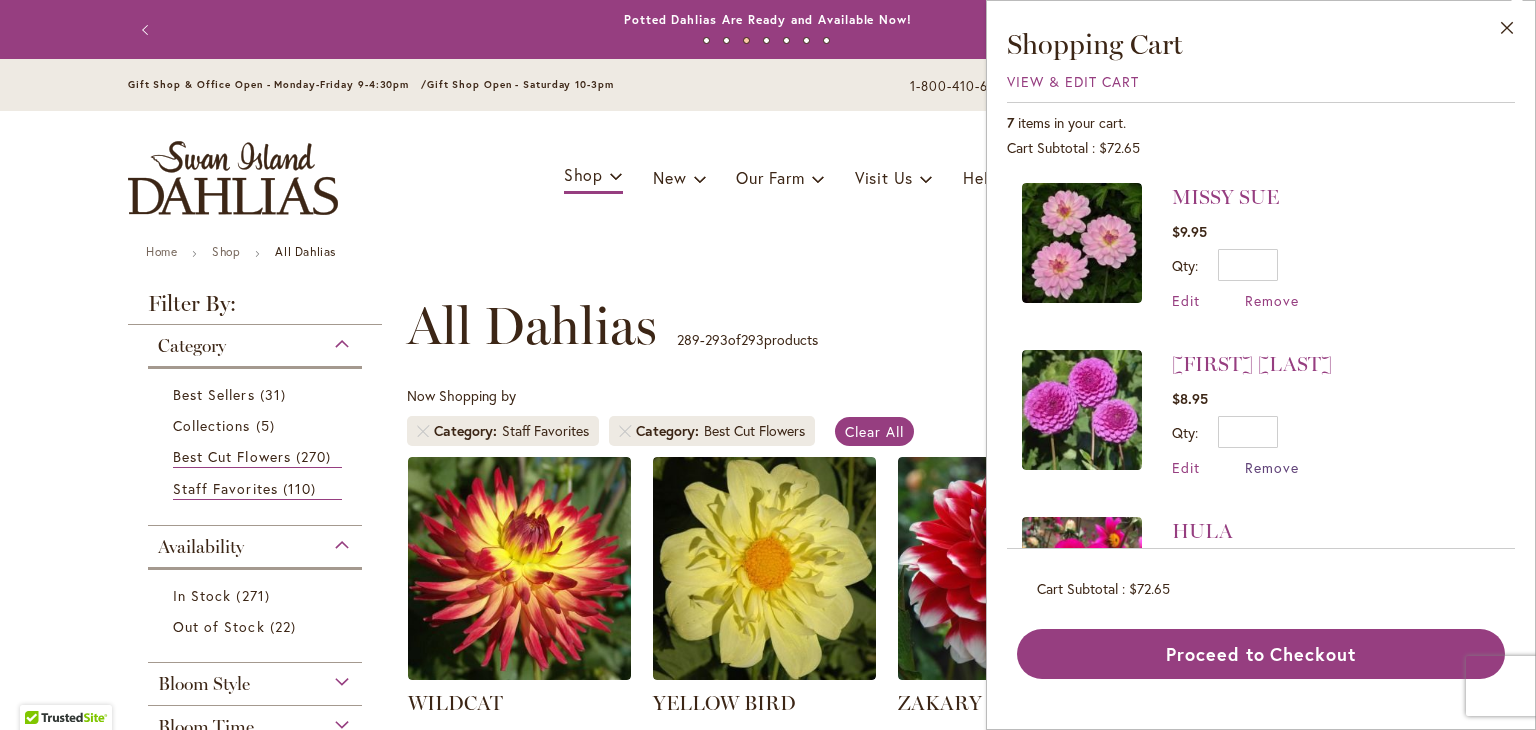 click on "Remove" at bounding box center (1272, 467) 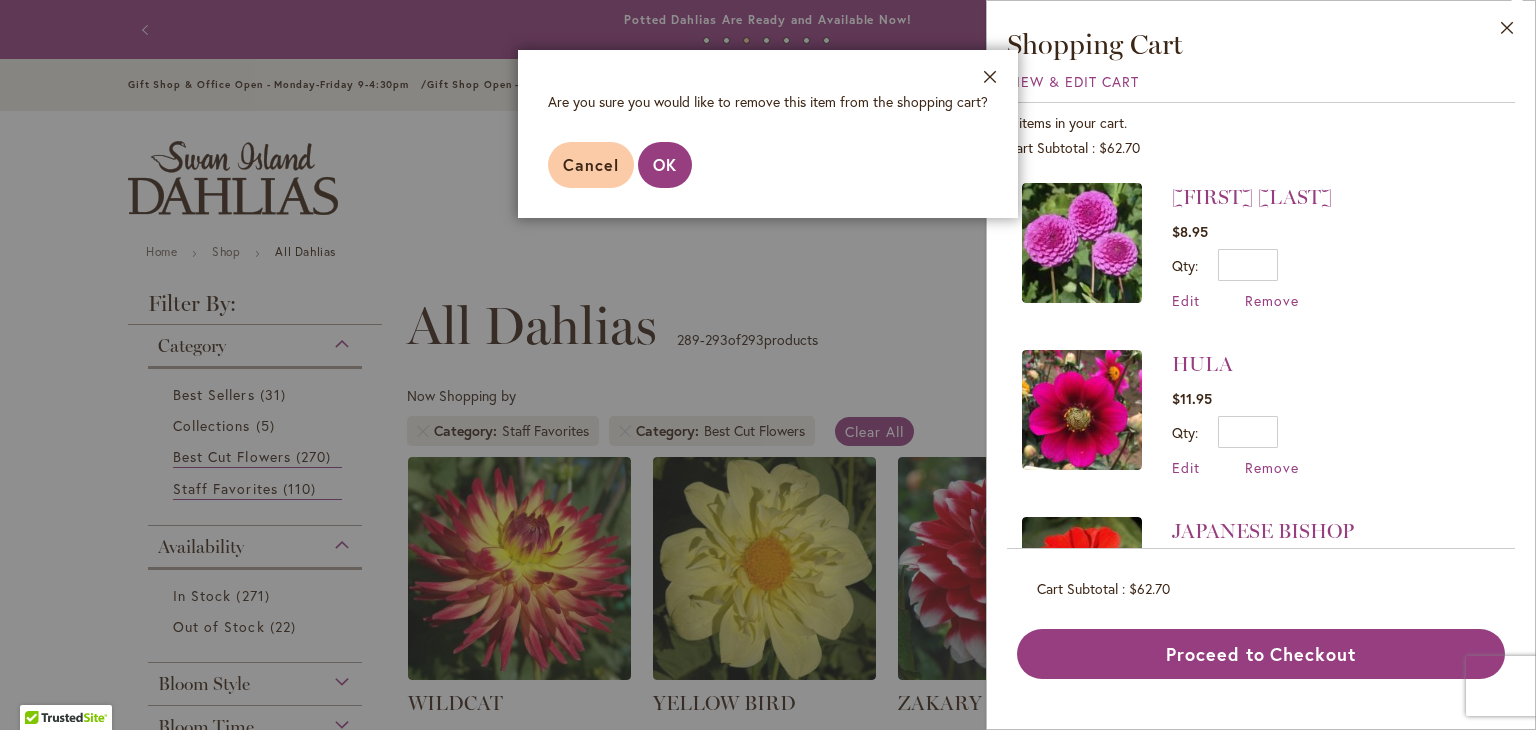 click on "OK" at bounding box center (665, 165) 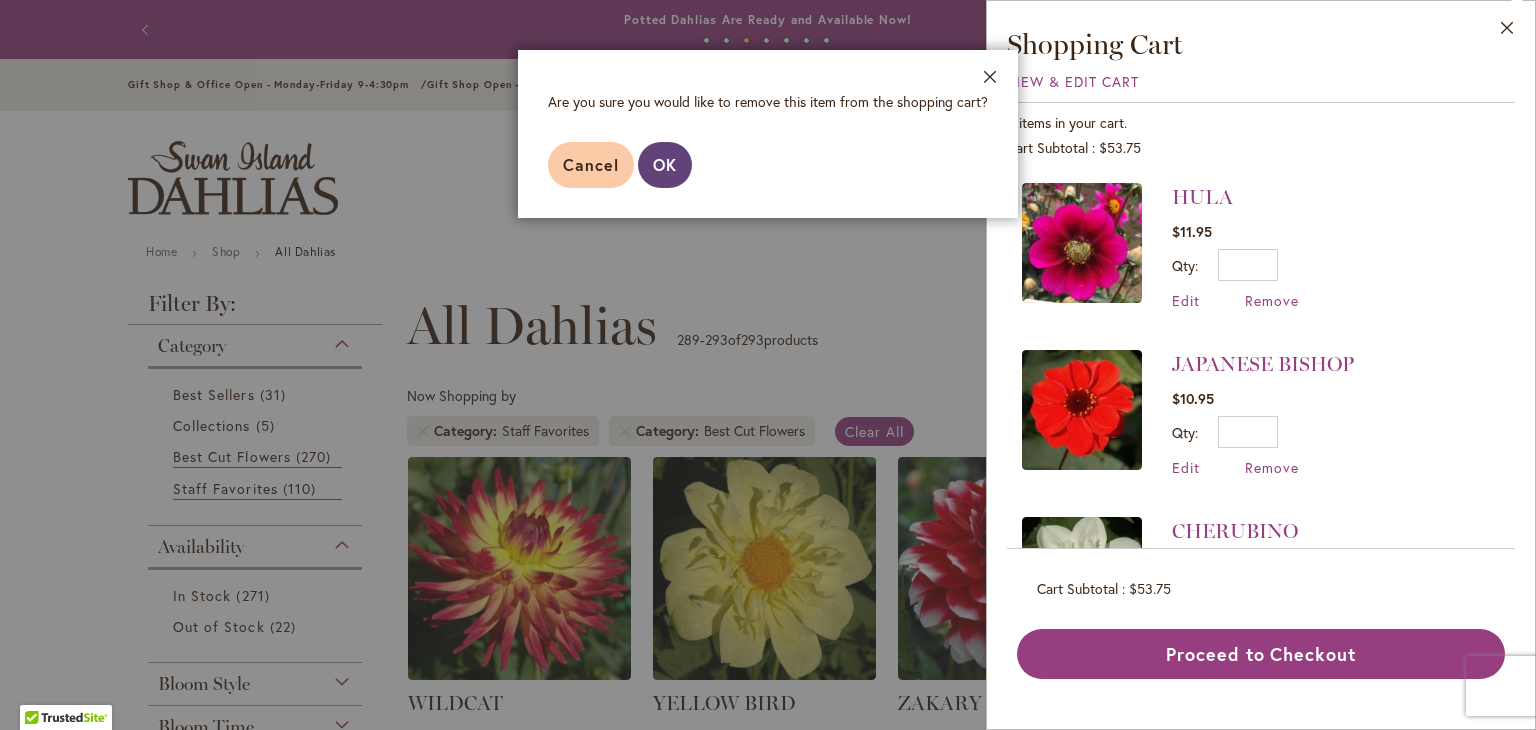 click on "OK" at bounding box center (665, 164) 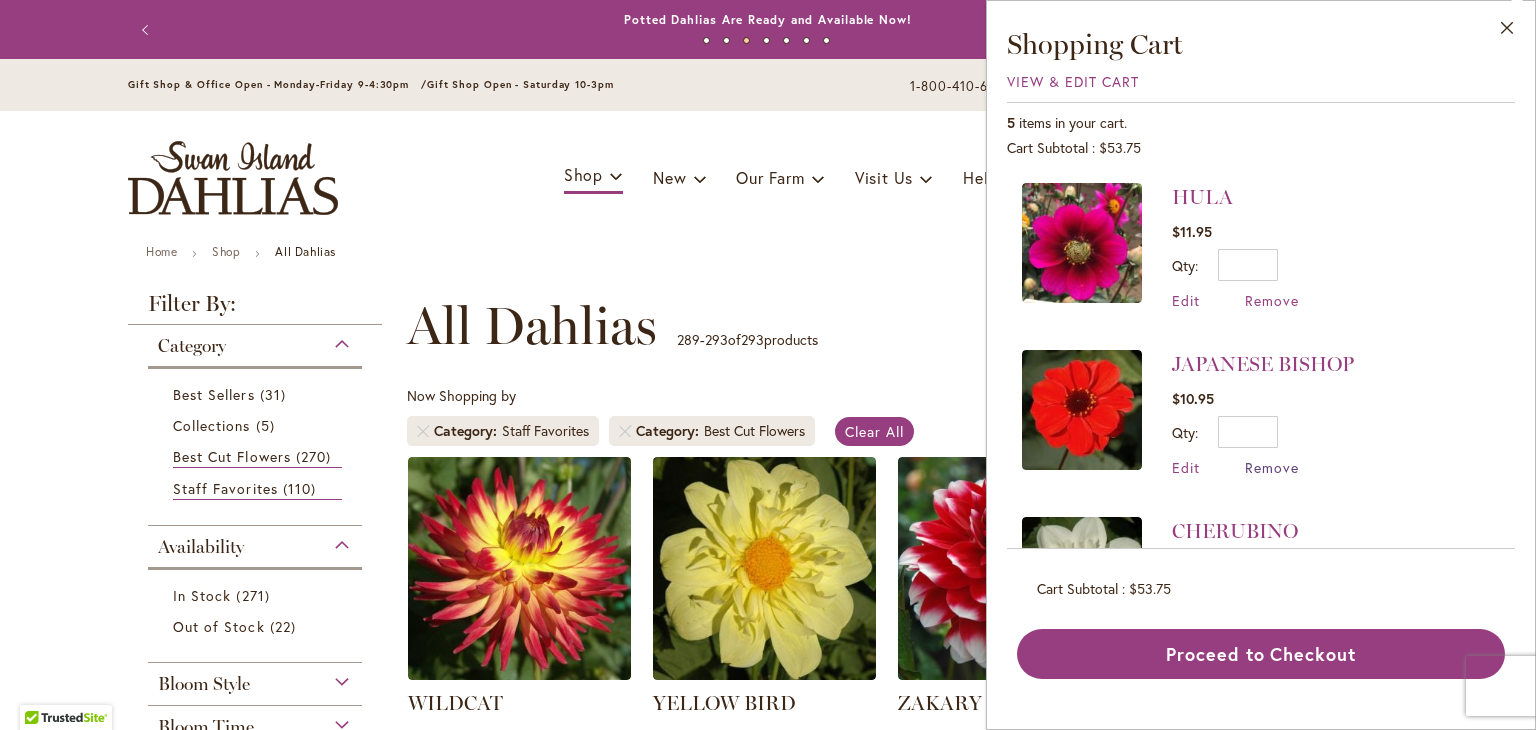 click on "Remove" at bounding box center [1272, 467] 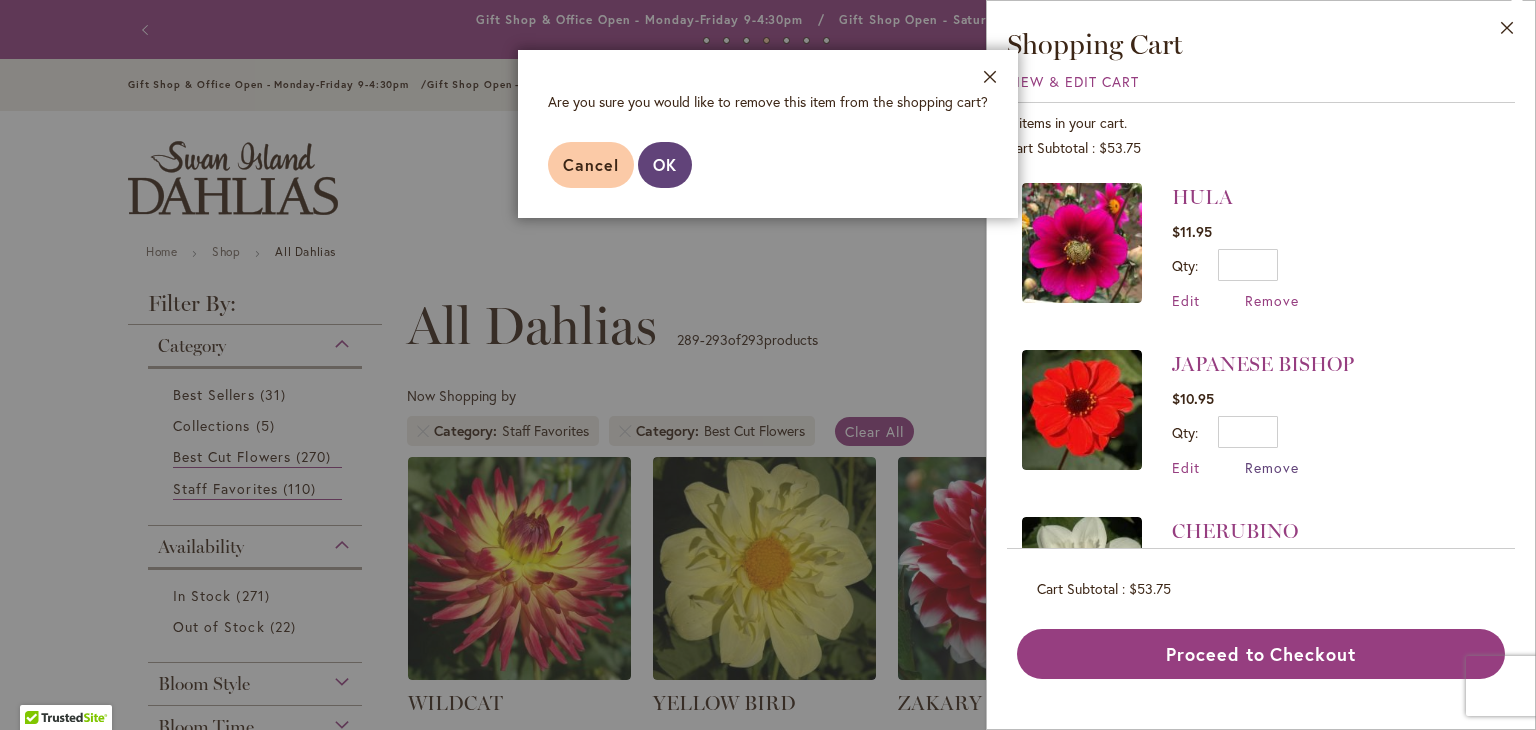 click on "OK" at bounding box center [665, 164] 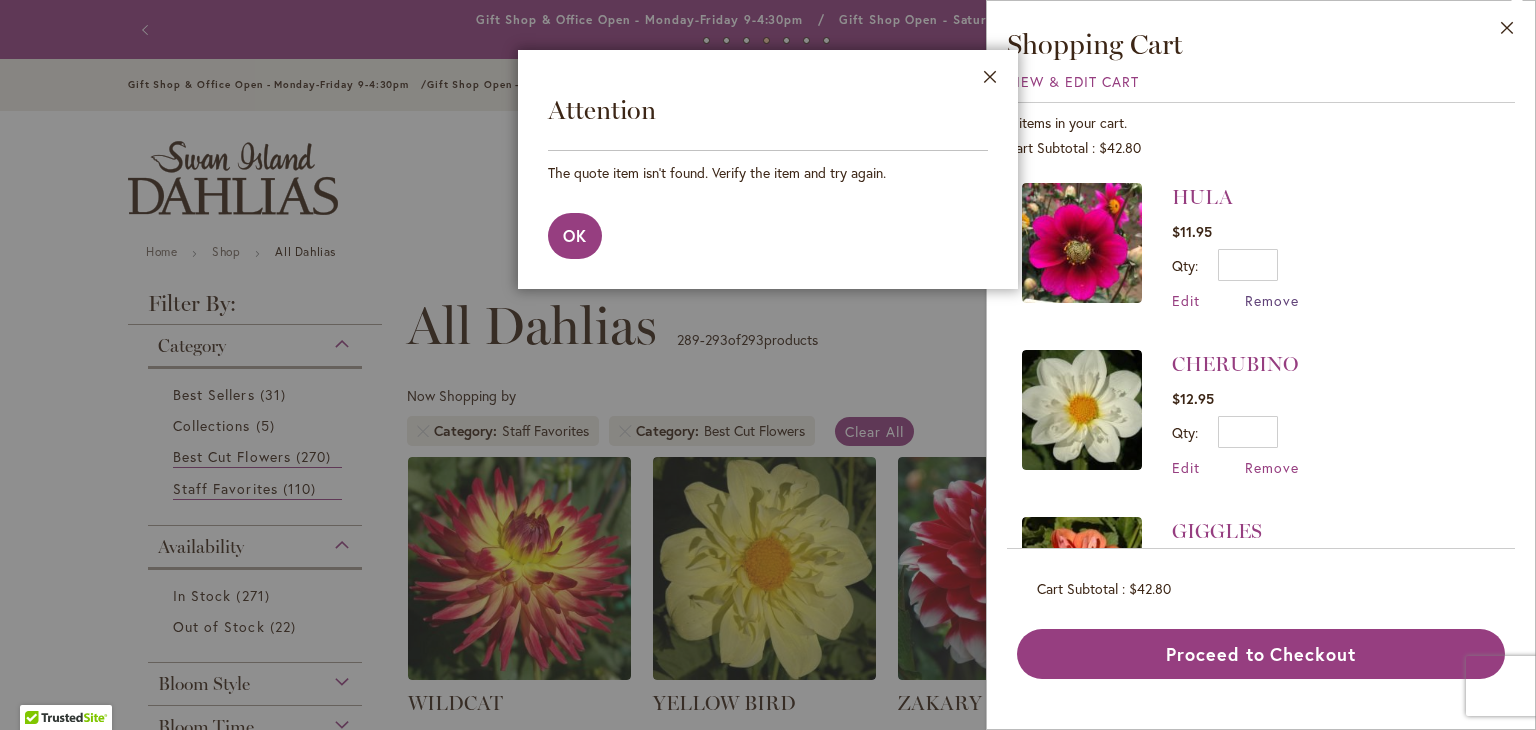 click on "Remove" at bounding box center (1272, 300) 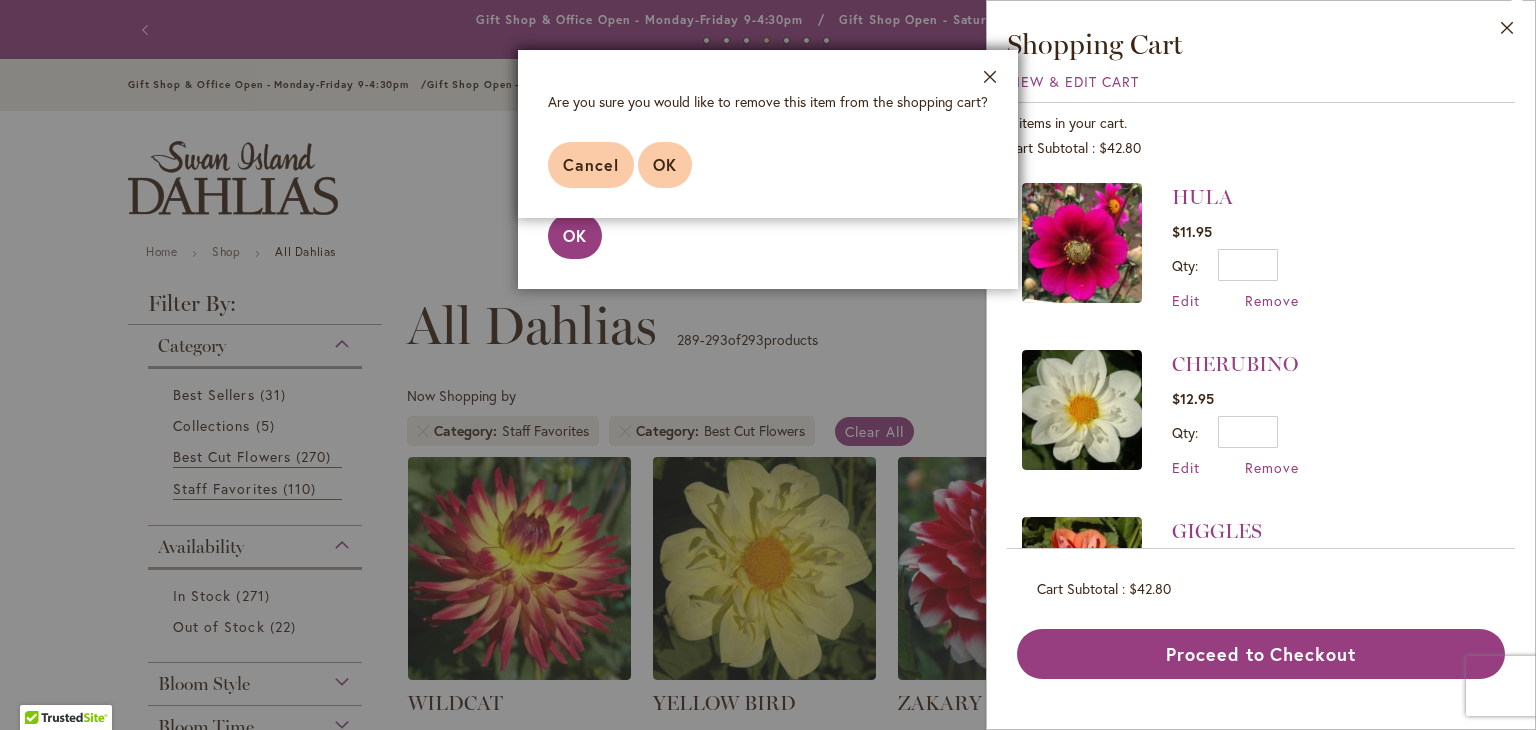 click on "OK" at bounding box center (665, 164) 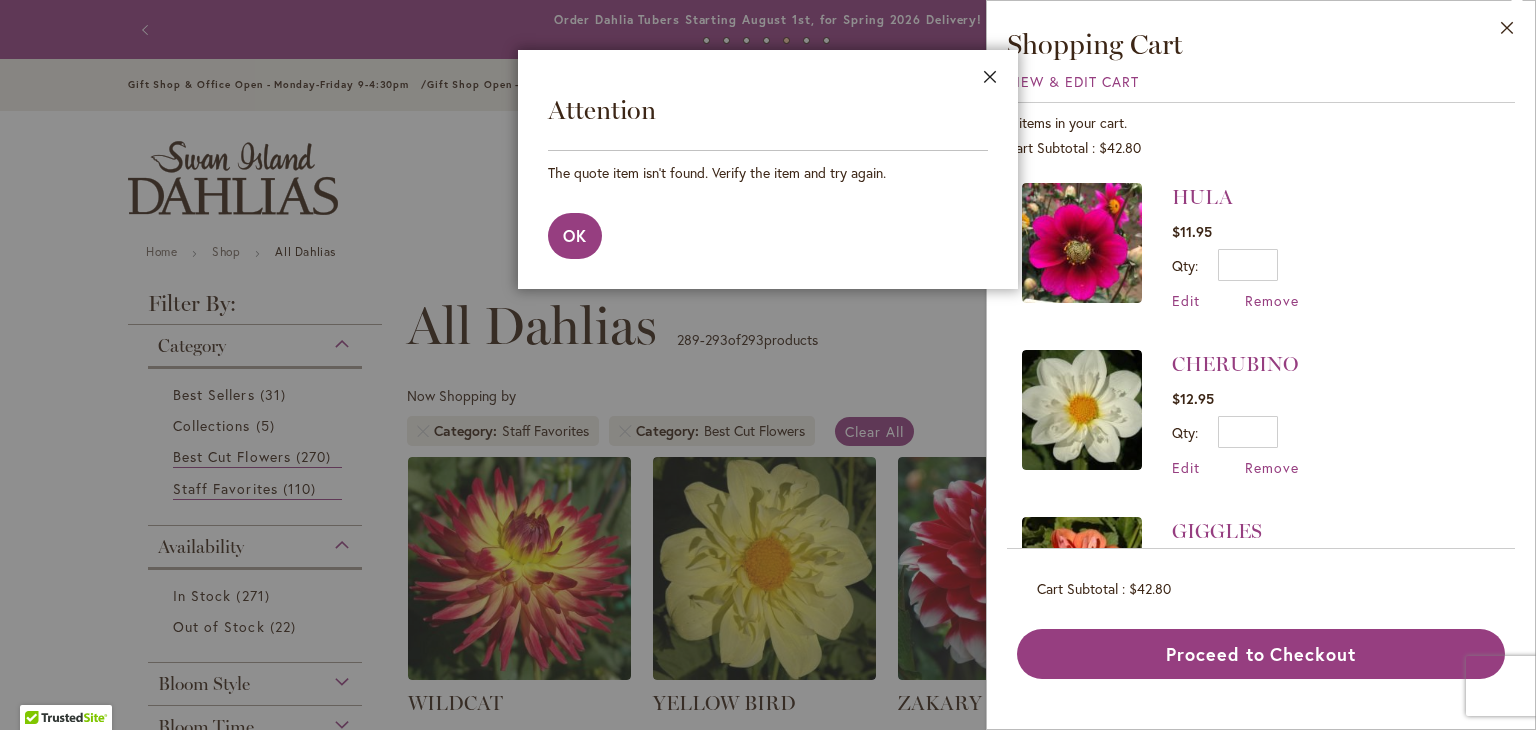 click on "Close" at bounding box center [990, 81] 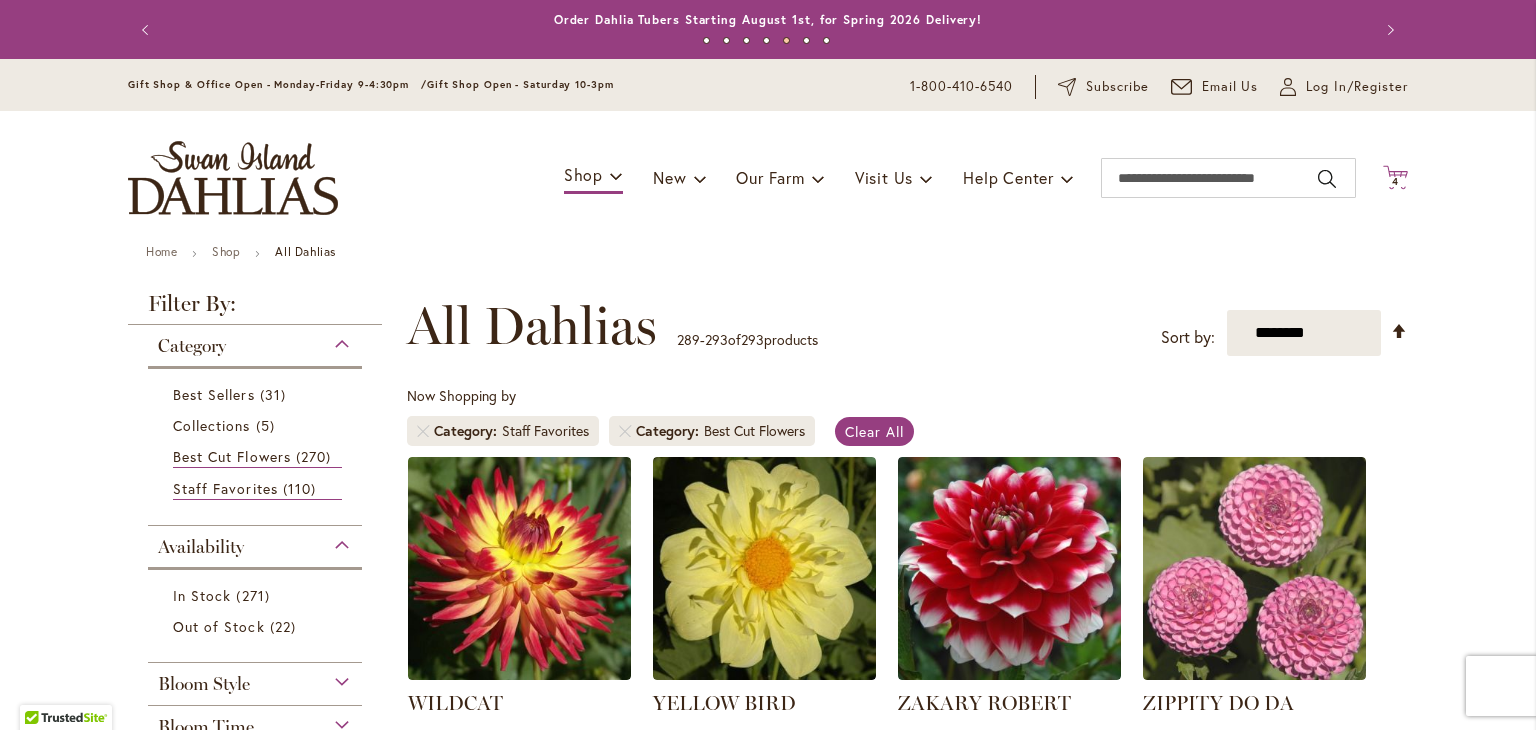 click on "4" at bounding box center (1395, 181) 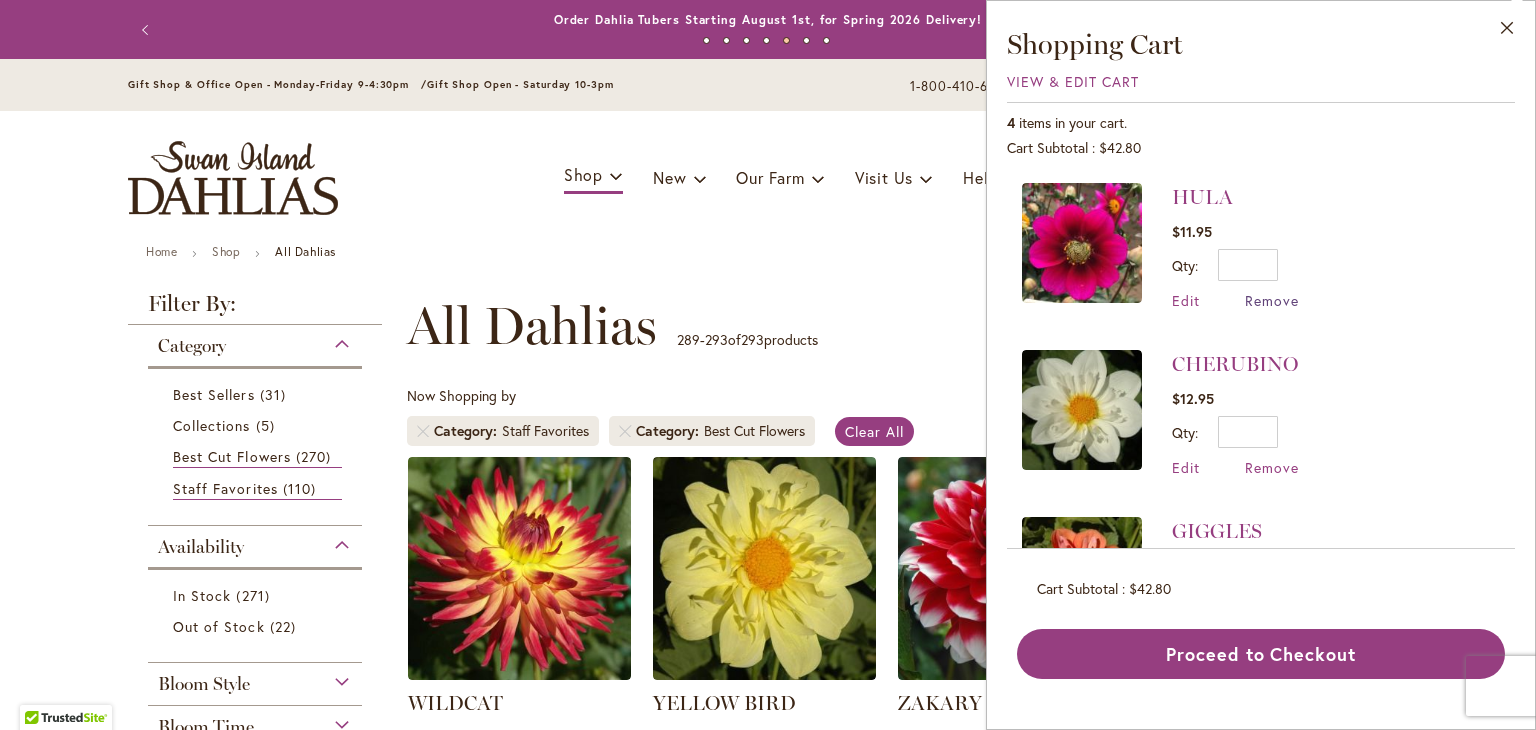 click on "Remove" at bounding box center (1272, 300) 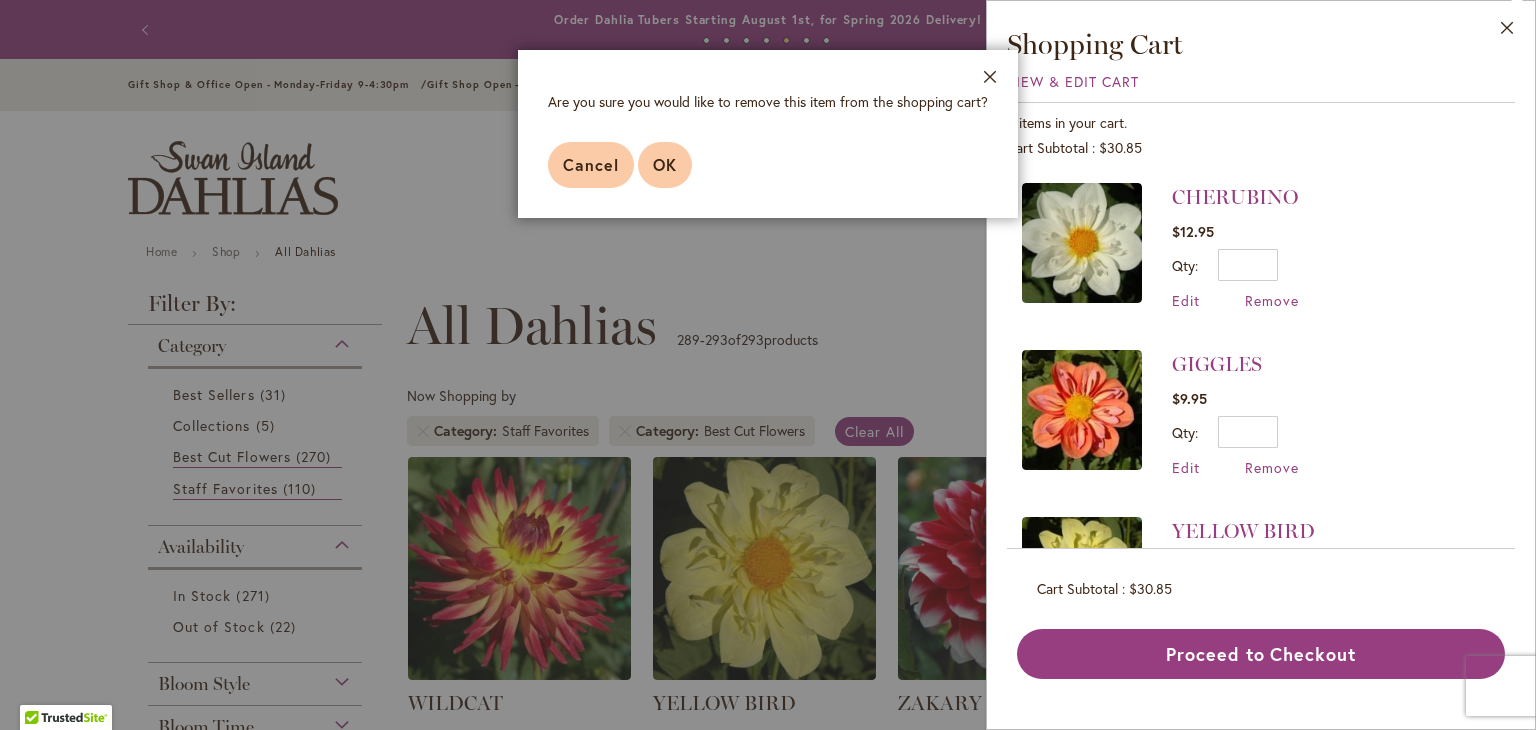 click on "OK" at bounding box center [665, 165] 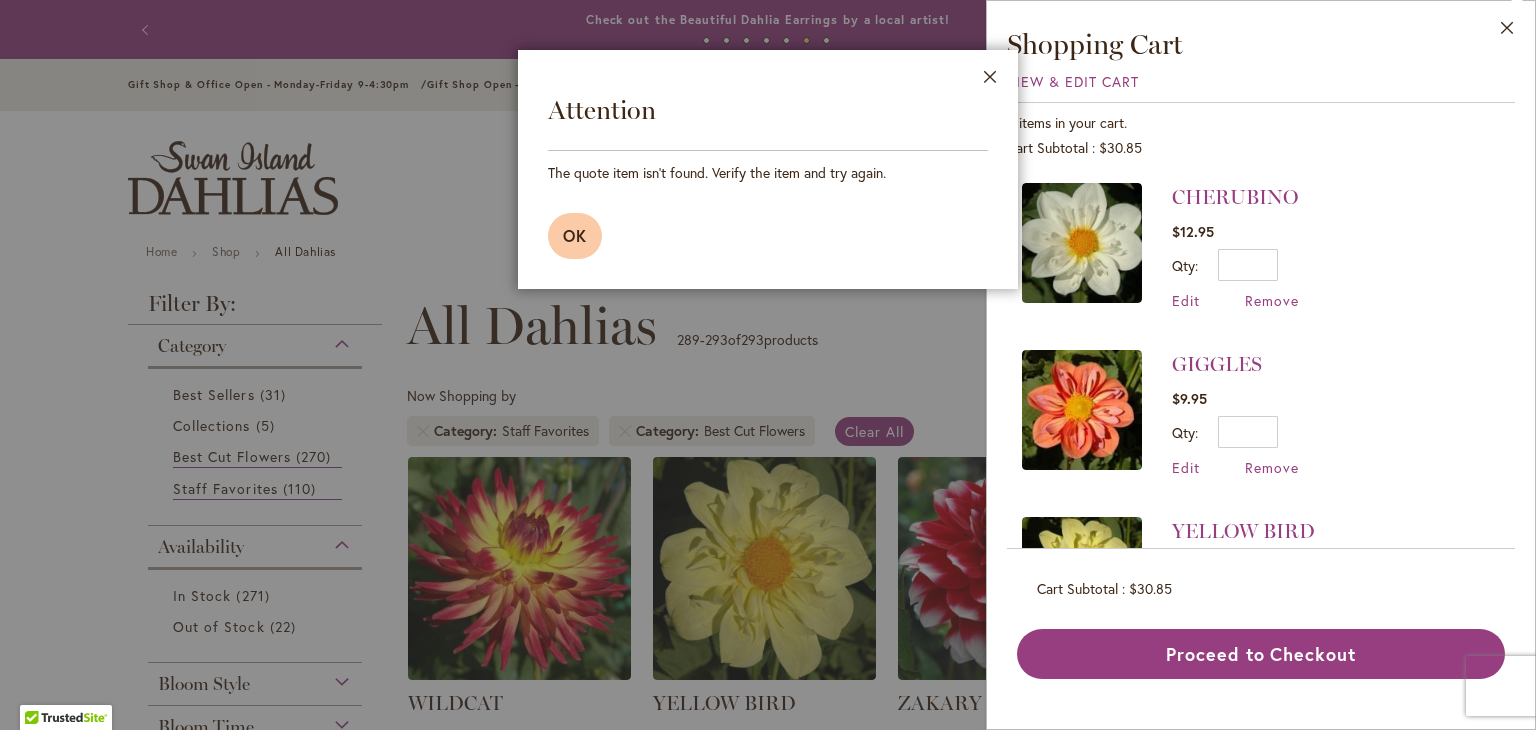 click on "OK" at bounding box center [575, 235] 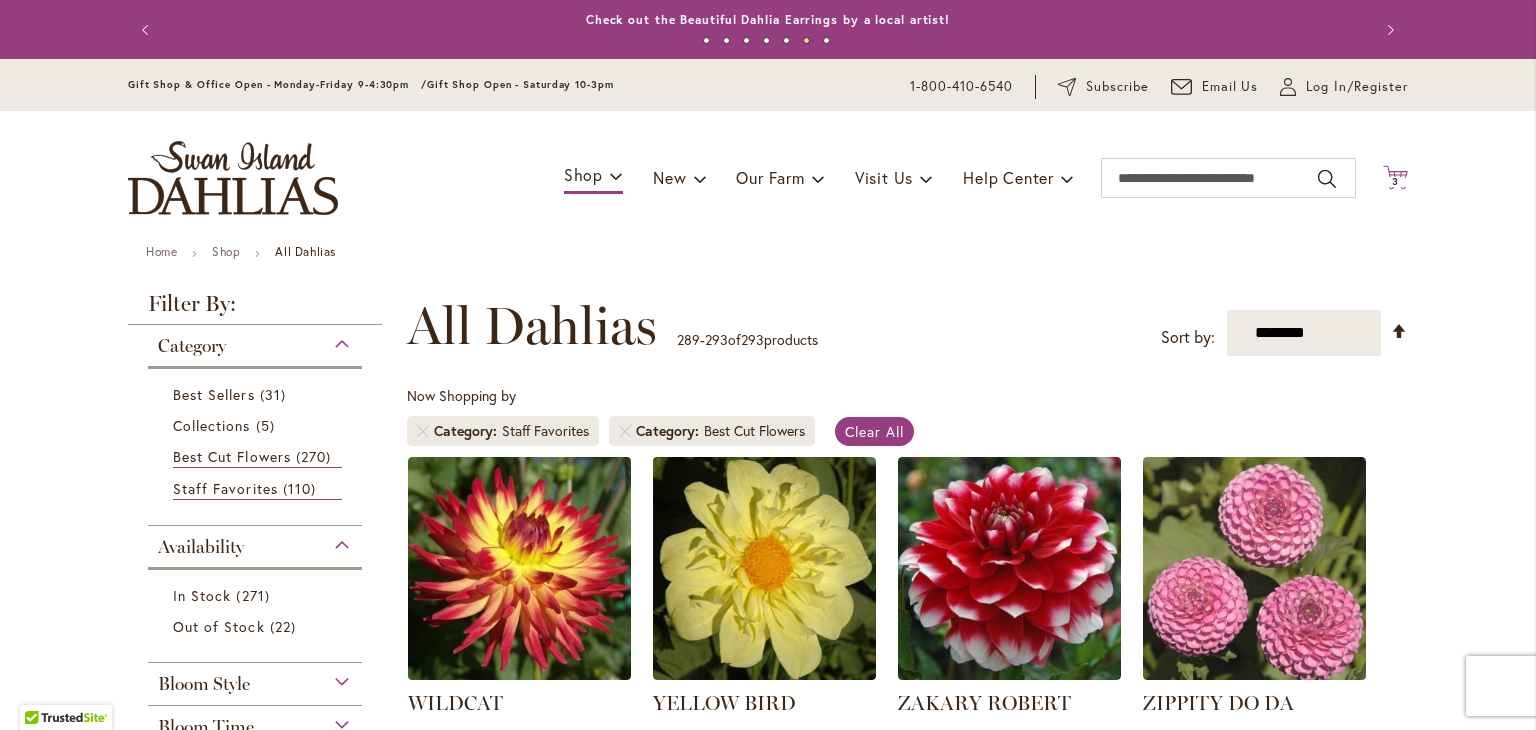 click on "Cart
.cls-1 {
fill: #231f20;
}" 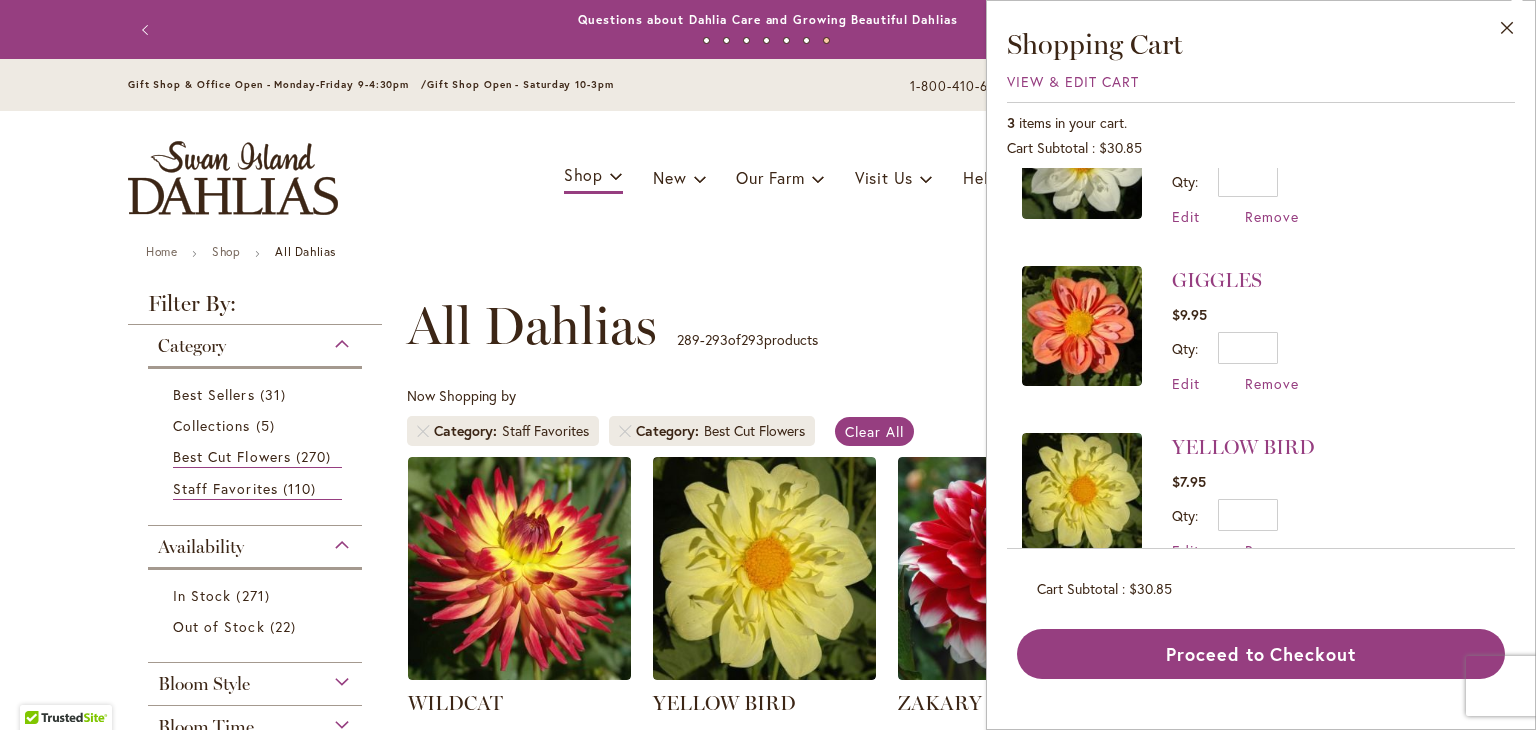 scroll, scrollTop: 124, scrollLeft: 0, axis: vertical 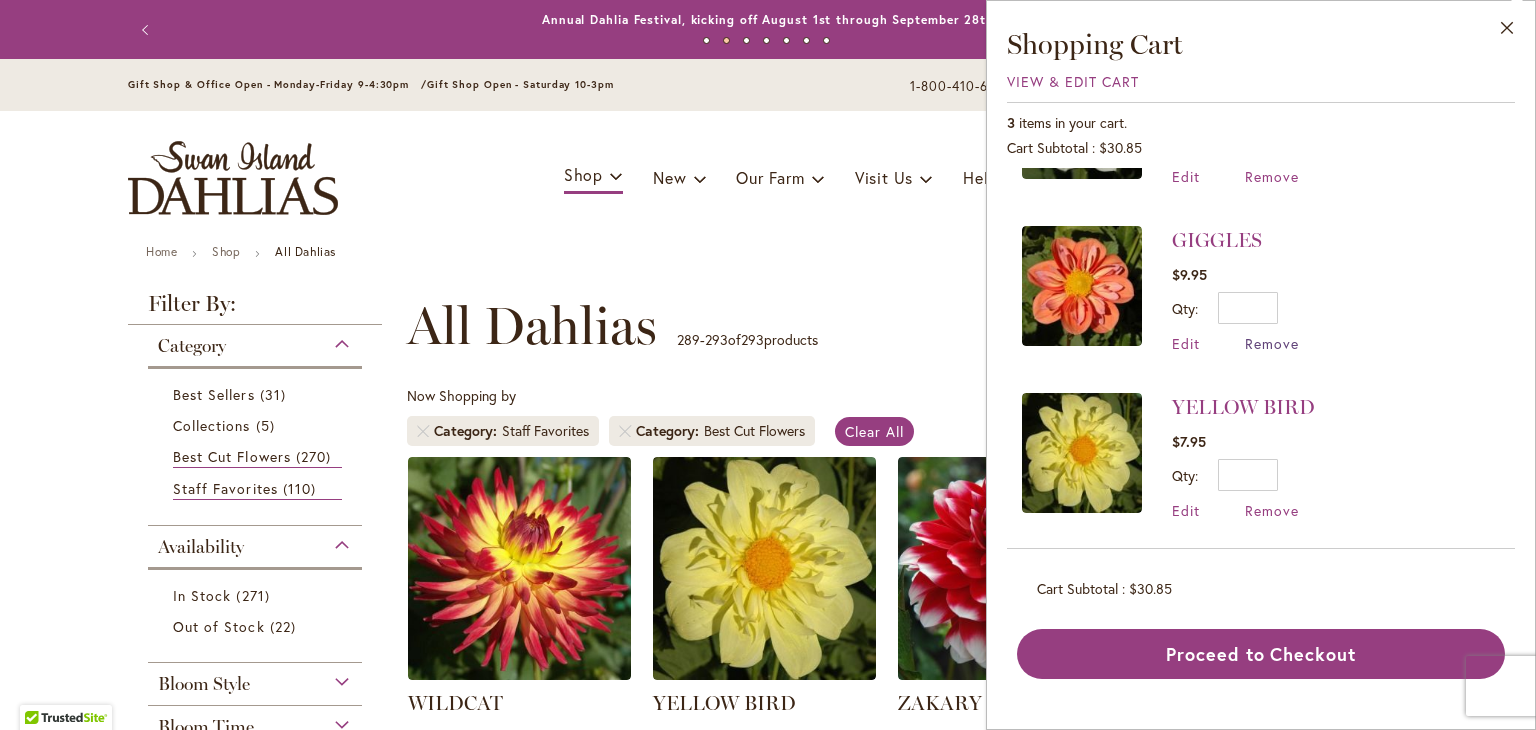click on "Remove" at bounding box center [1272, 343] 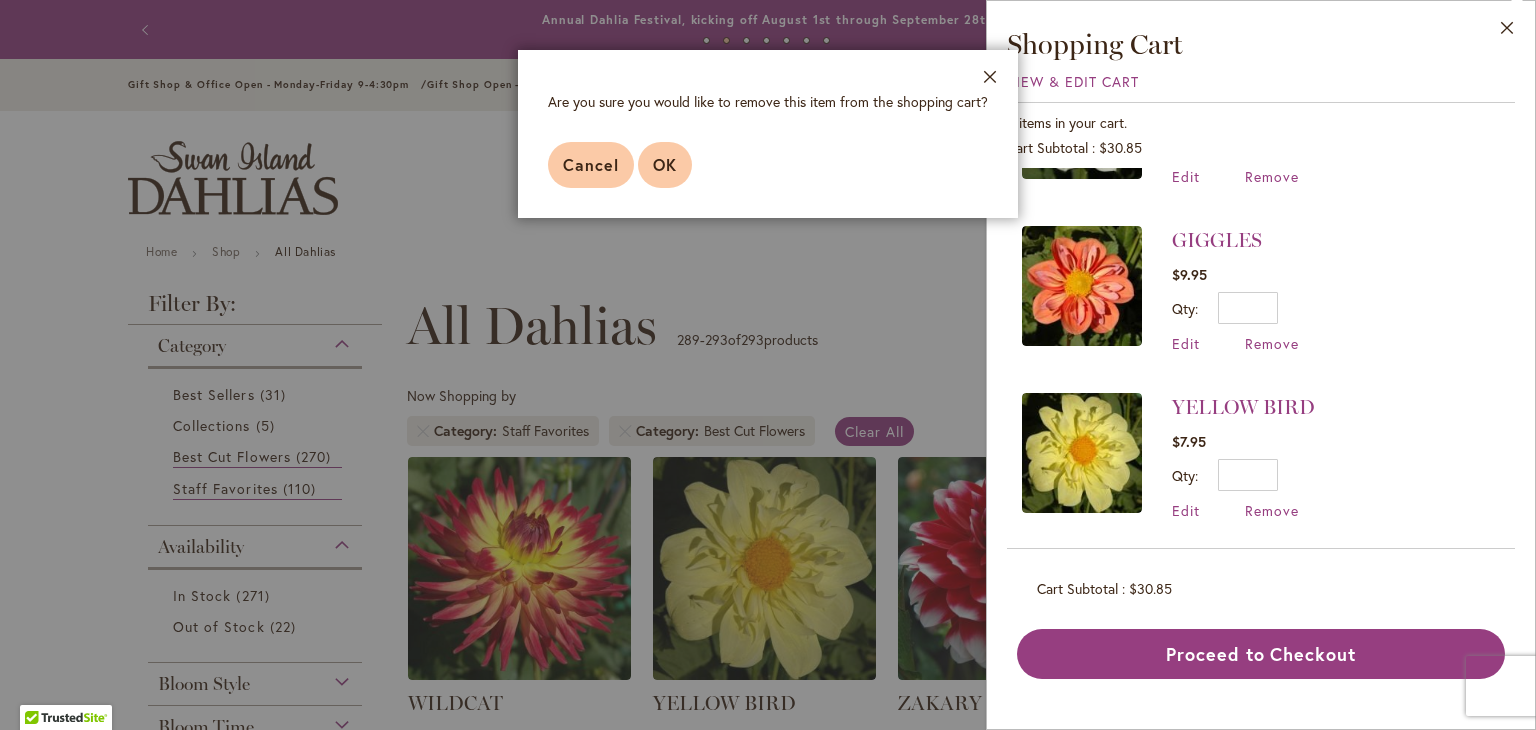 click on "OK" at bounding box center (665, 164) 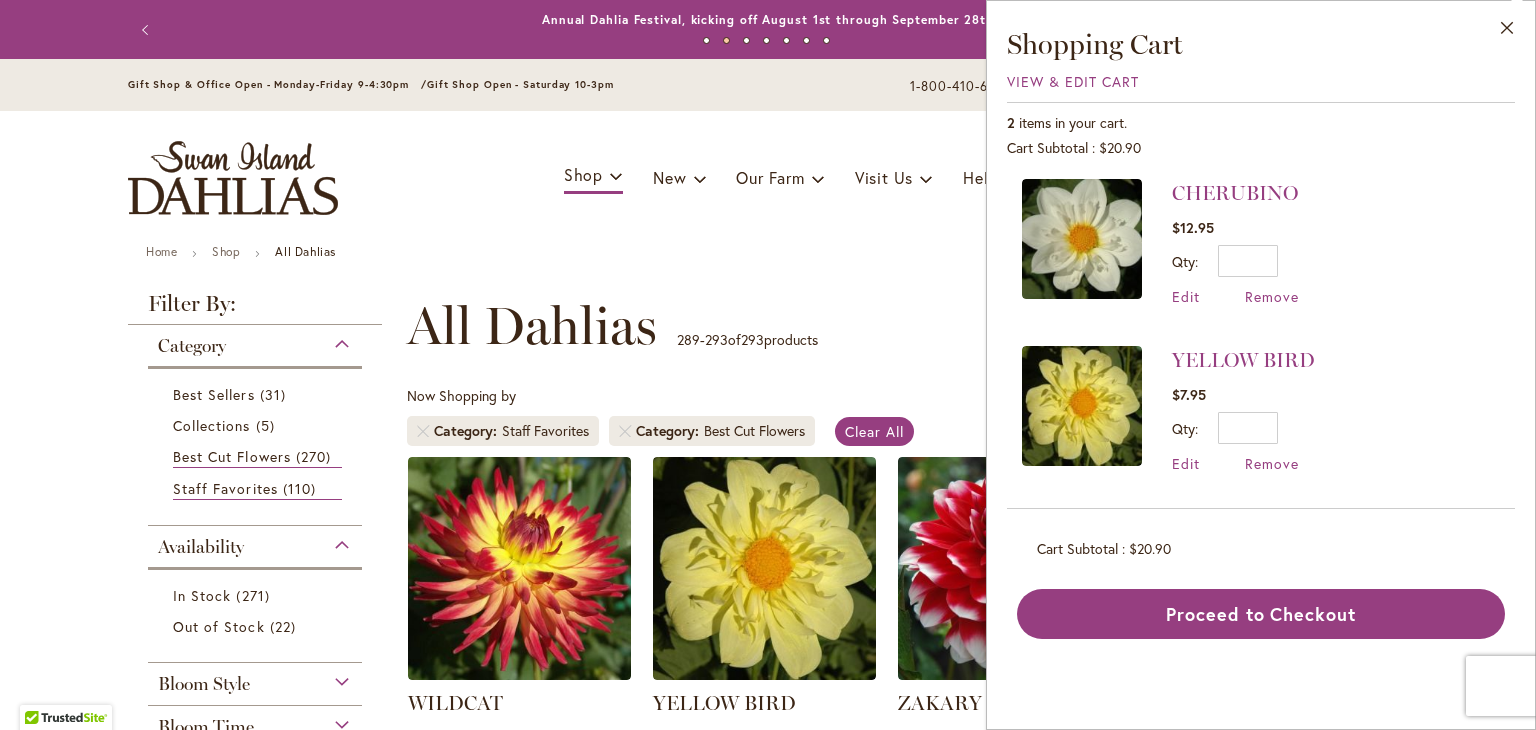 scroll, scrollTop: 0, scrollLeft: 0, axis: both 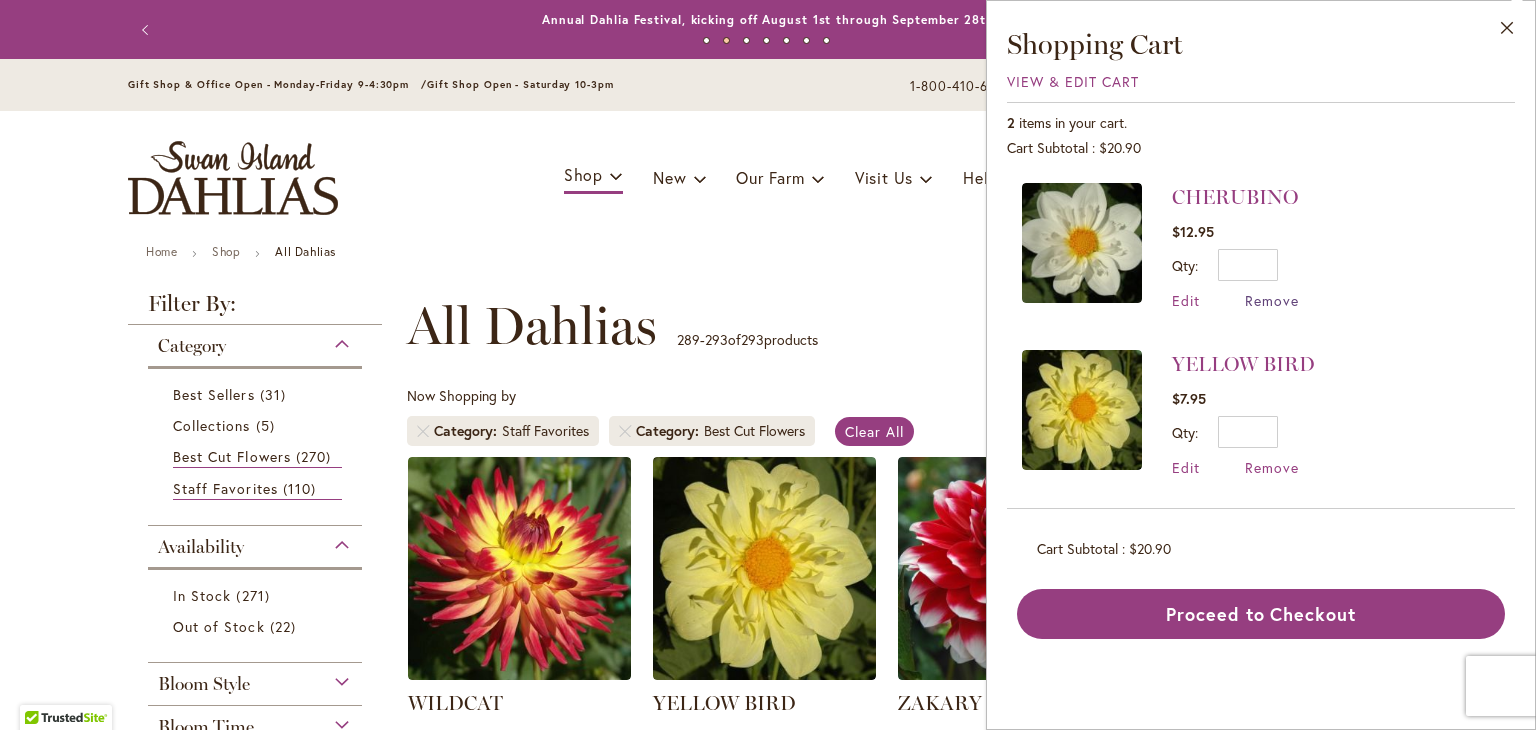 click on "Remove" at bounding box center [1272, 300] 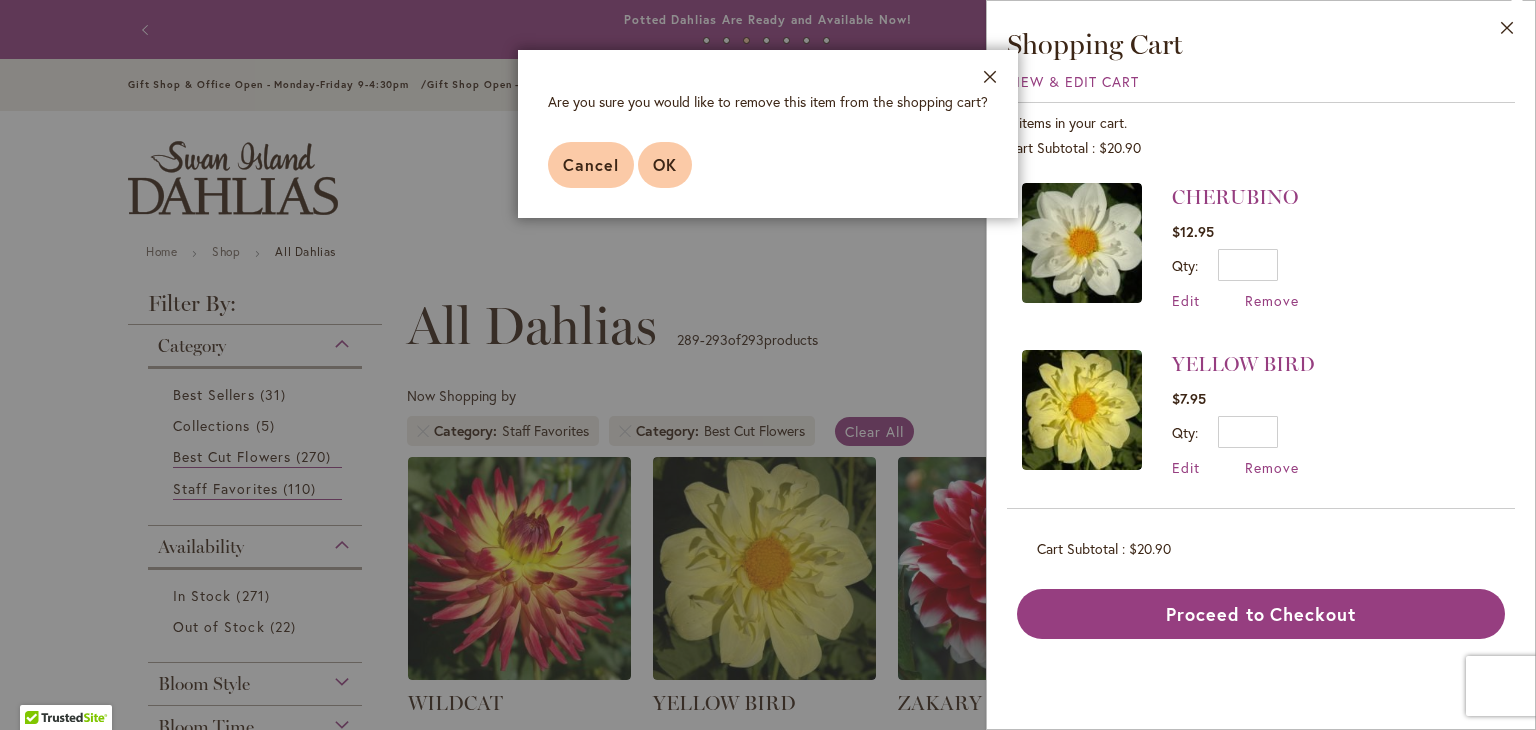 click on "OK" at bounding box center [665, 165] 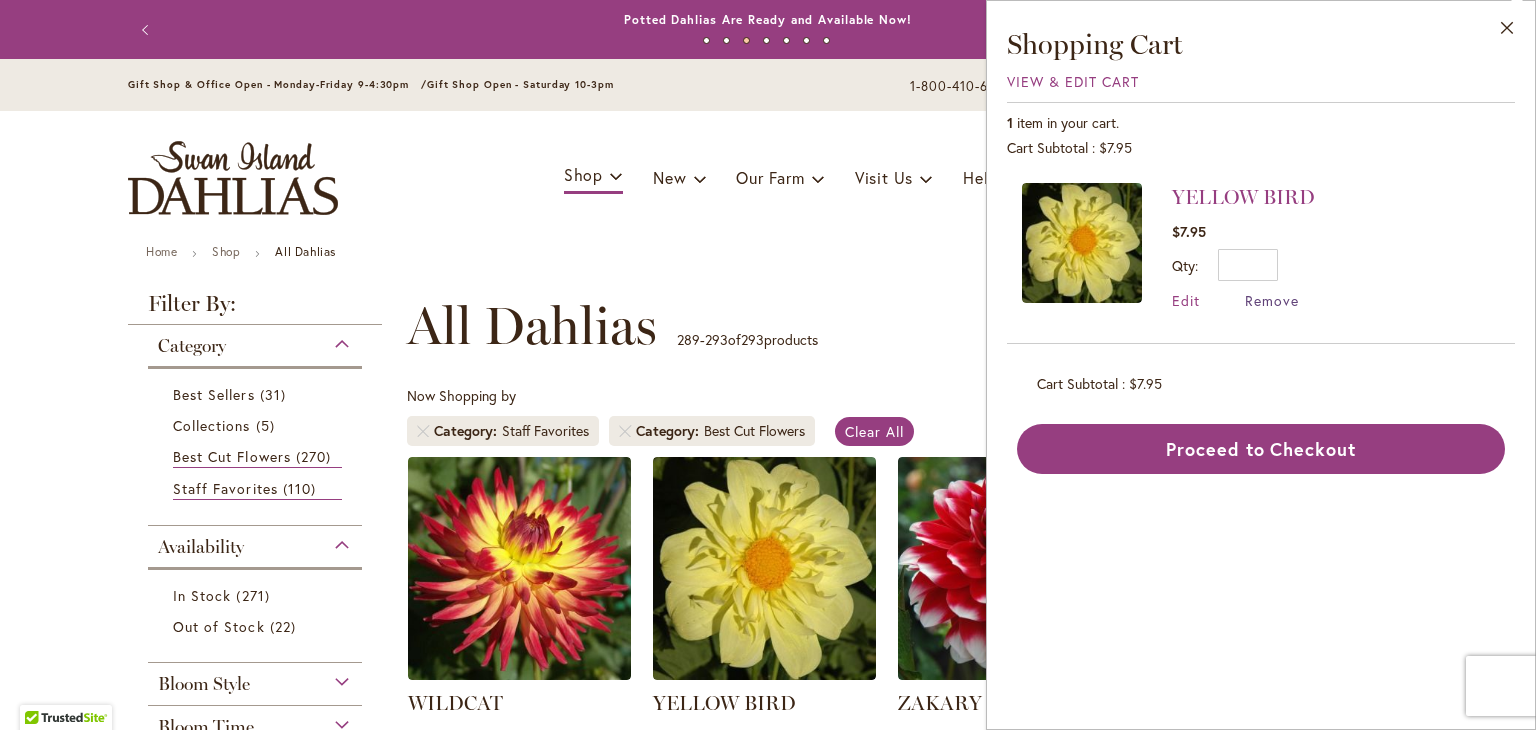 click on "Remove" at bounding box center [1272, 300] 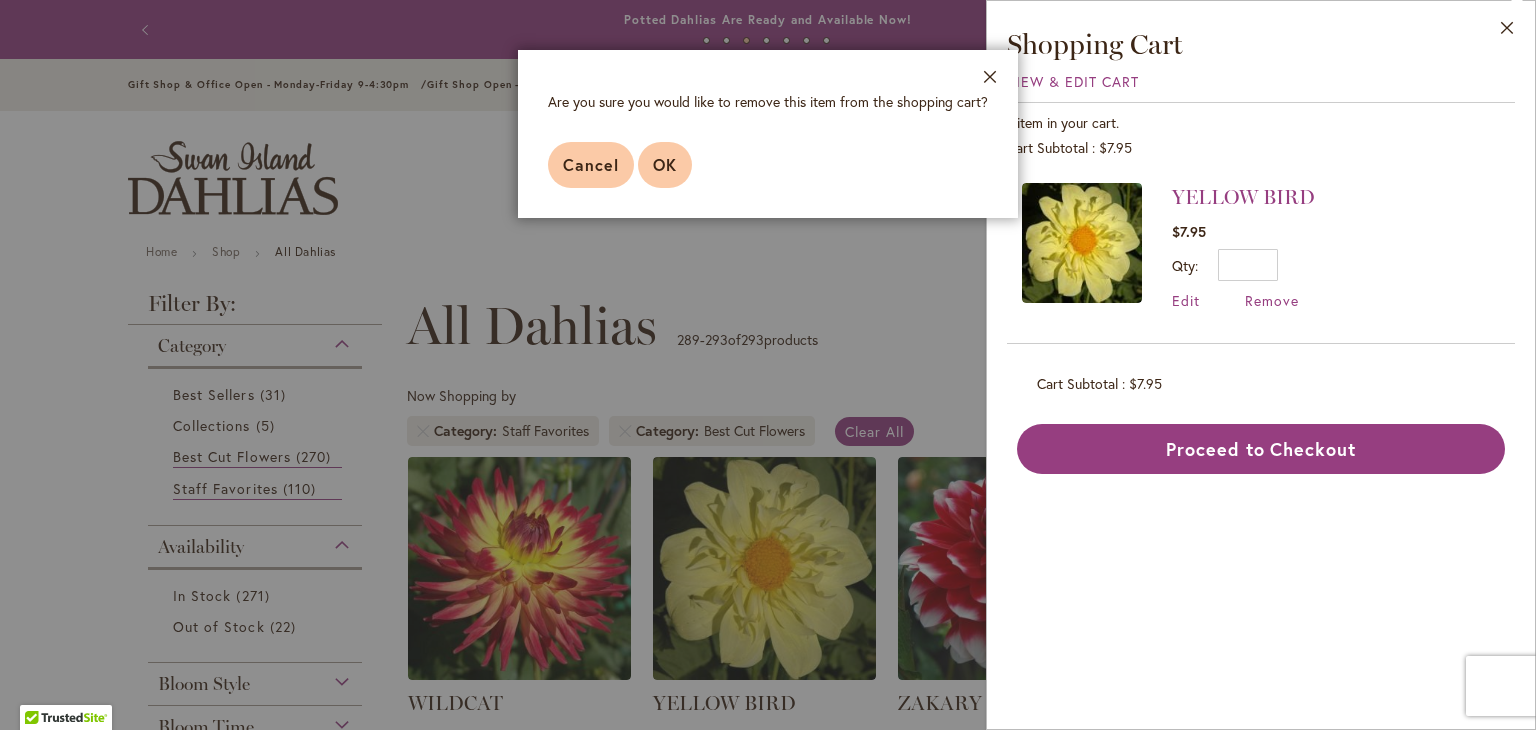 click on "OK" at bounding box center [665, 164] 